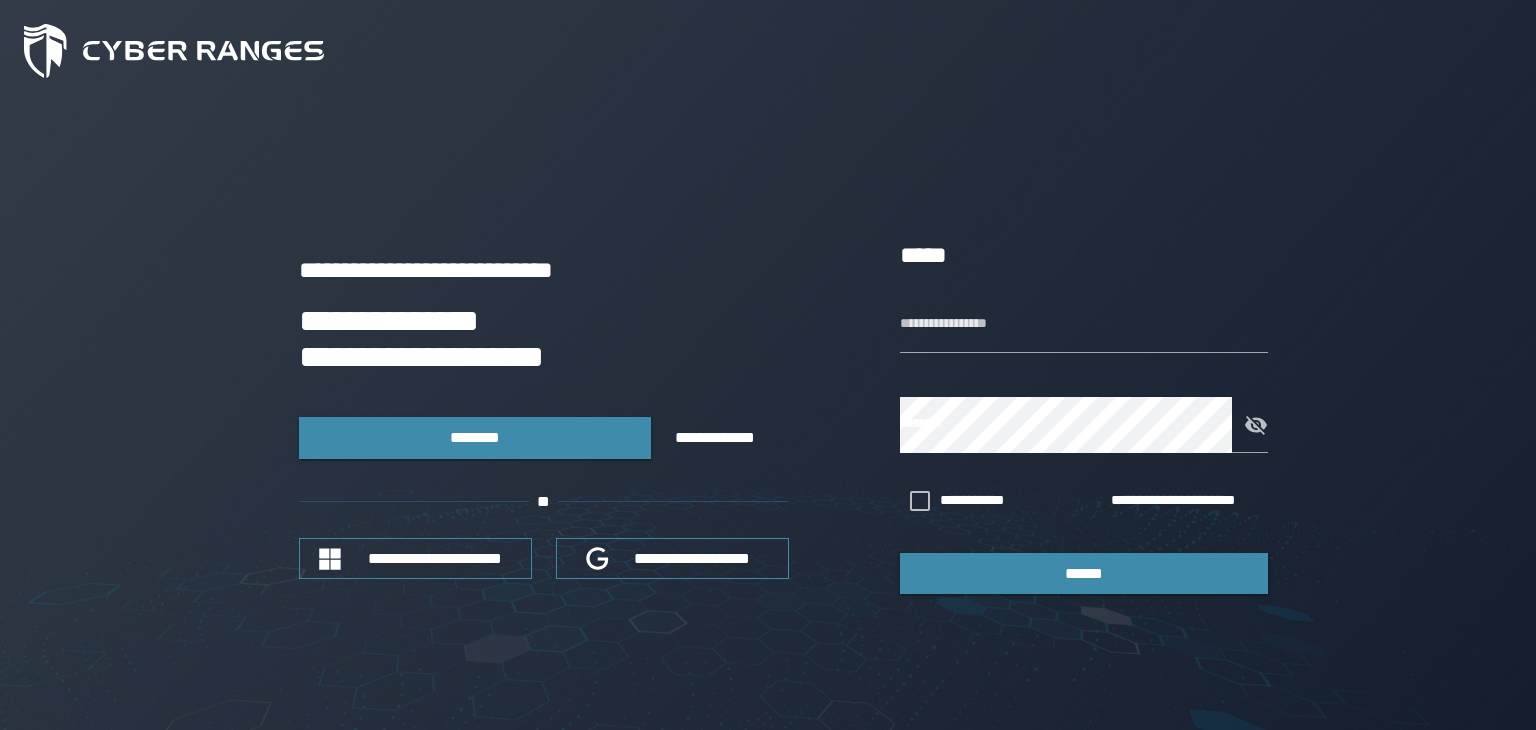 scroll, scrollTop: 0, scrollLeft: 0, axis: both 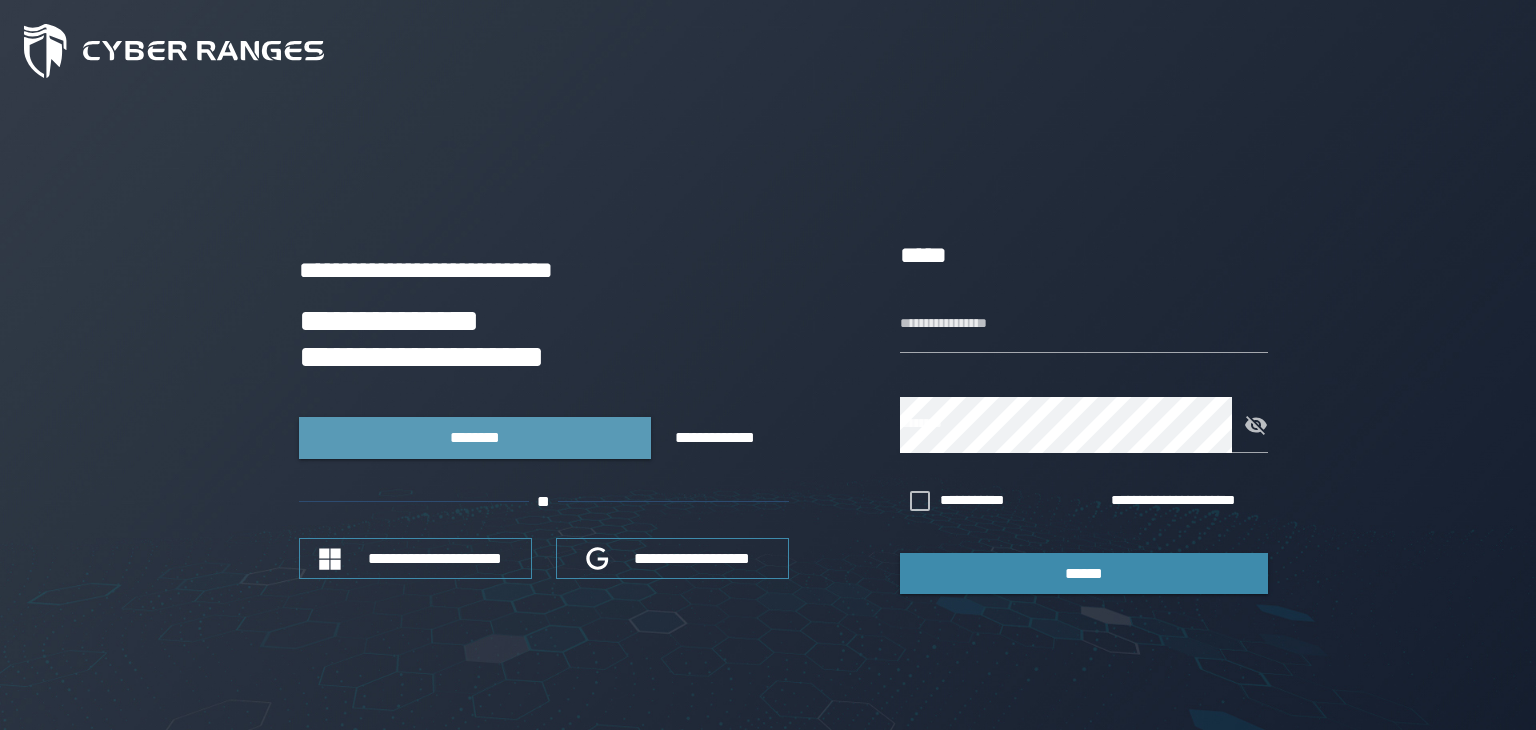 click on "********" at bounding box center [475, 437] 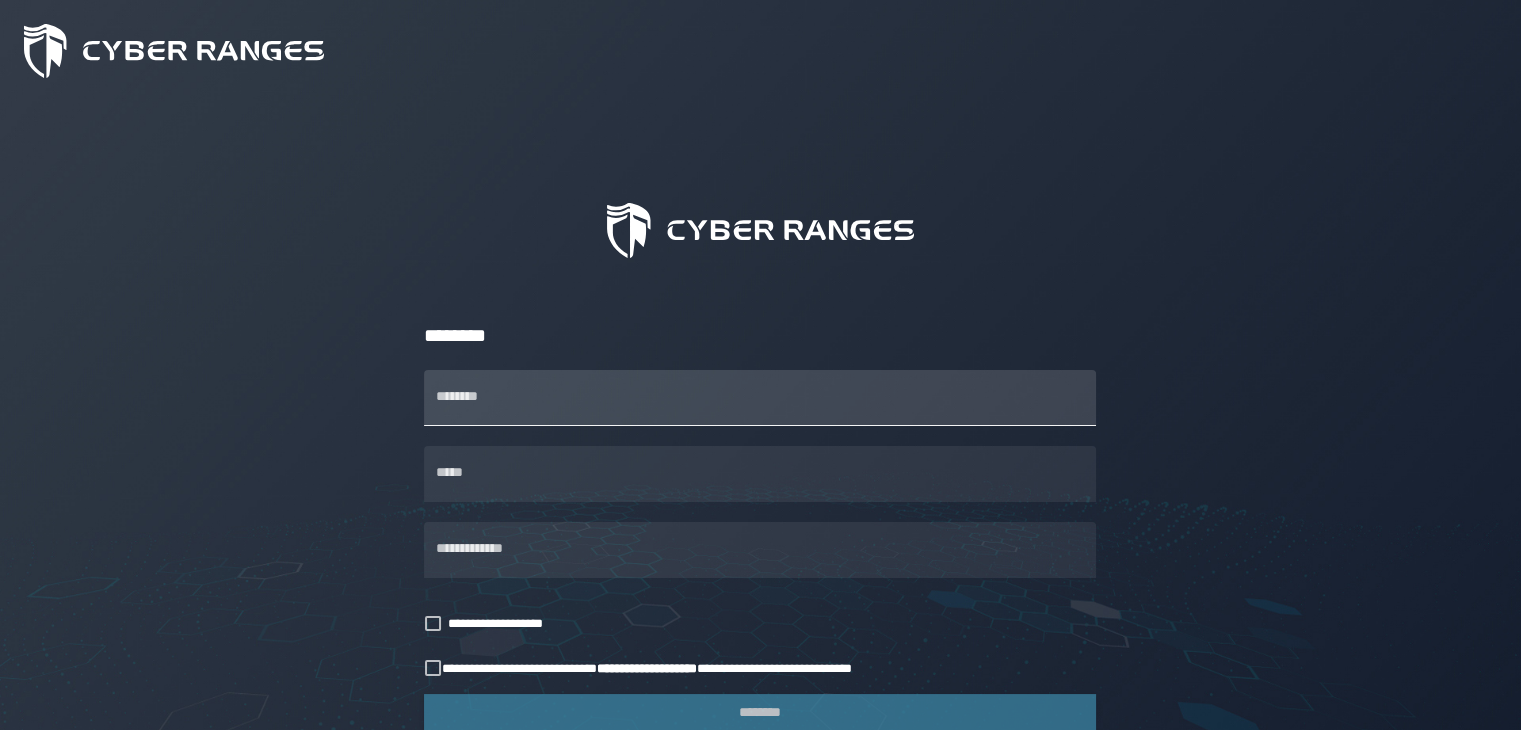 click on "********" at bounding box center [760, 398] 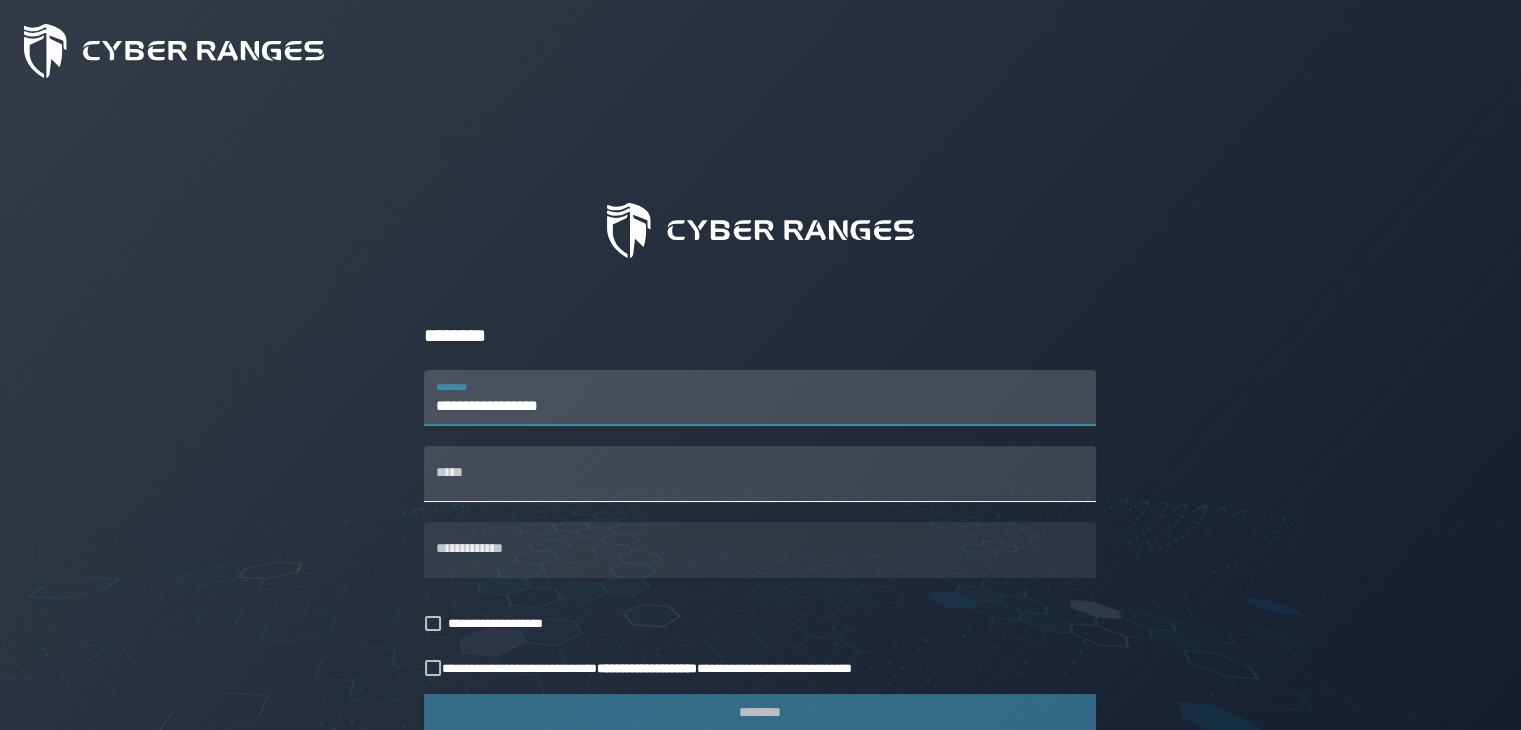 click on "*****" at bounding box center [760, 474] 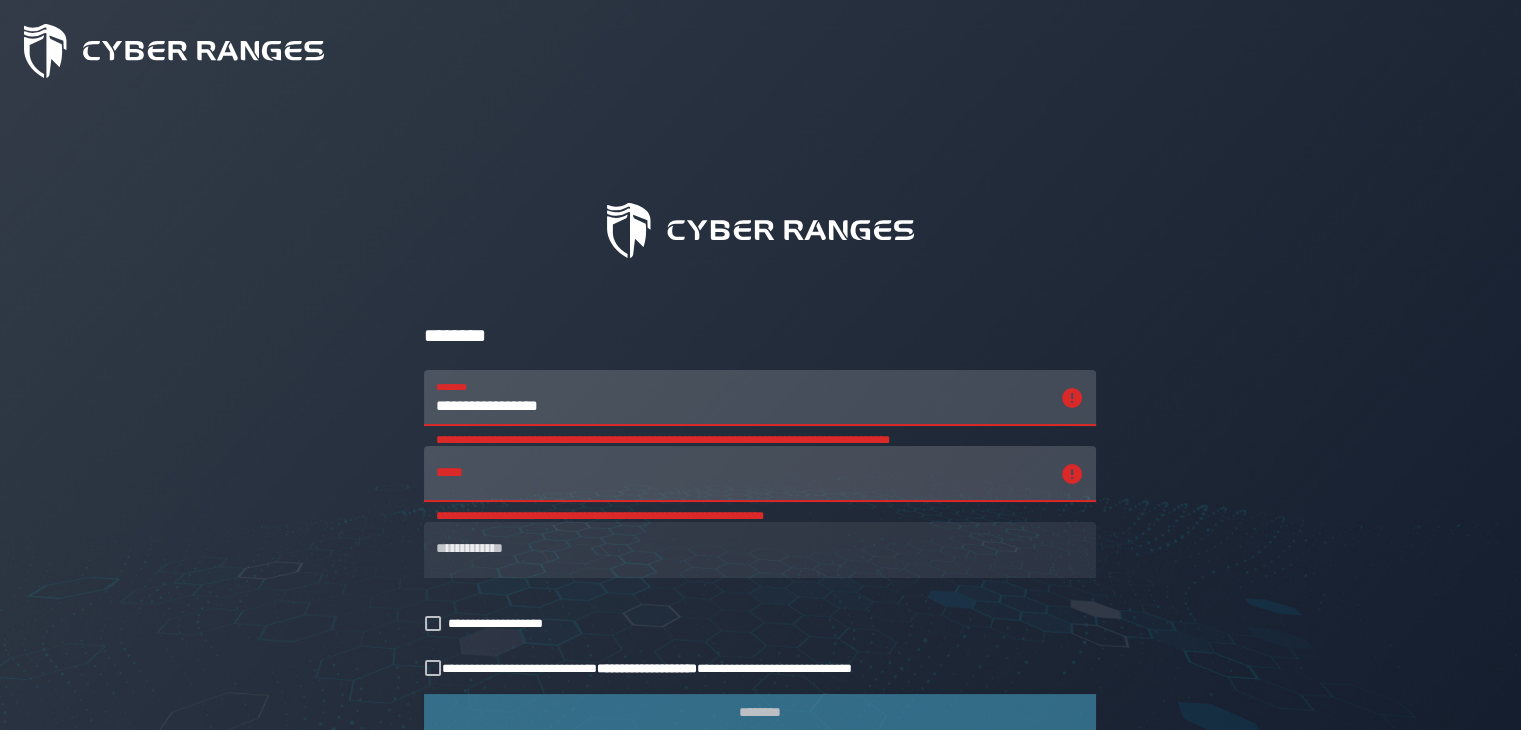 click on "**********" at bounding box center (742, 398) 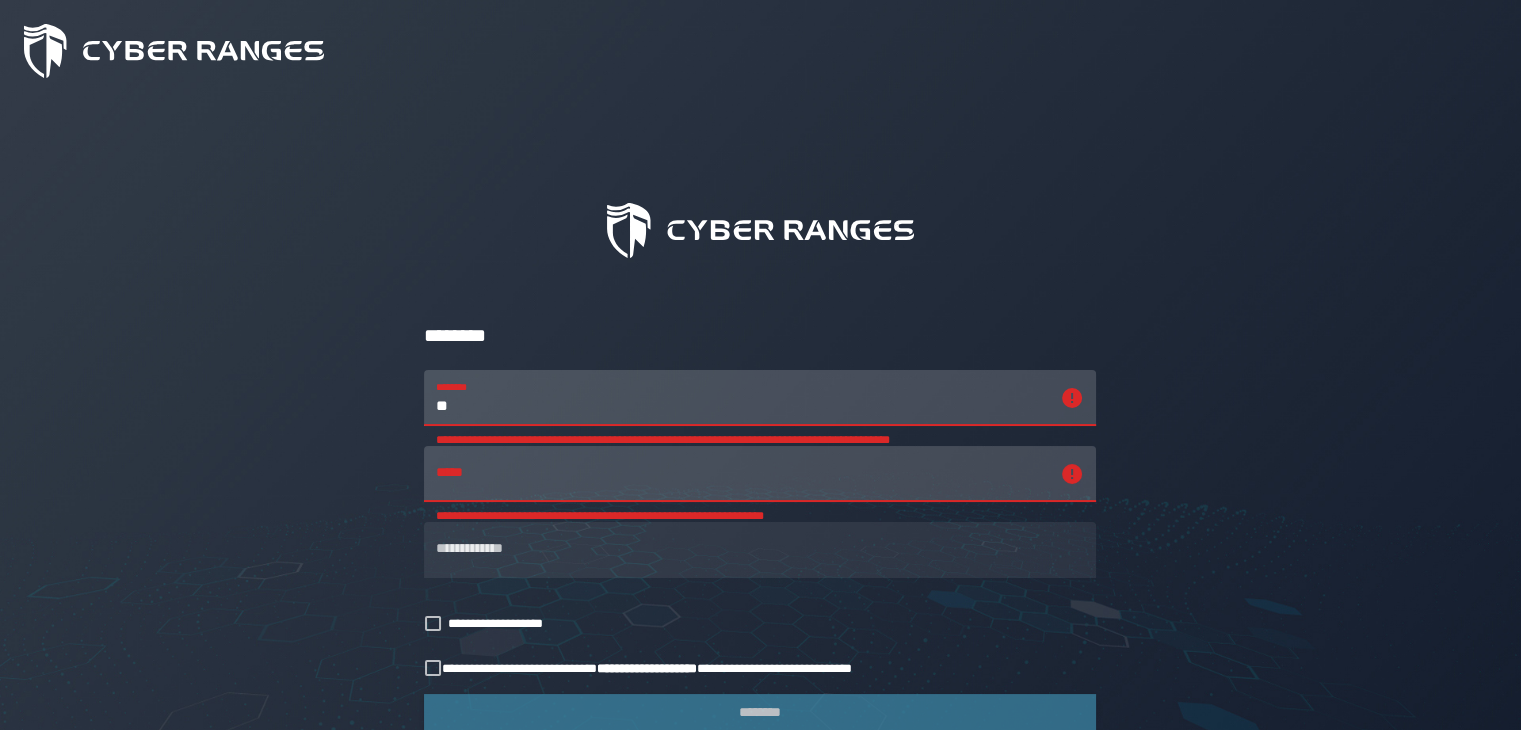 type on "*" 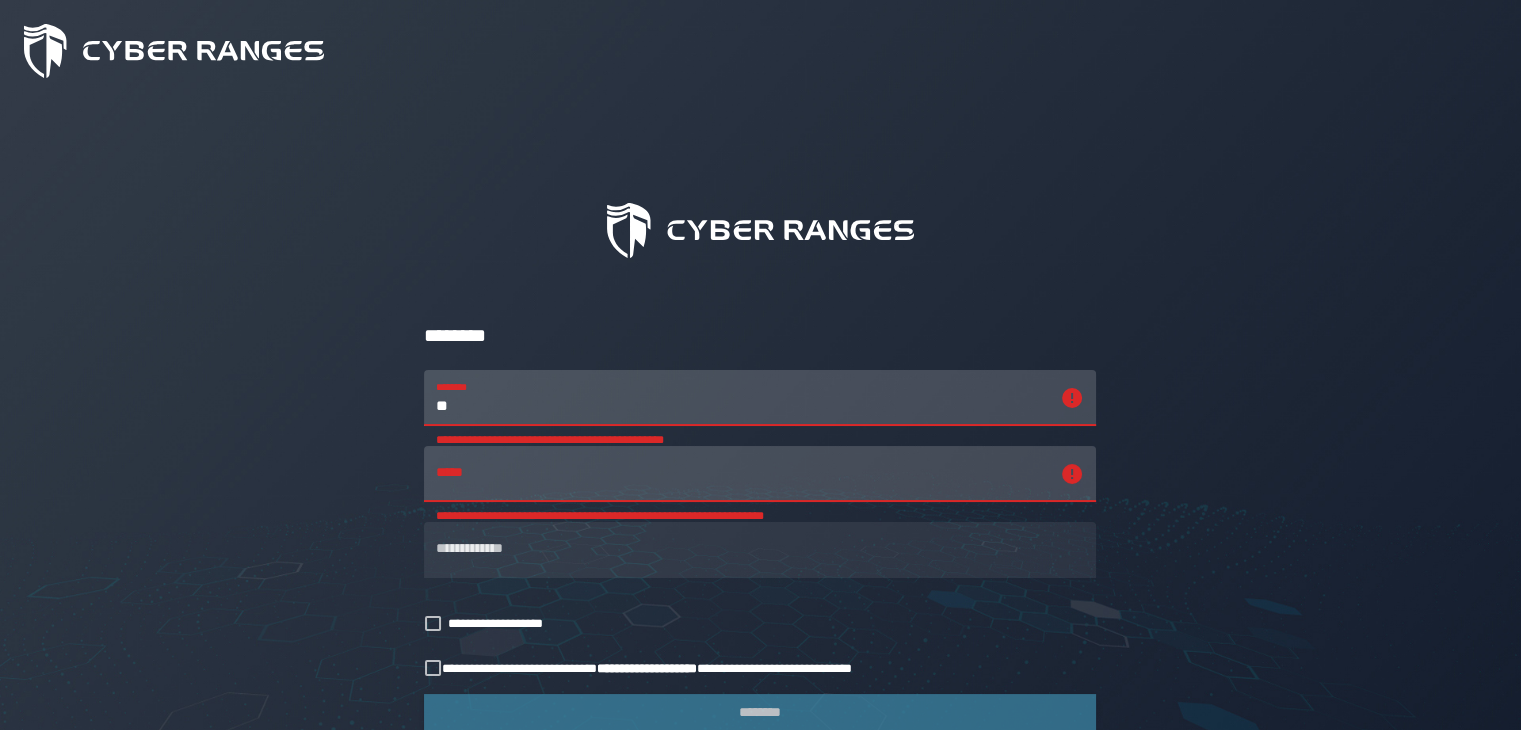 type on "*" 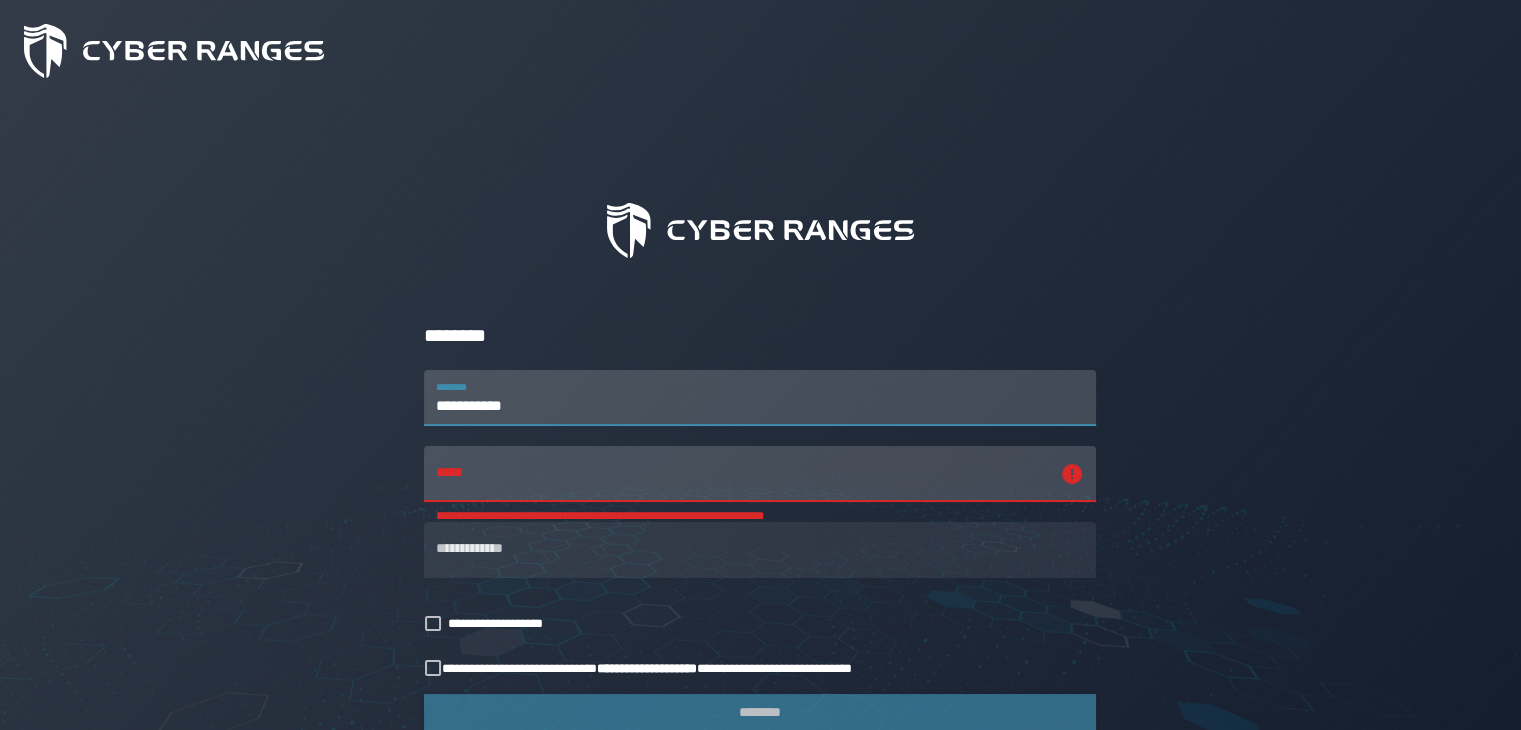 click on "**********" at bounding box center [760, 398] 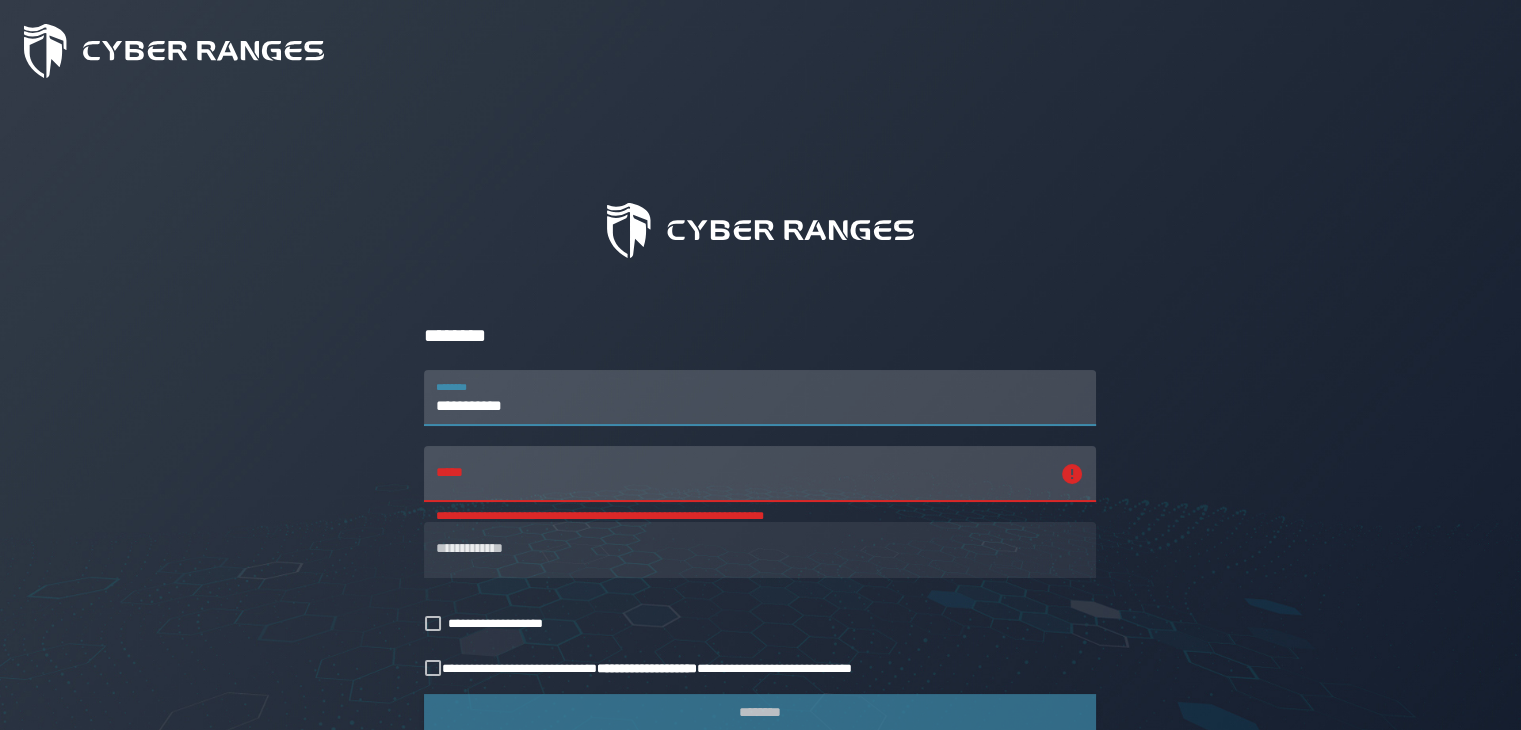 type on "**********" 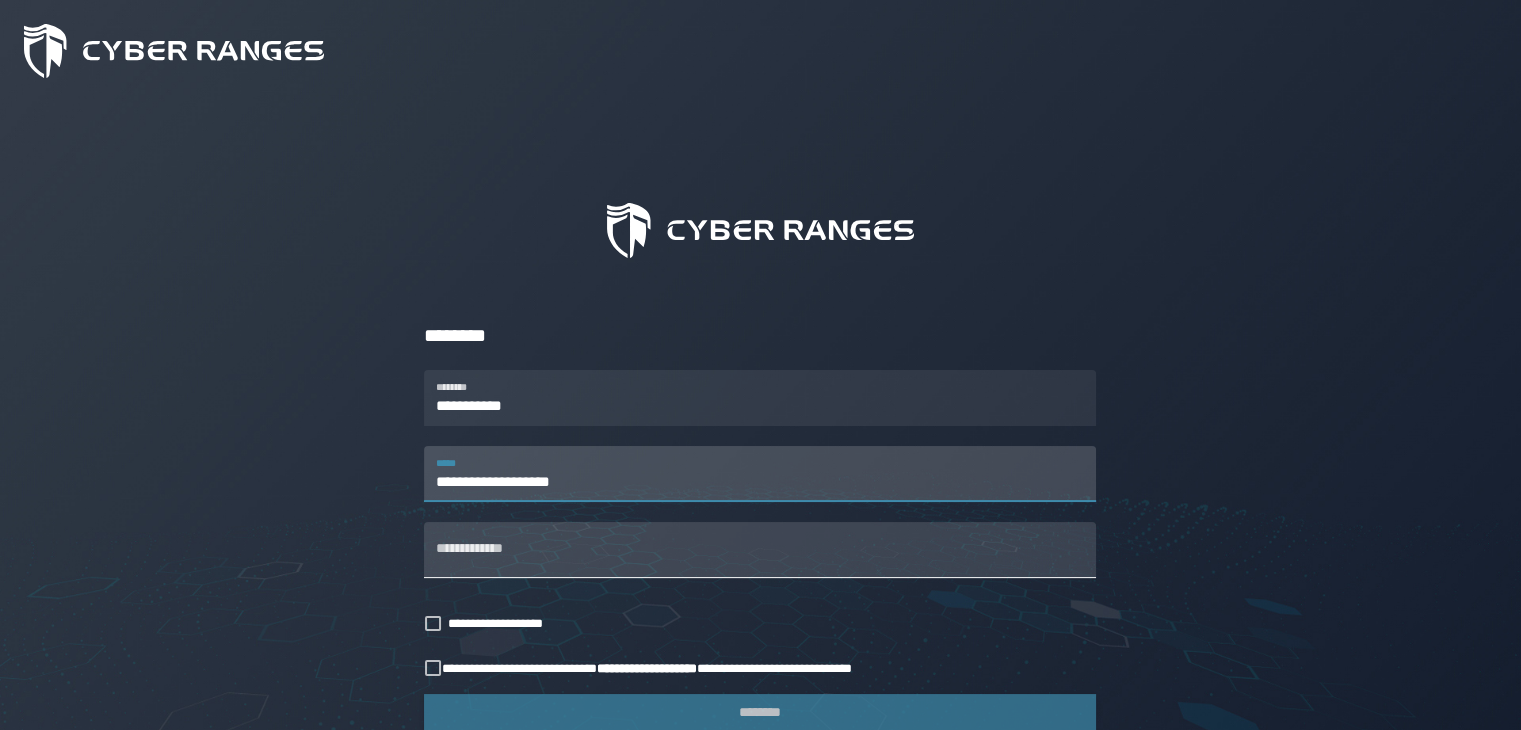 type on "**********" 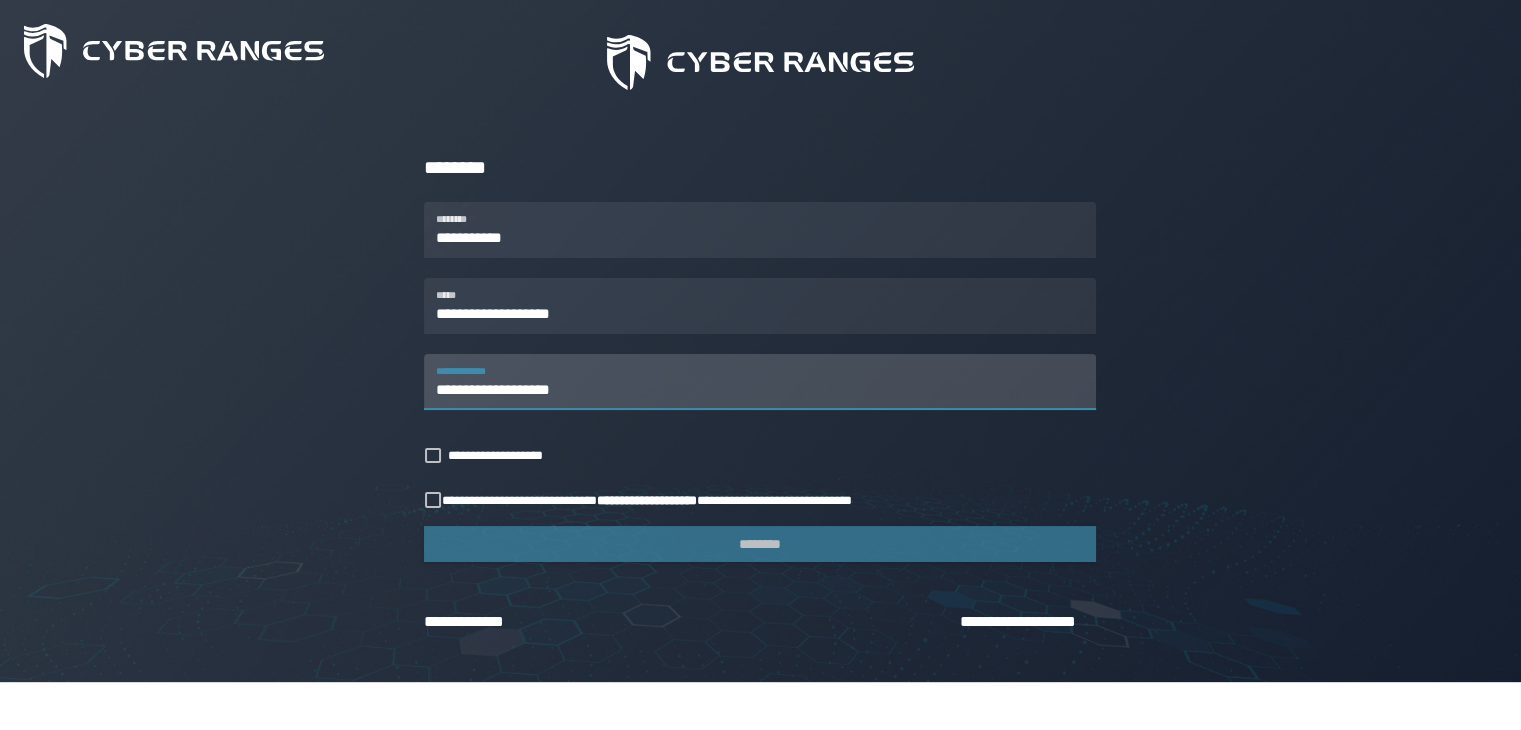 scroll, scrollTop: 174, scrollLeft: 0, axis: vertical 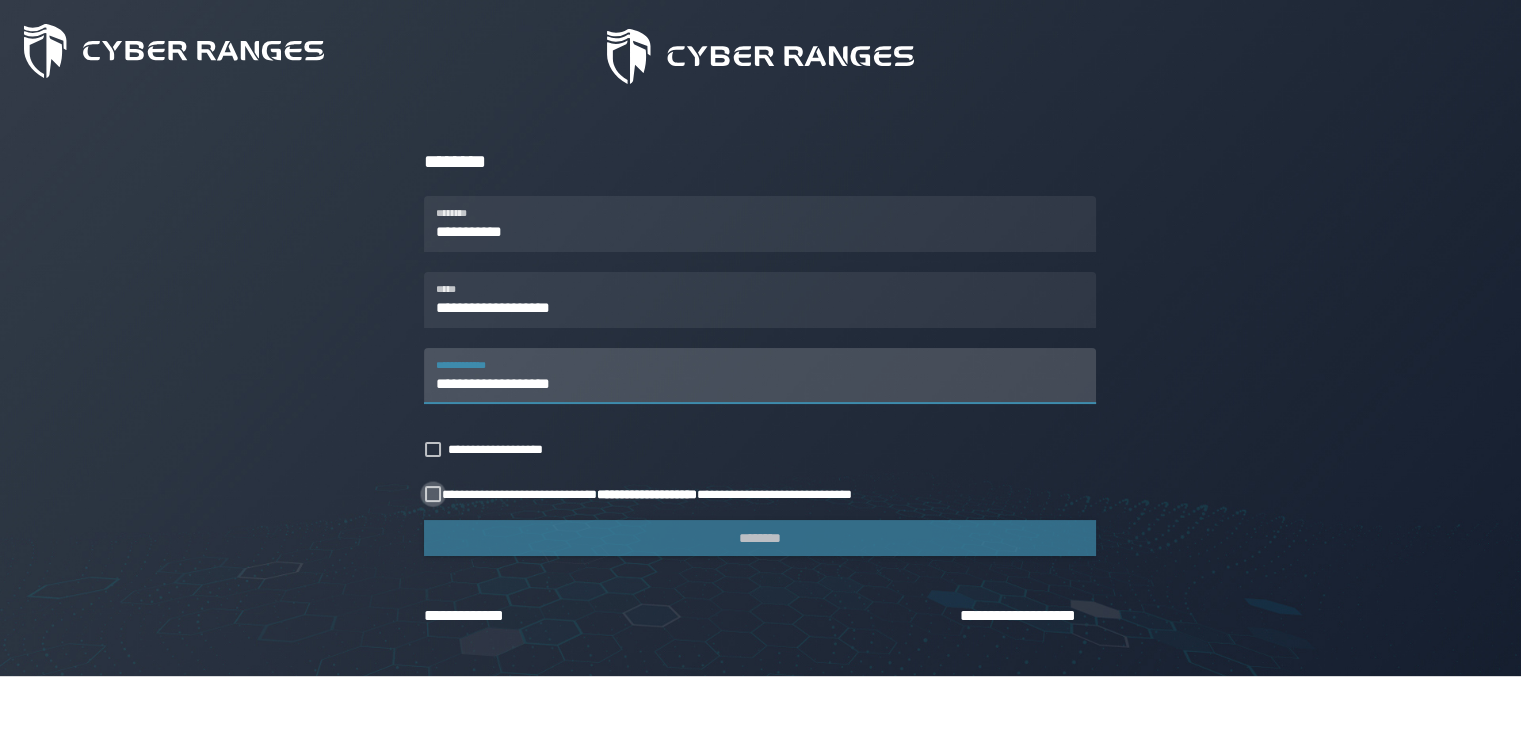 type on "**********" 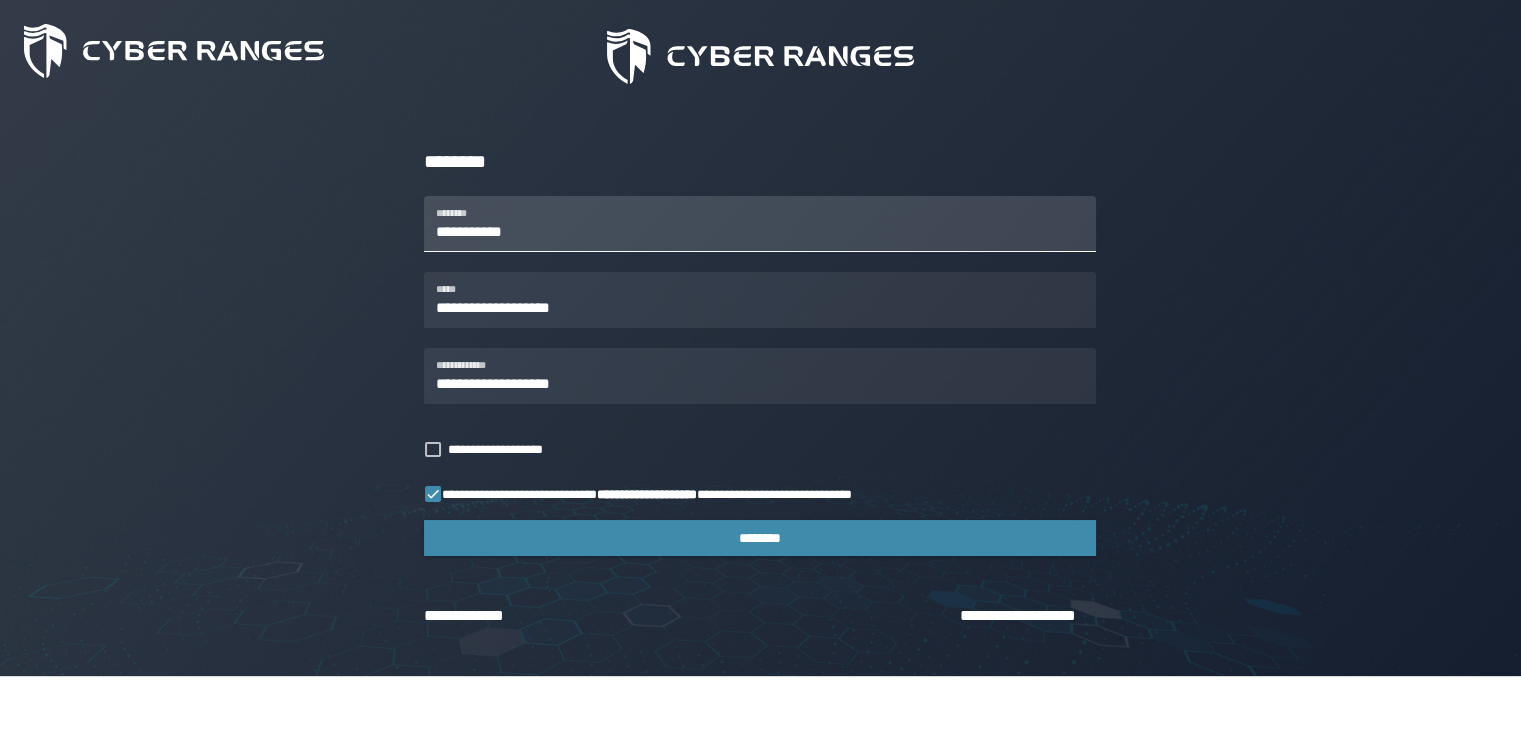 click on "**********" at bounding box center [760, 224] 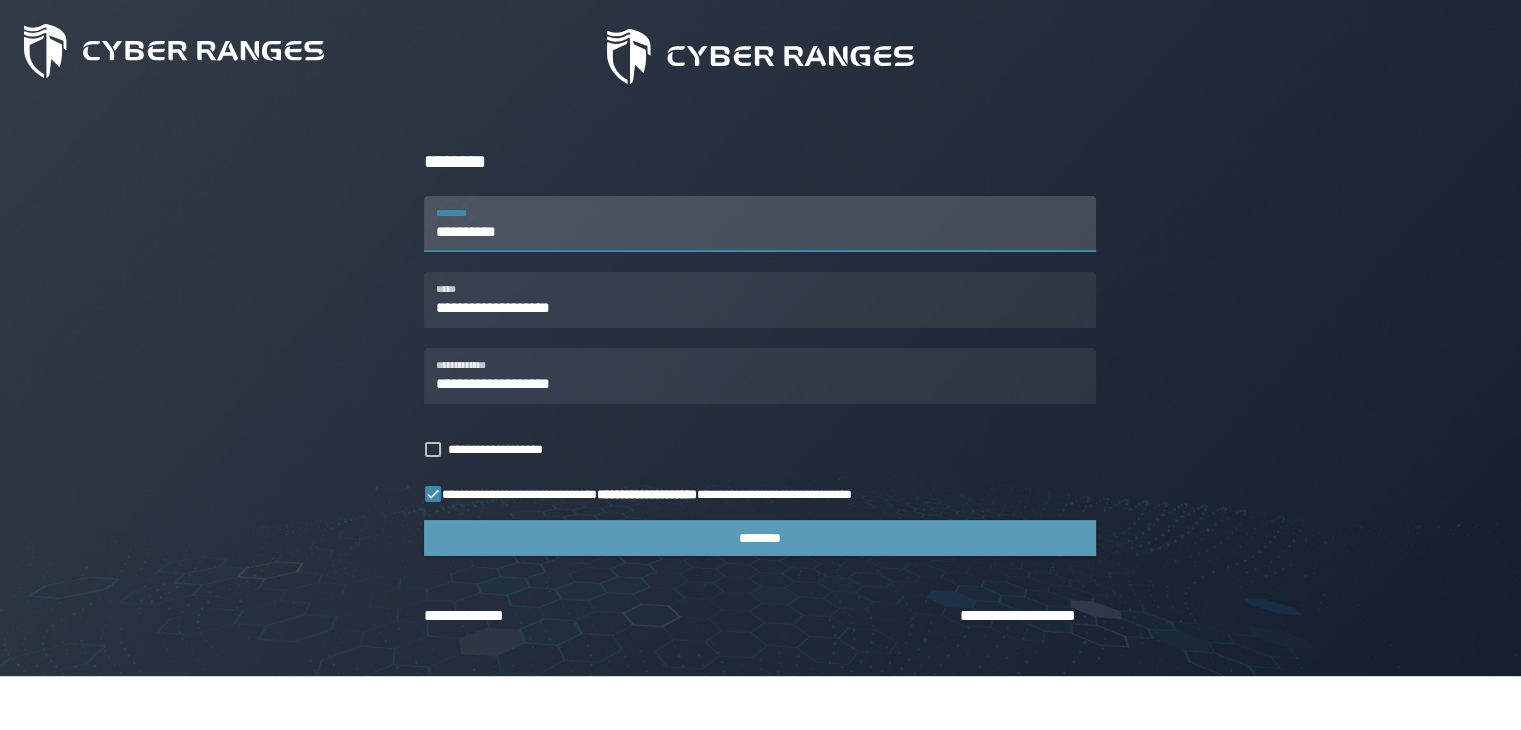 type on "**********" 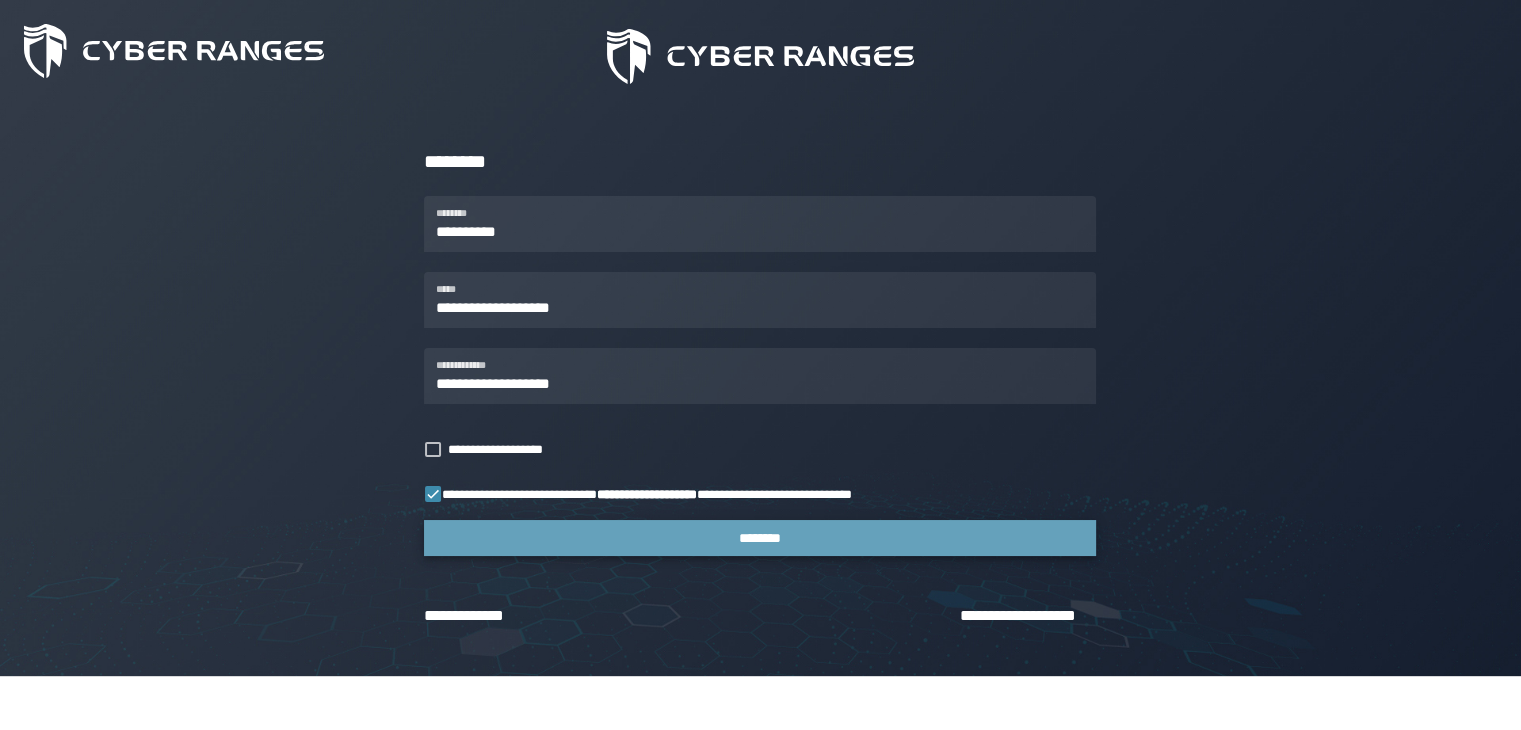 click on "********" at bounding box center (760, 538) 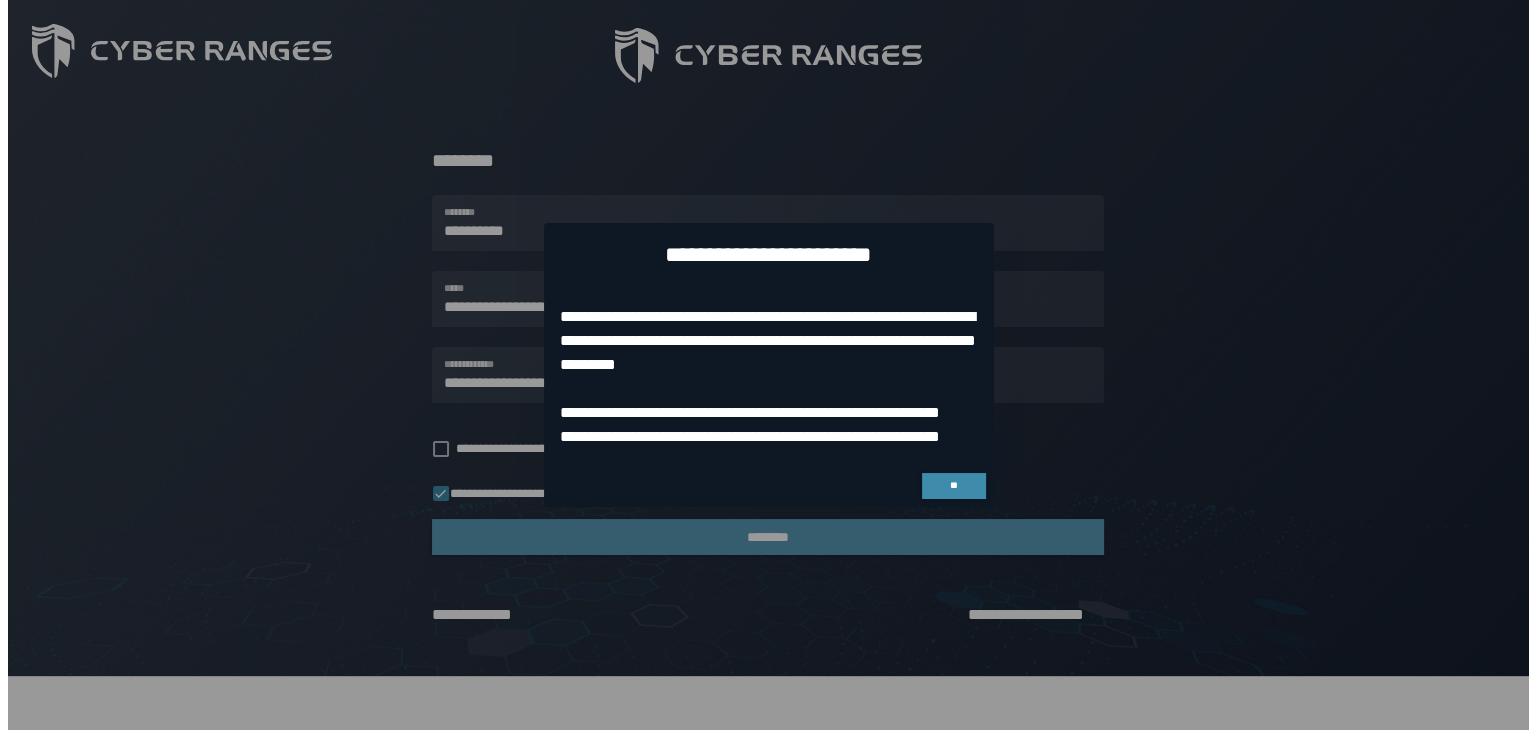 scroll, scrollTop: 0, scrollLeft: 0, axis: both 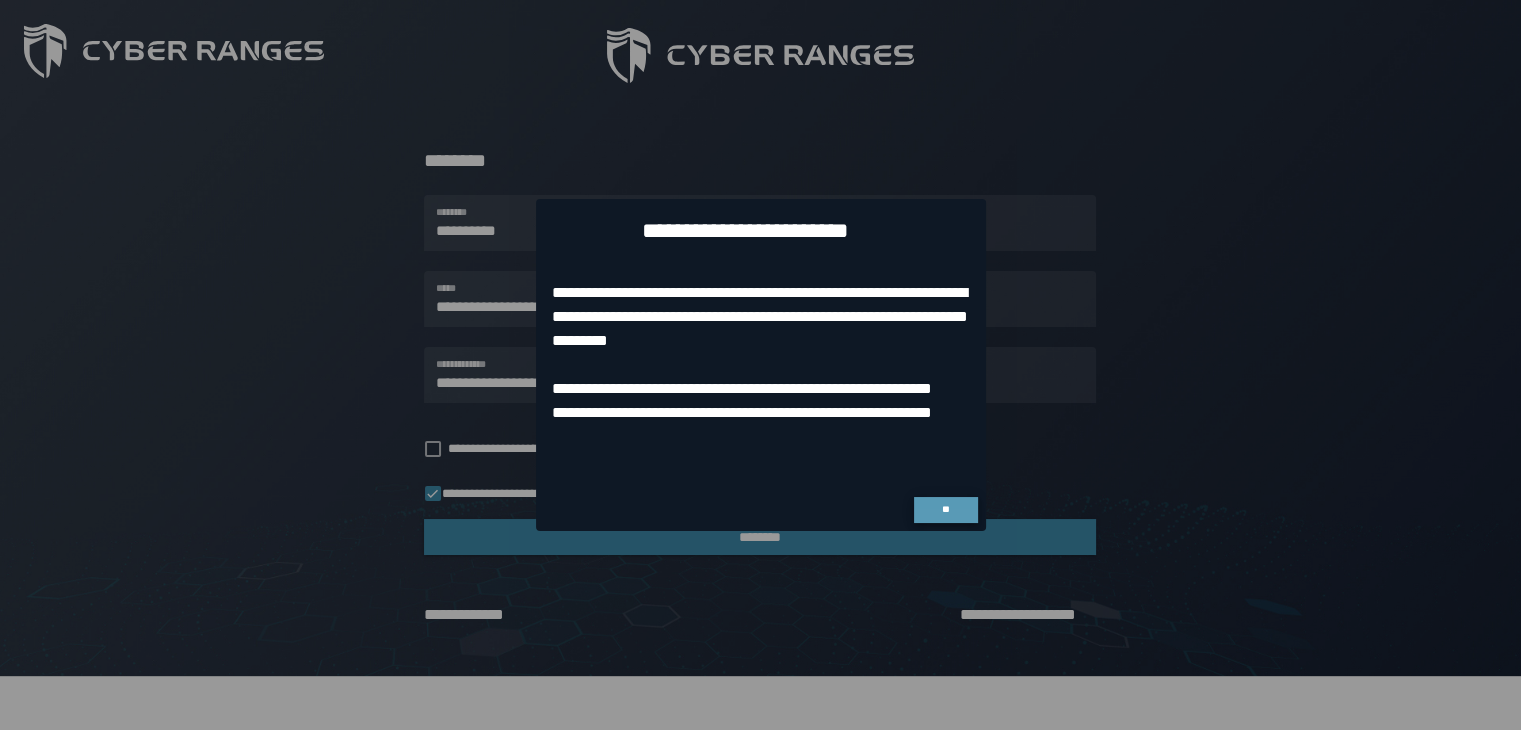 click on "**" at bounding box center [946, 510] 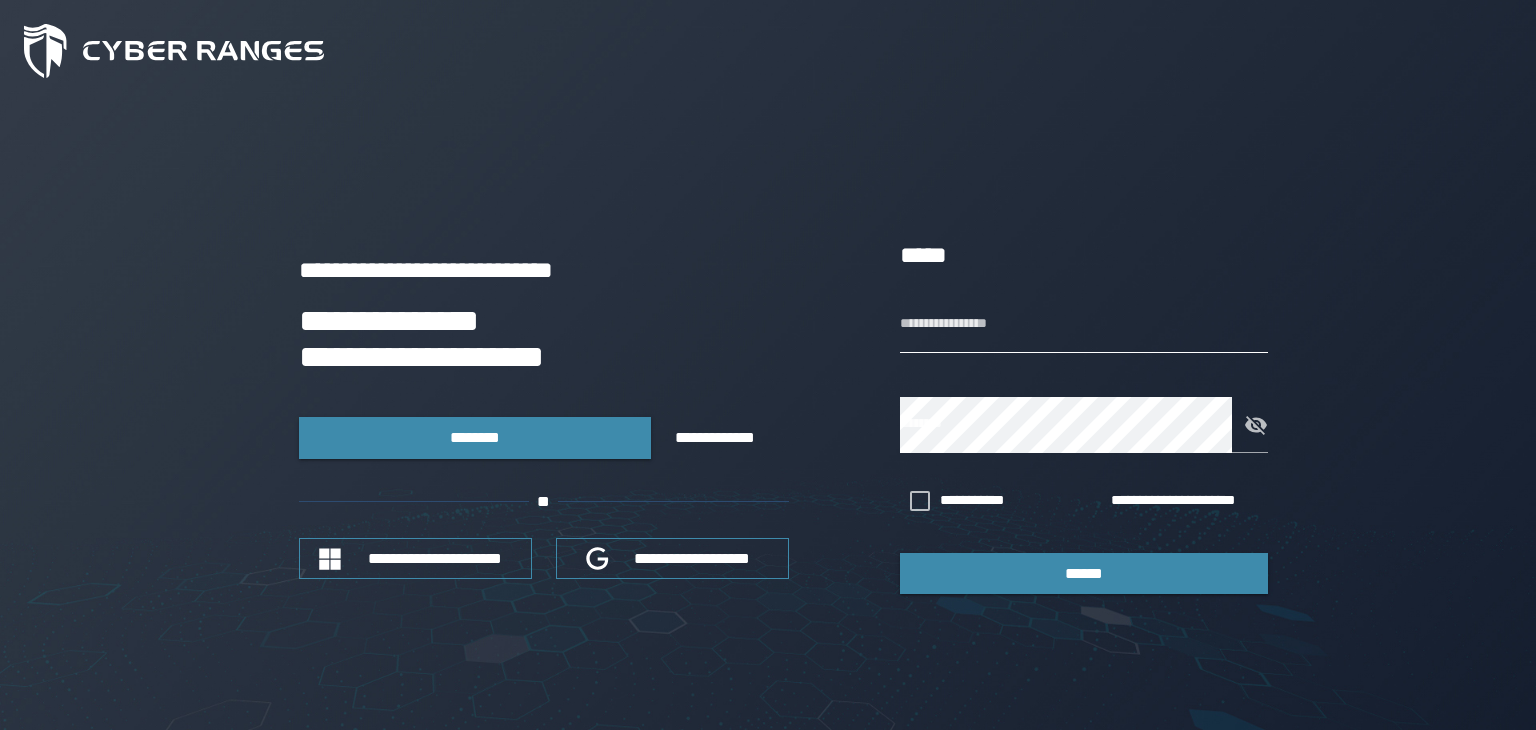 click on "**********" at bounding box center (1084, 325) 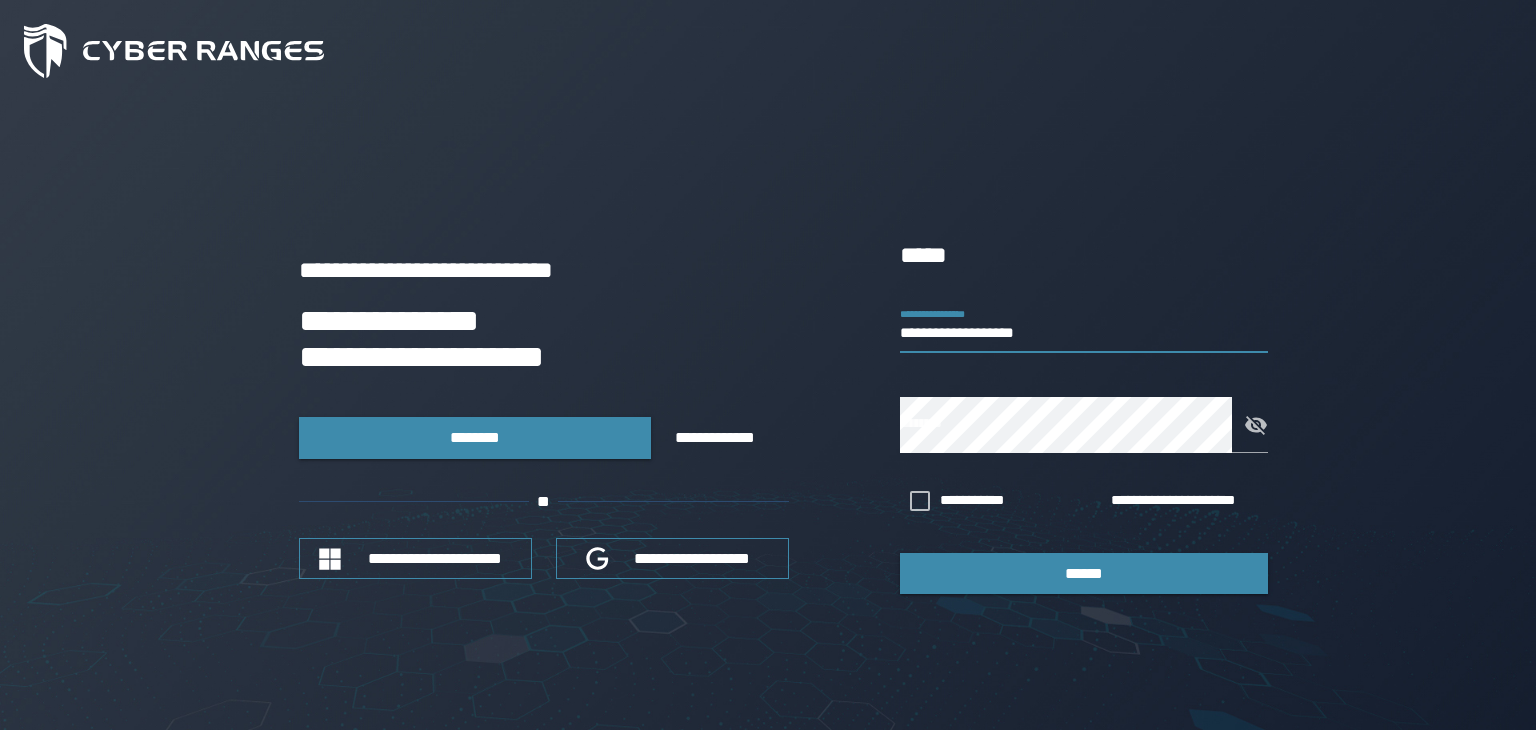 type on "**********" 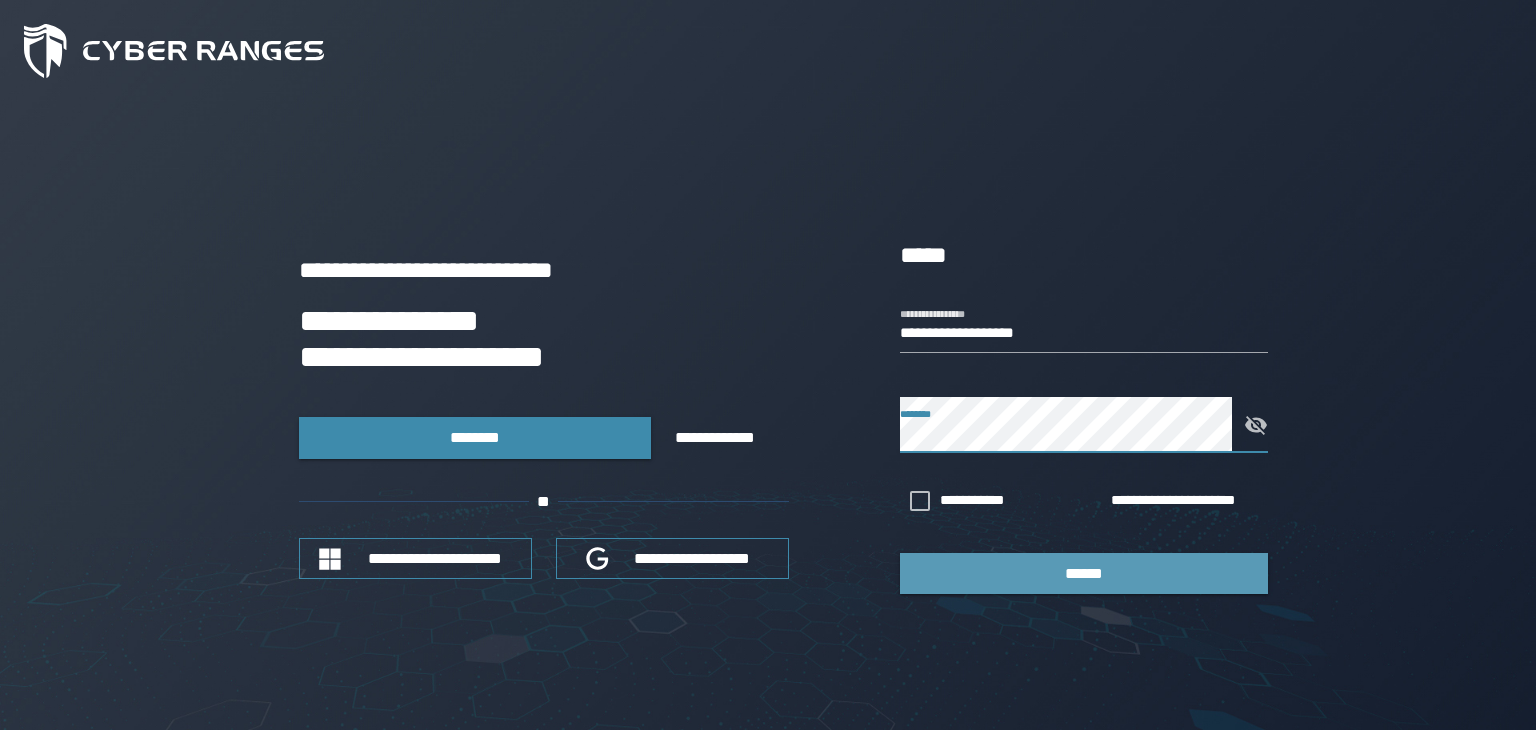 click on "******" at bounding box center [1084, 573] 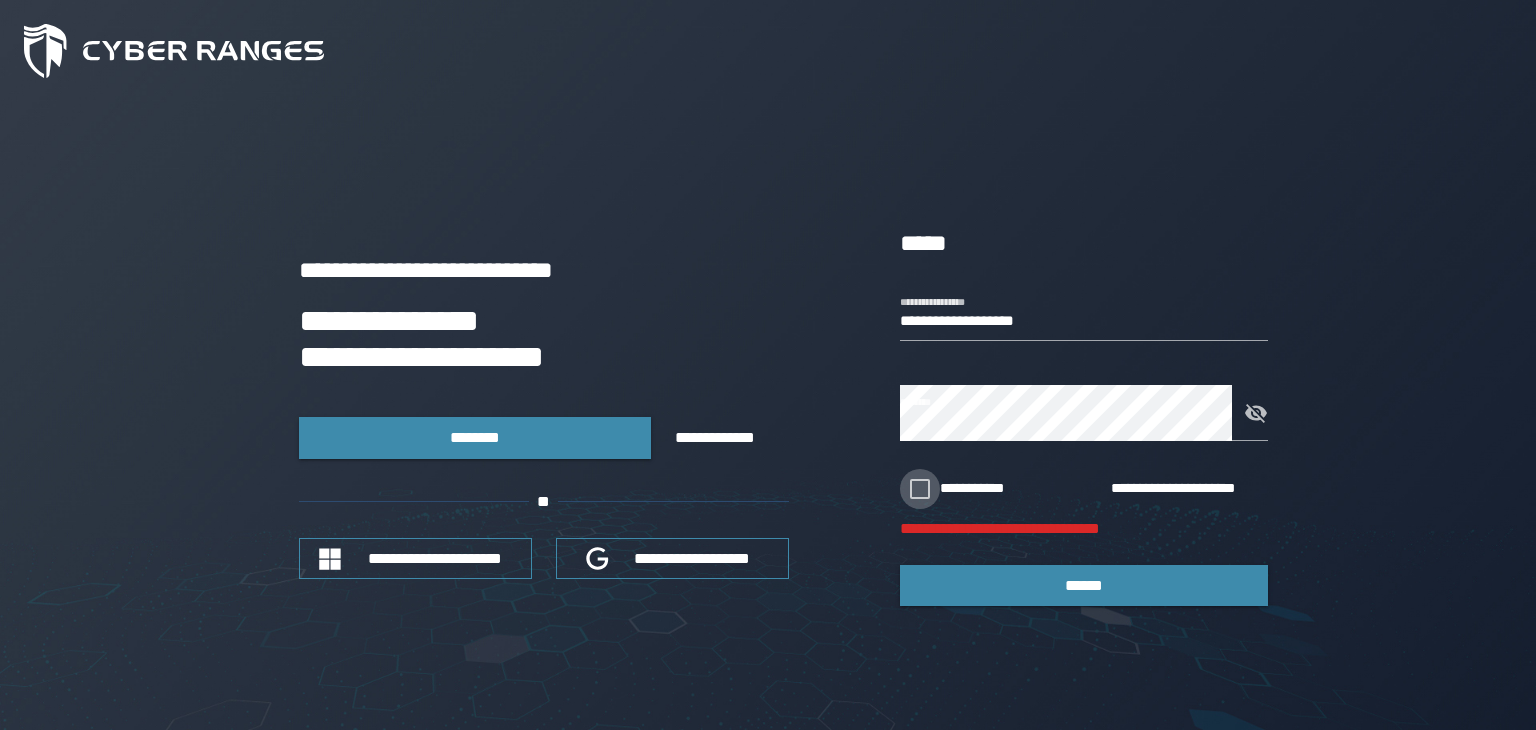 click 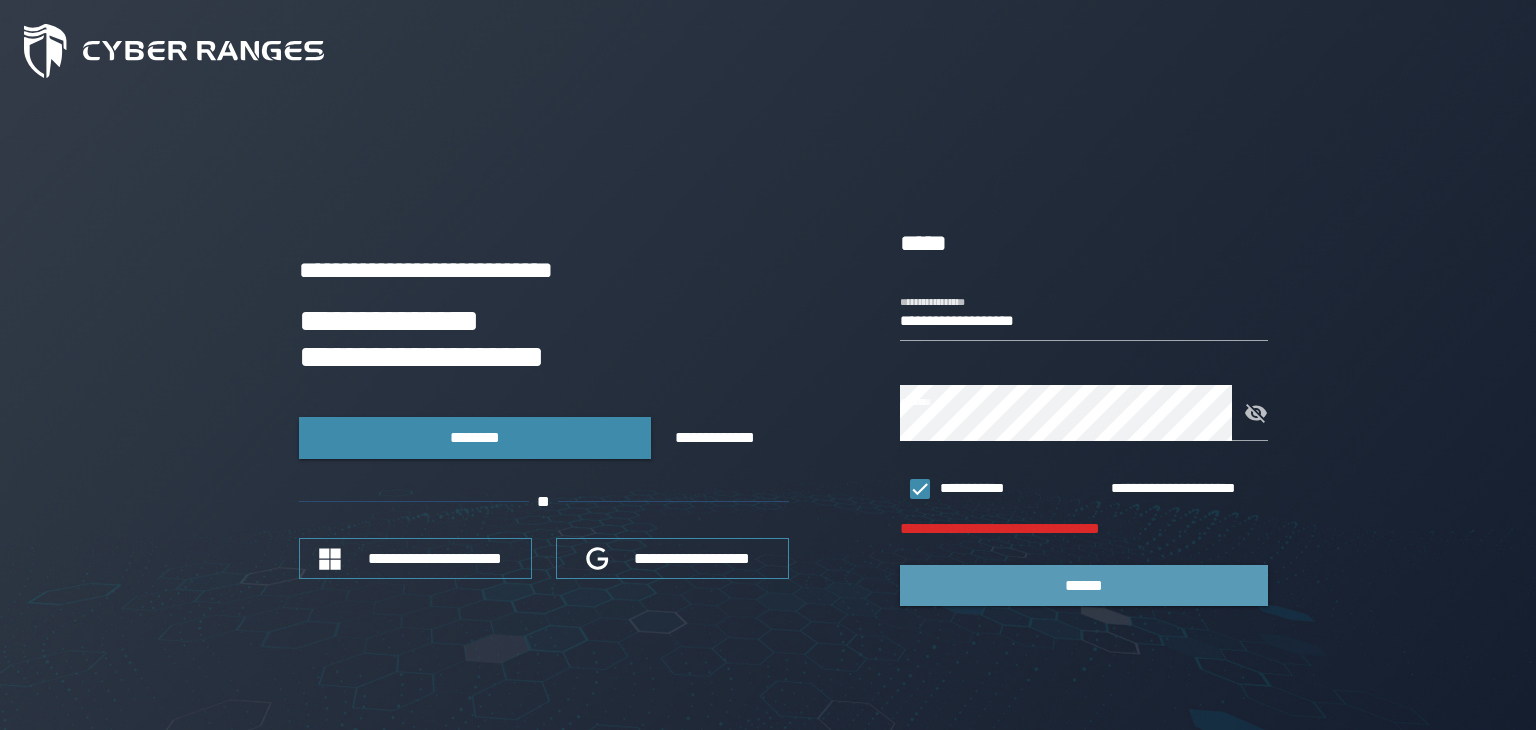 click on "******" at bounding box center [1084, 585] 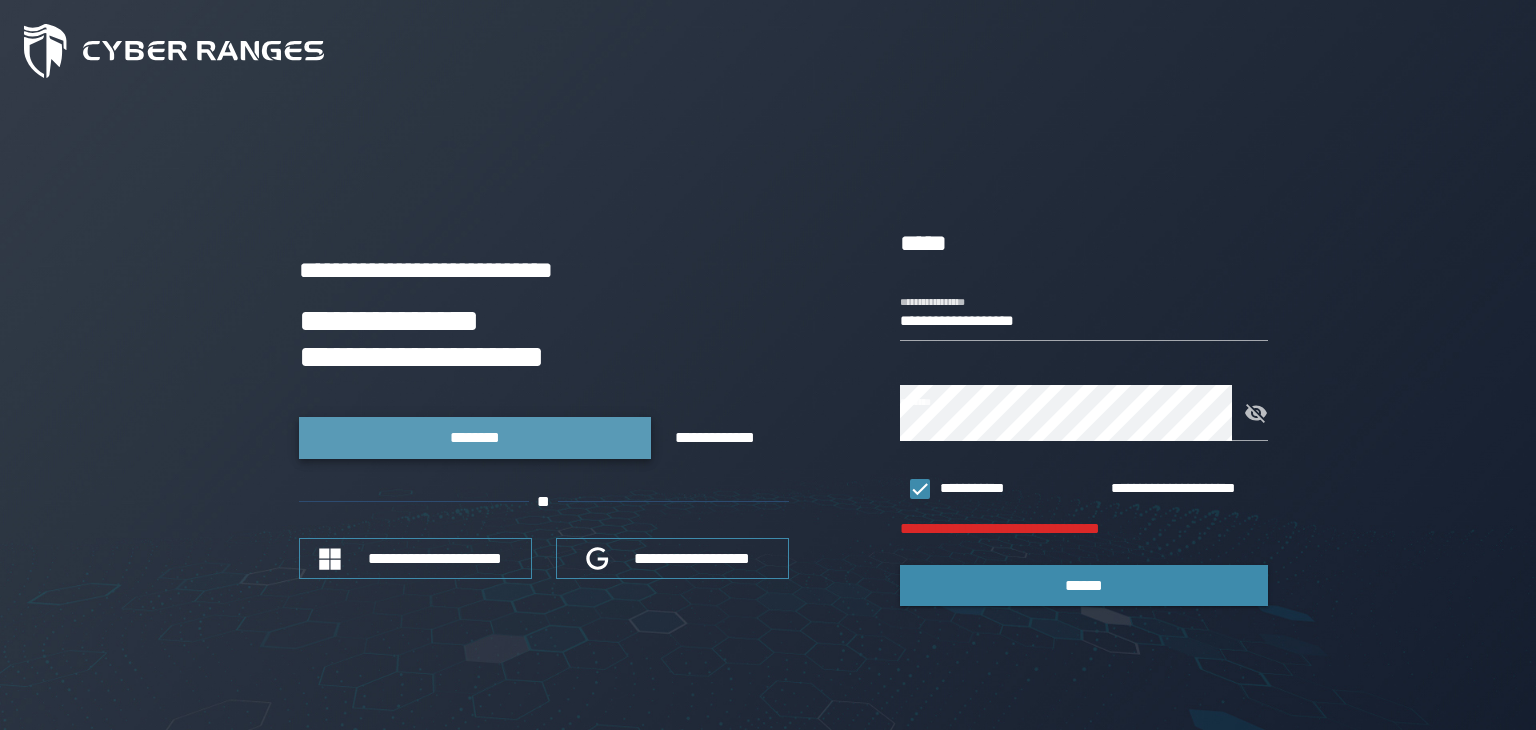 click on "********" at bounding box center [474, 437] 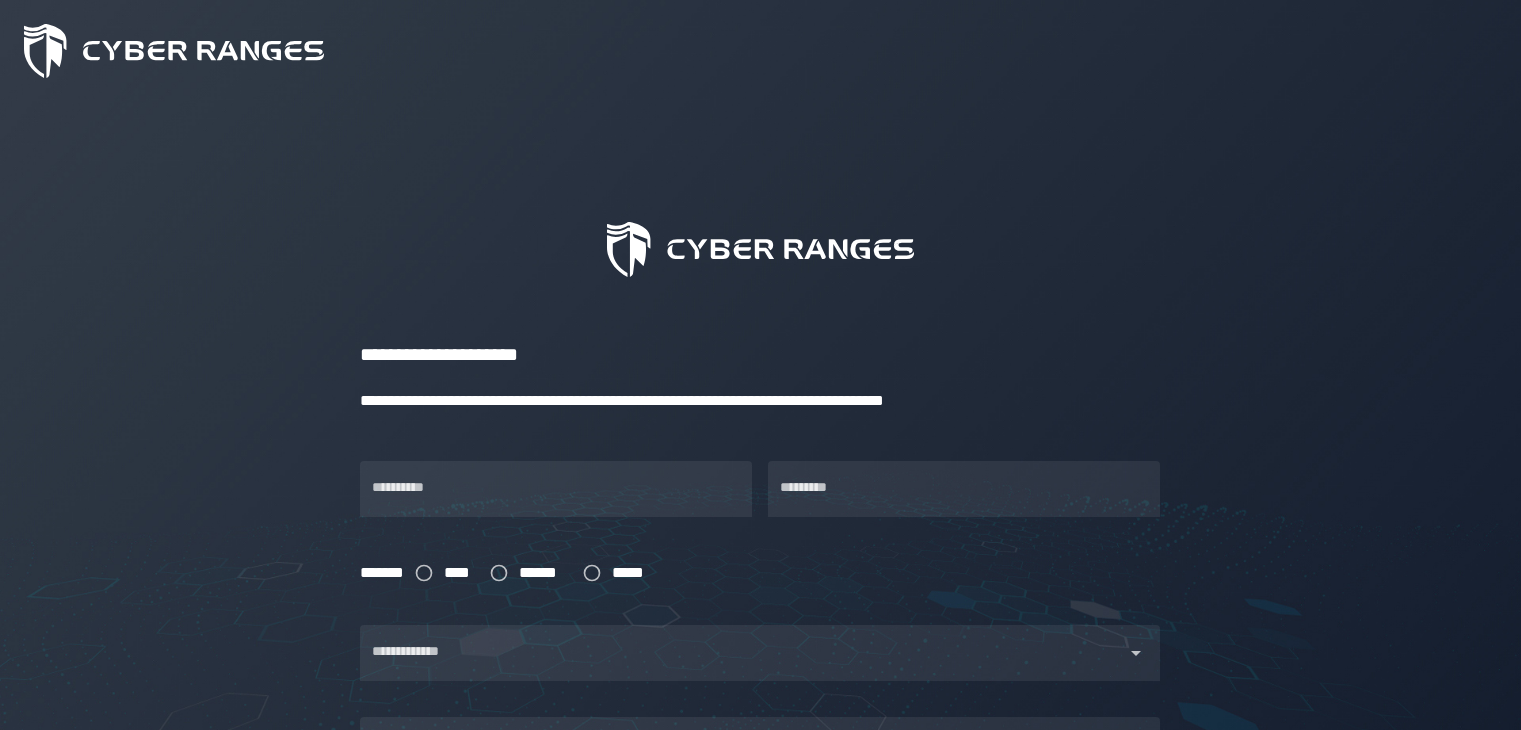 scroll, scrollTop: 0, scrollLeft: 0, axis: both 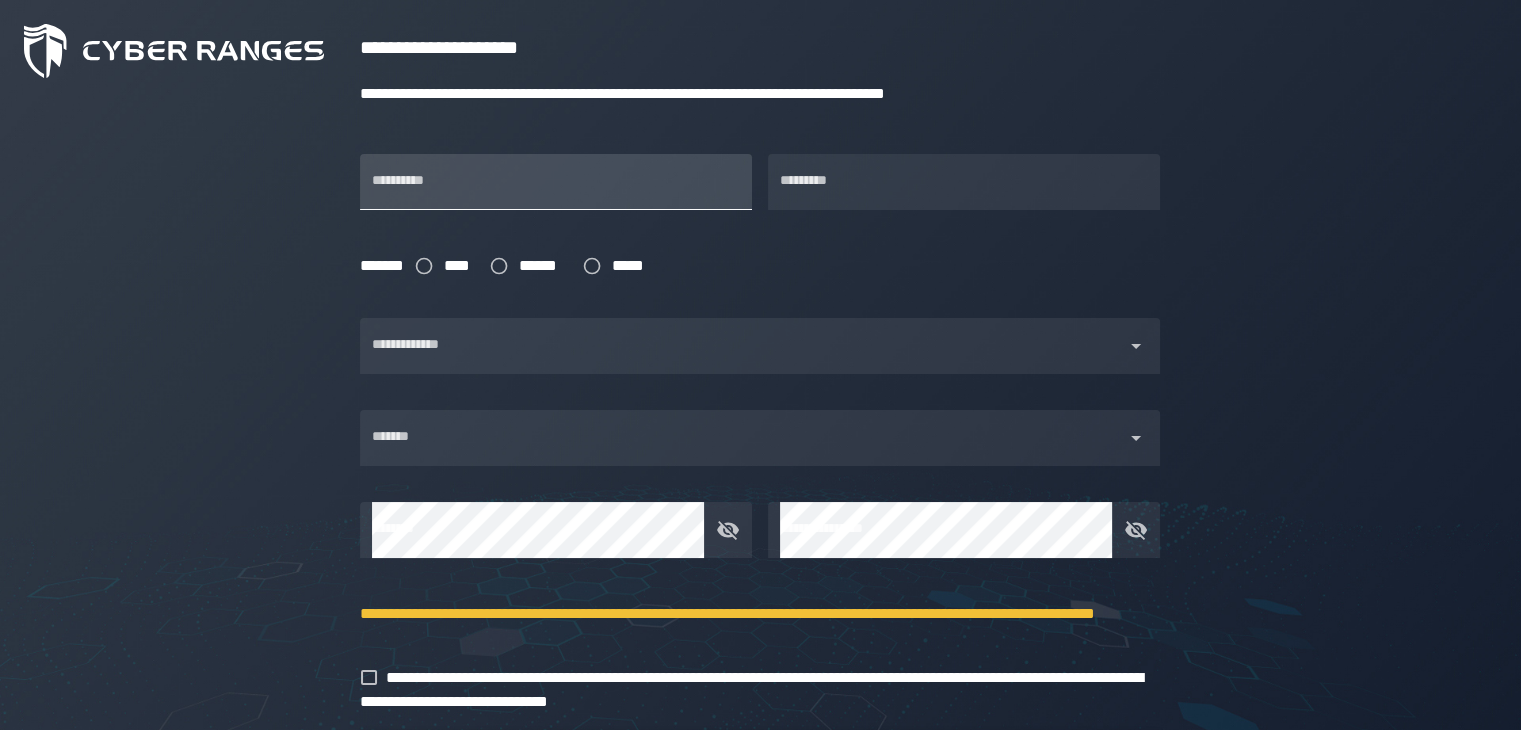 click on "**********" at bounding box center [556, 182] 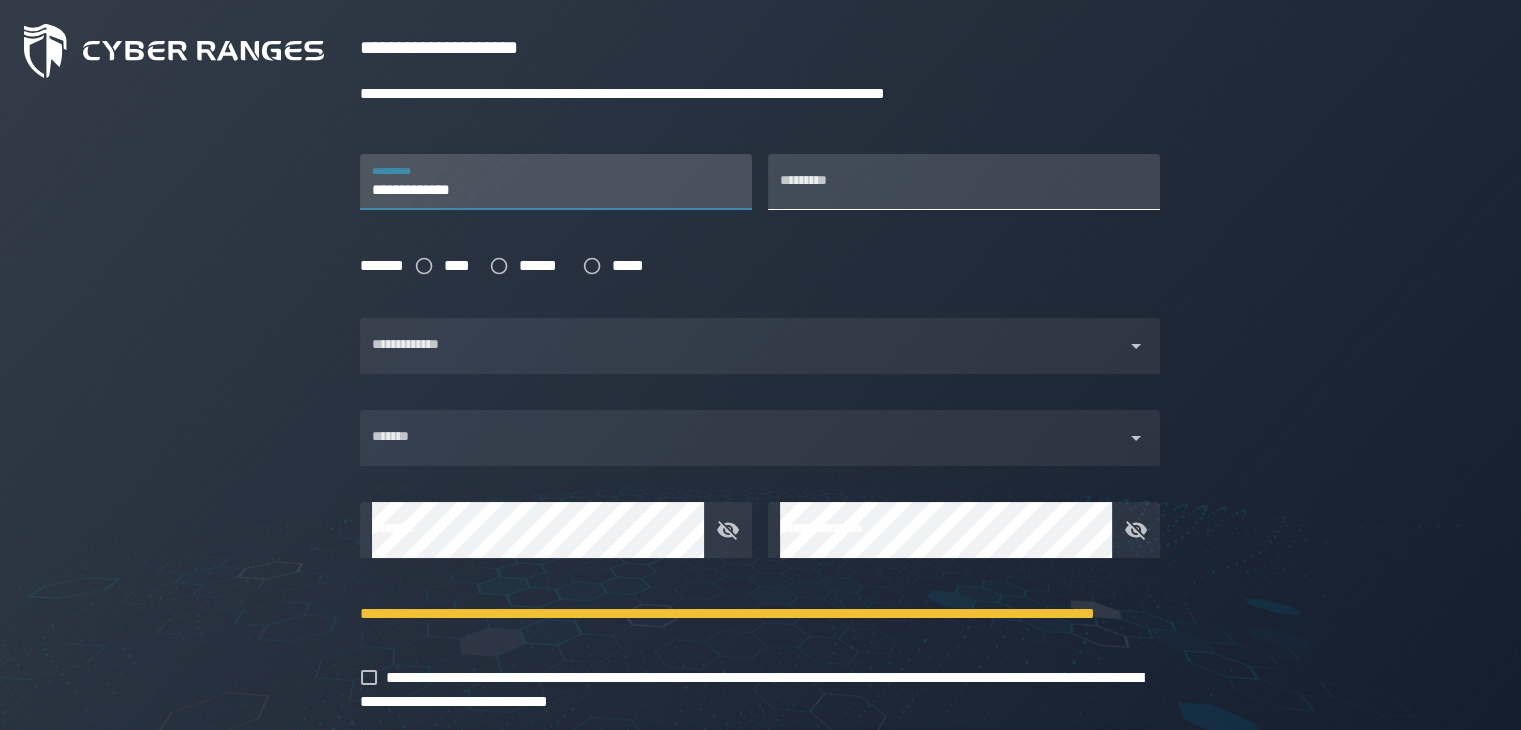 type on "**********" 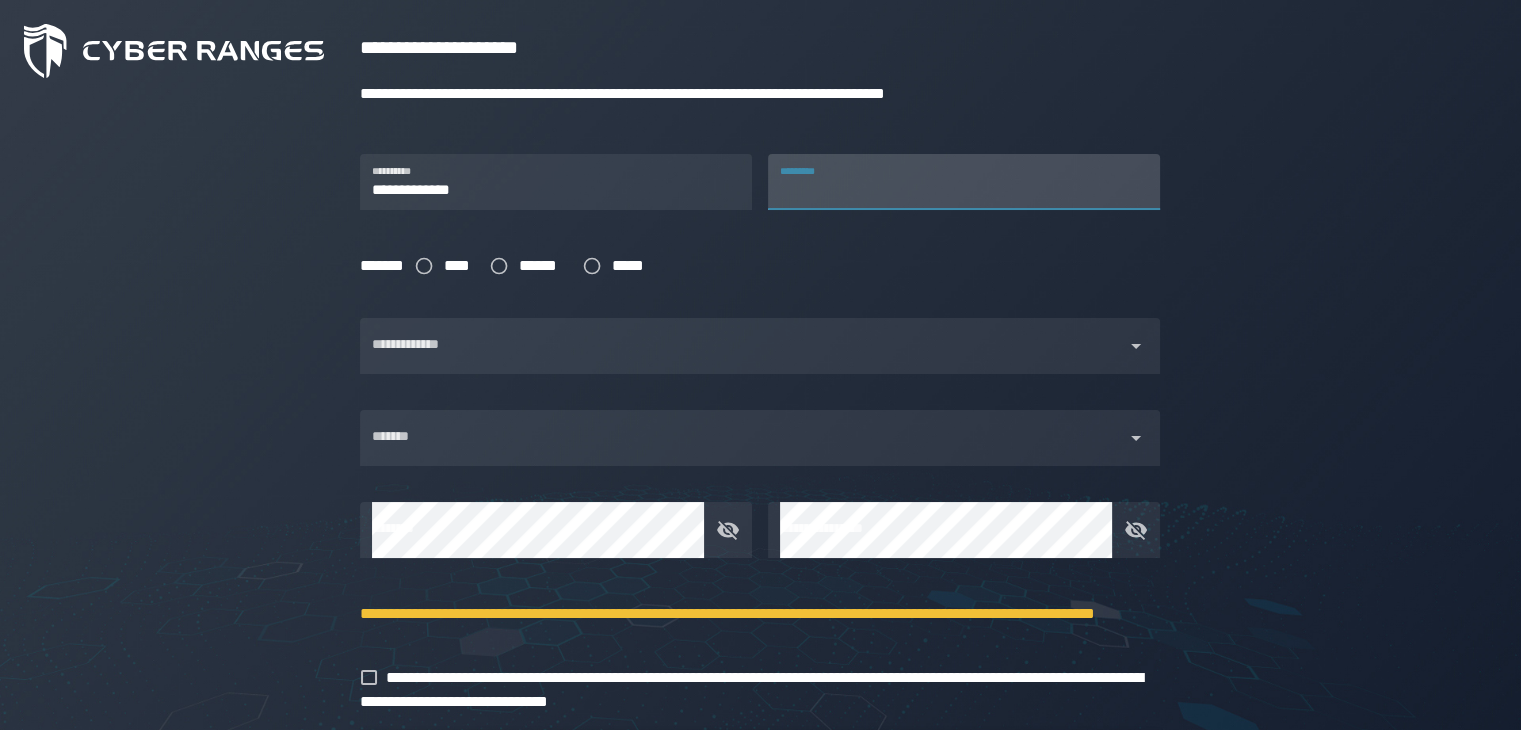 click on "*********" at bounding box center (964, 182) 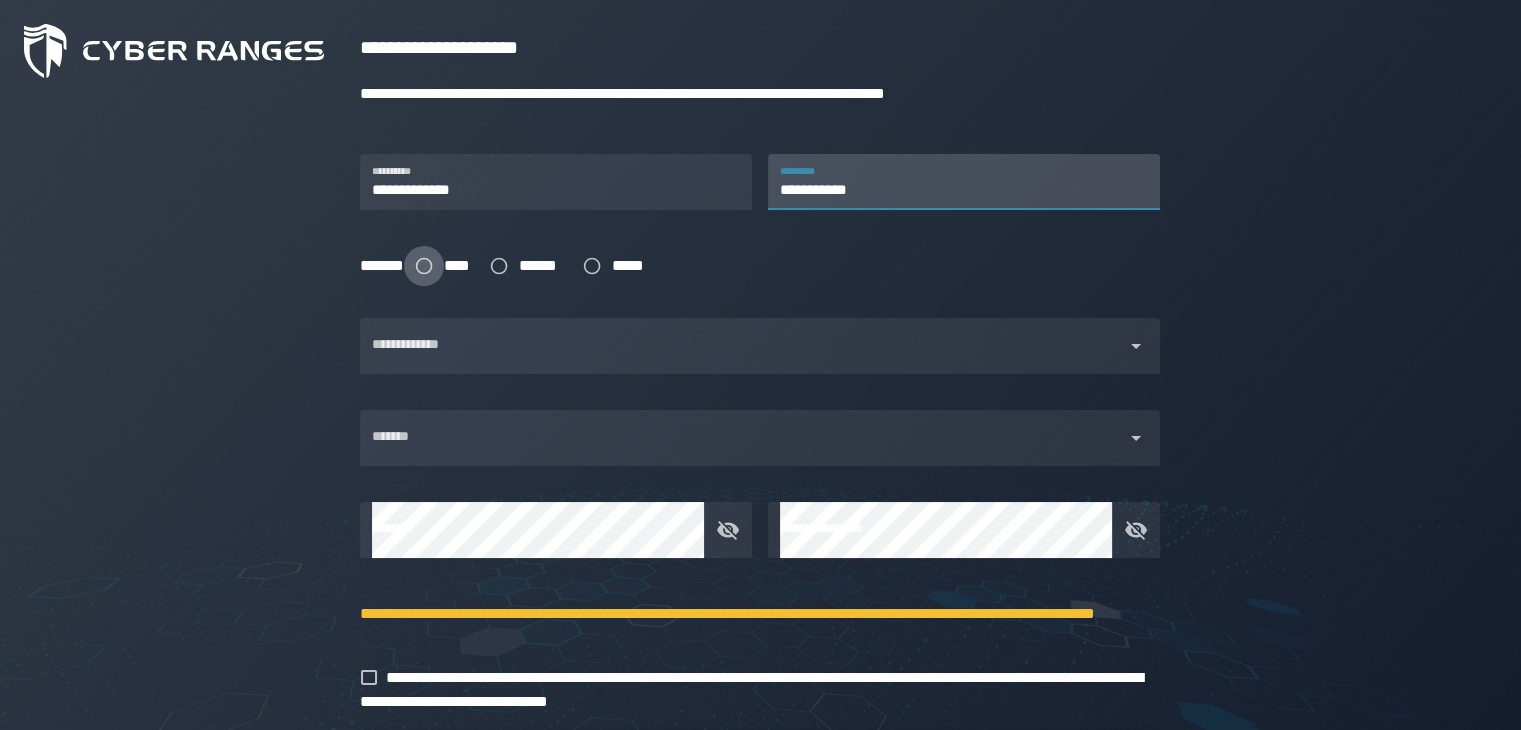 type on "**********" 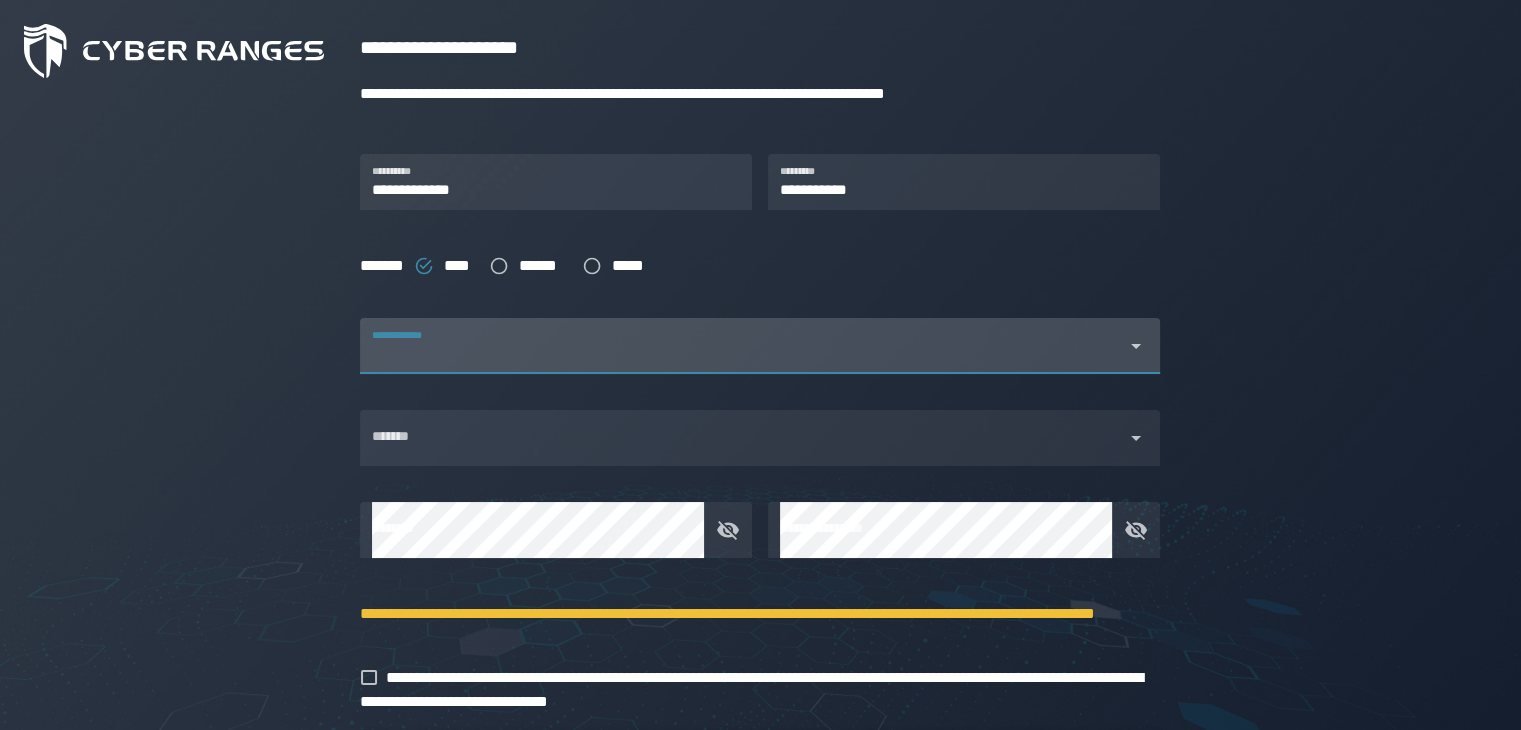 click 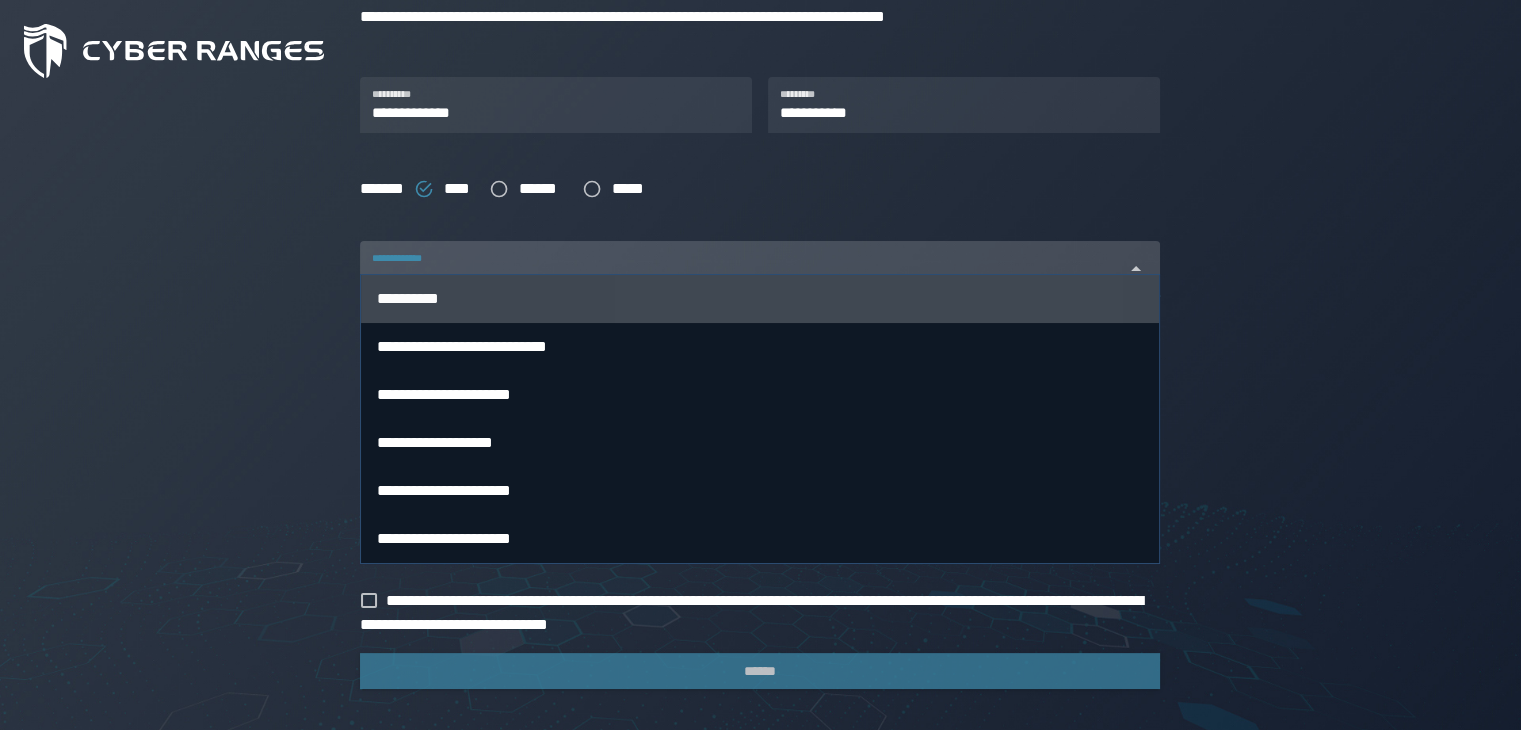 scroll, scrollTop: 407, scrollLeft: 0, axis: vertical 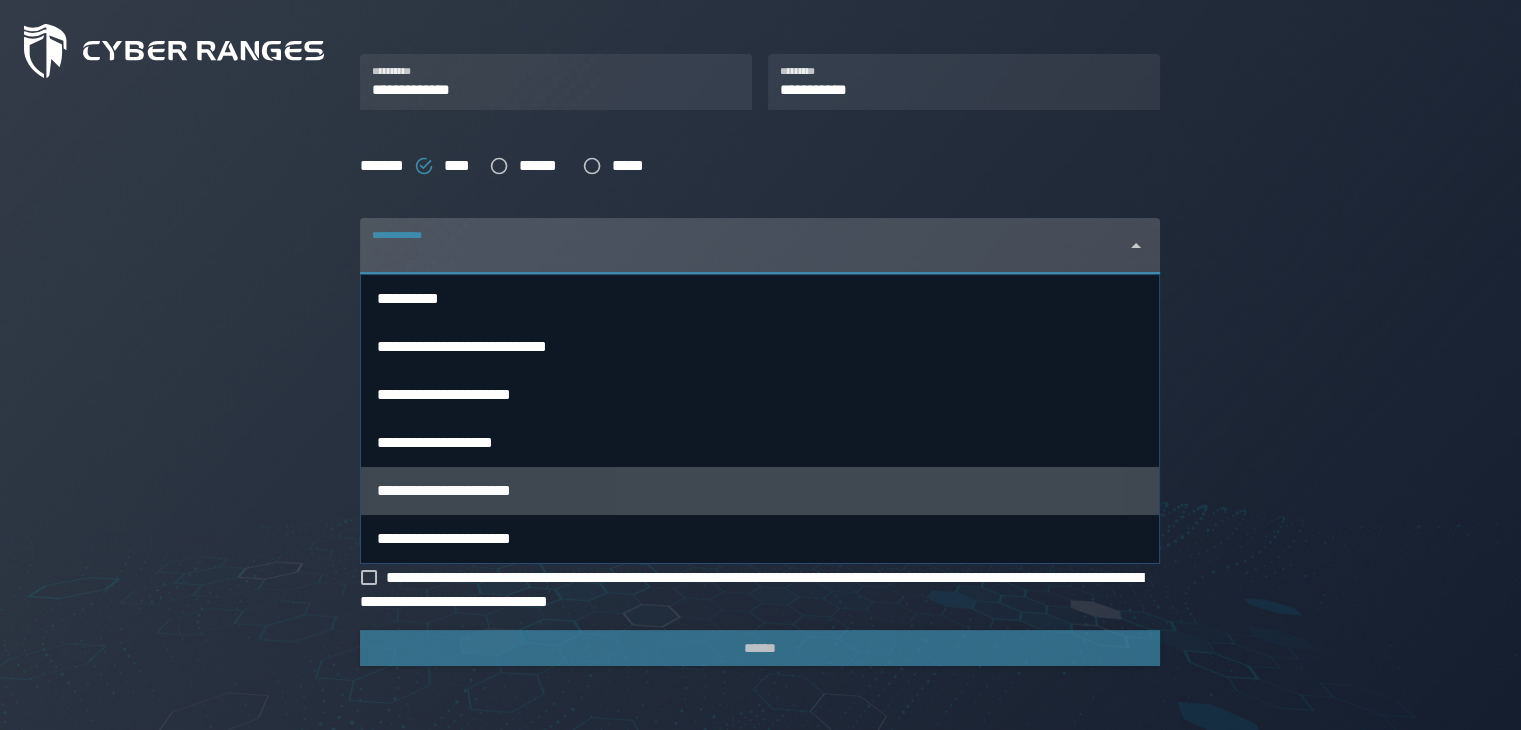 click on "**********" at bounding box center [444, 490] 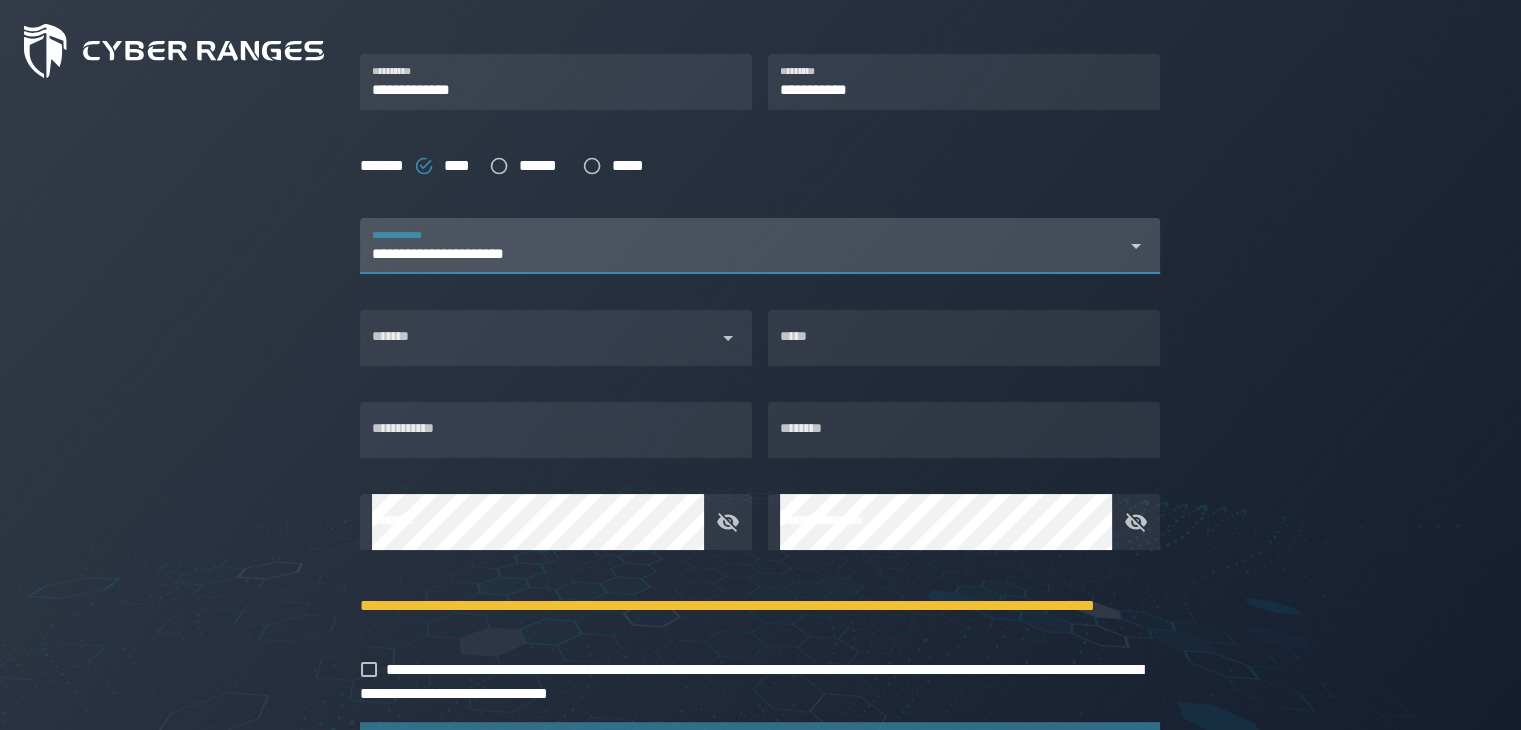 click 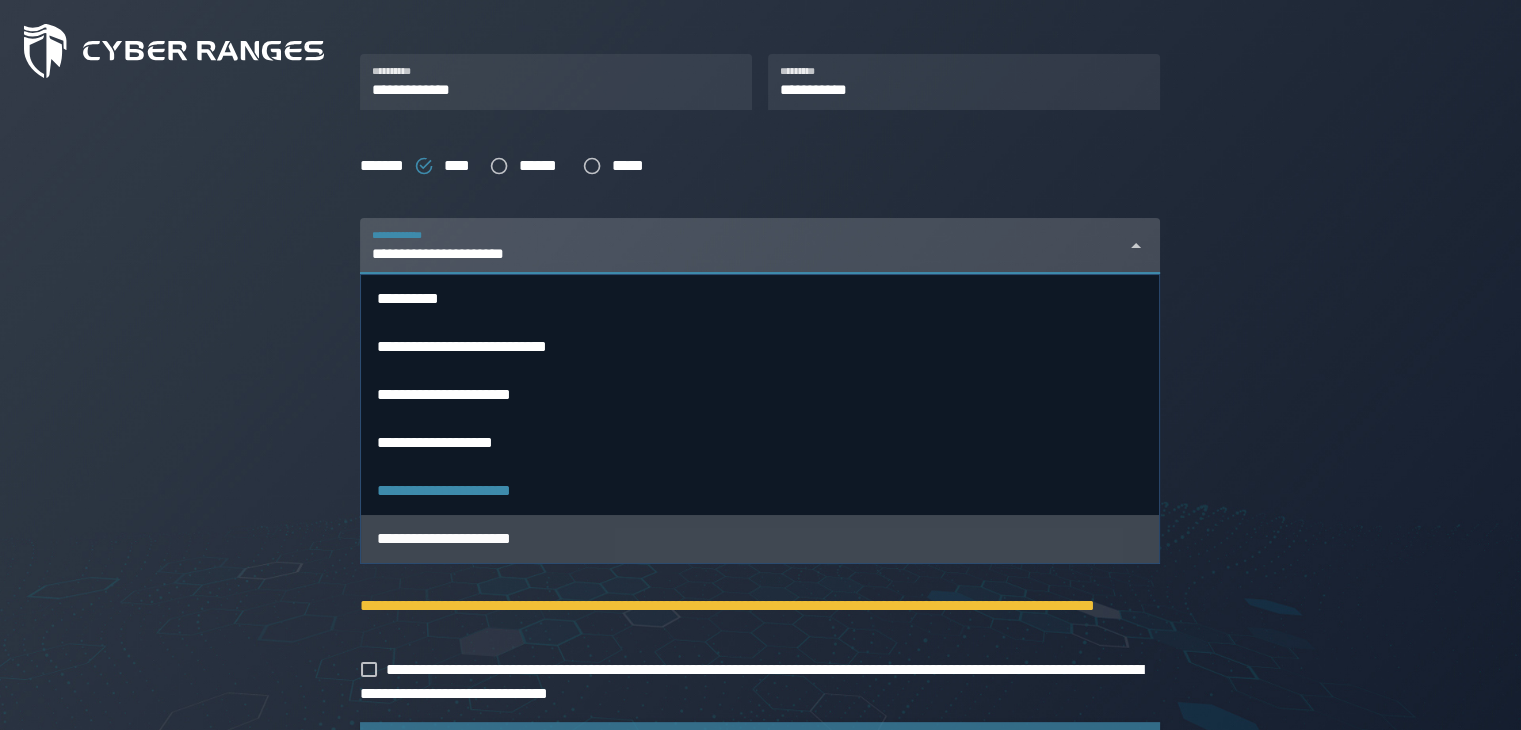 click on "**********" at bounding box center [760, 538] 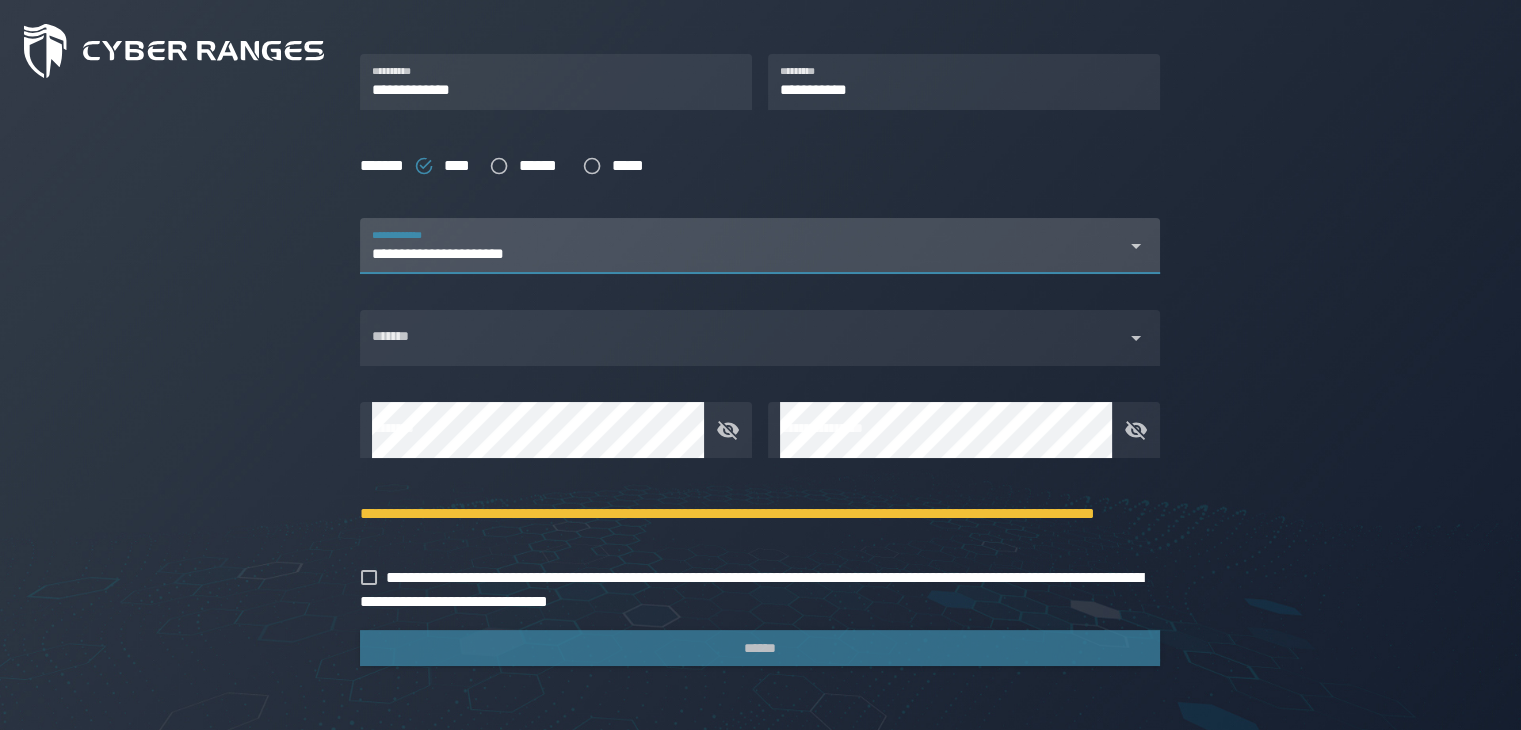 scroll, scrollTop: 0, scrollLeft: 147, axis: horizontal 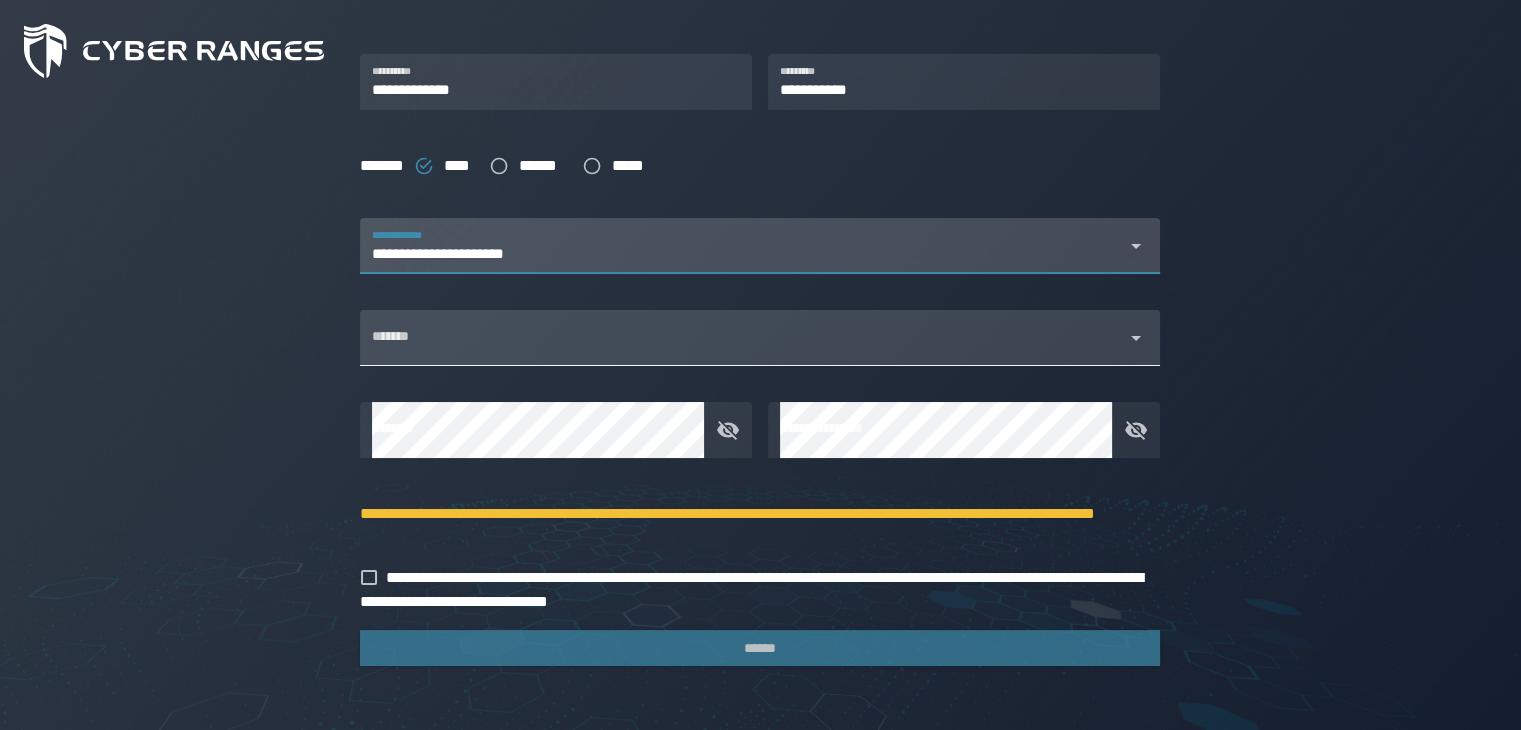 click 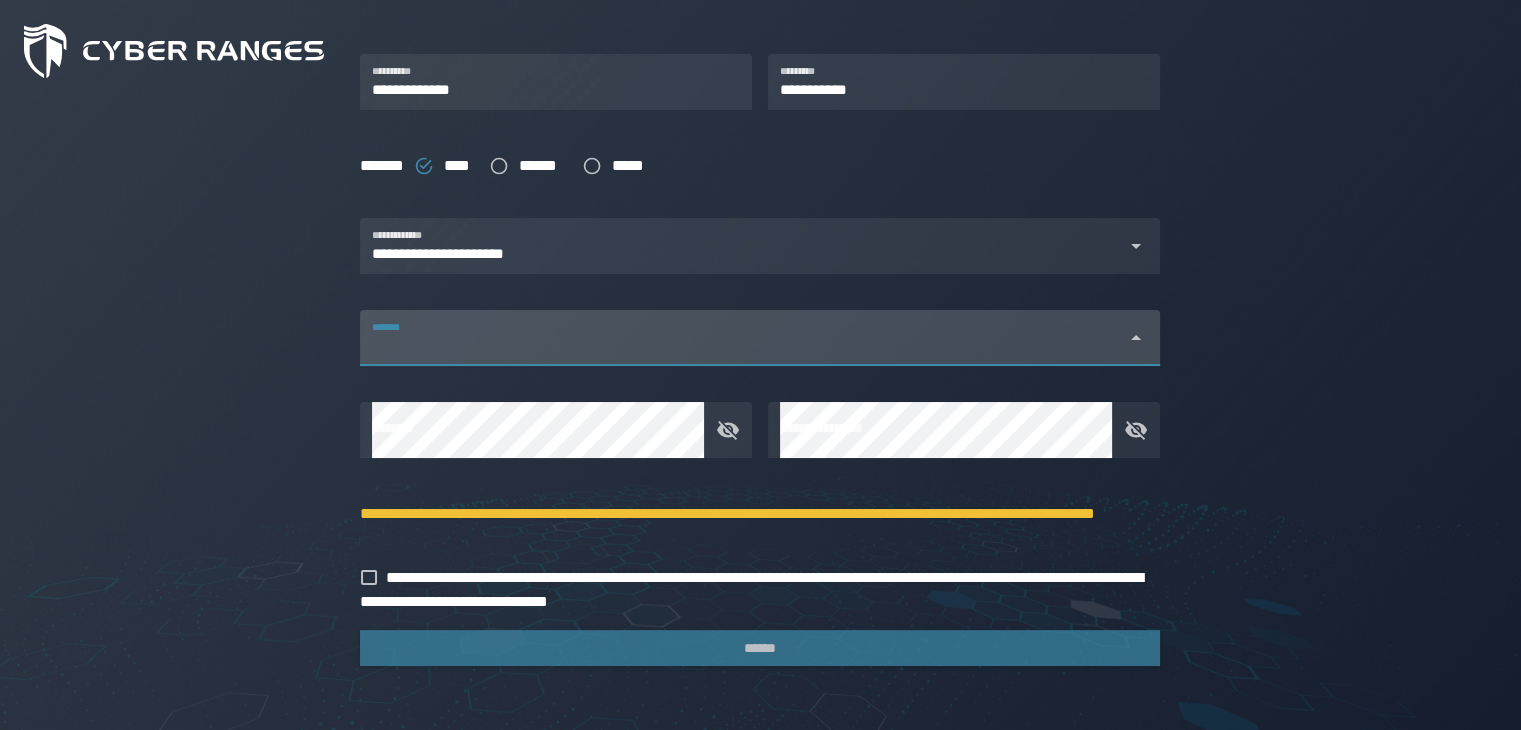 scroll, scrollTop: 0, scrollLeft: 0, axis: both 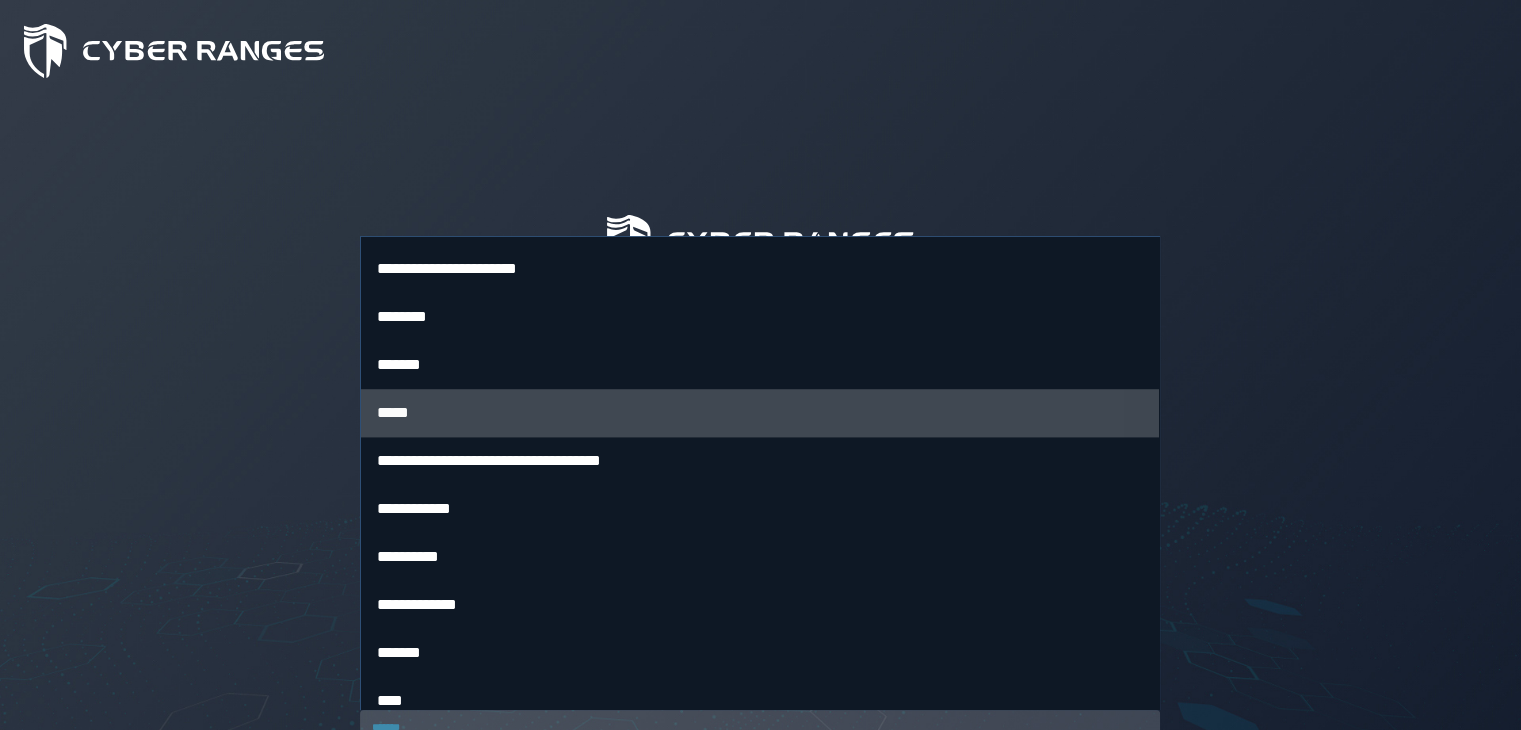click on "*****" at bounding box center [760, 412] 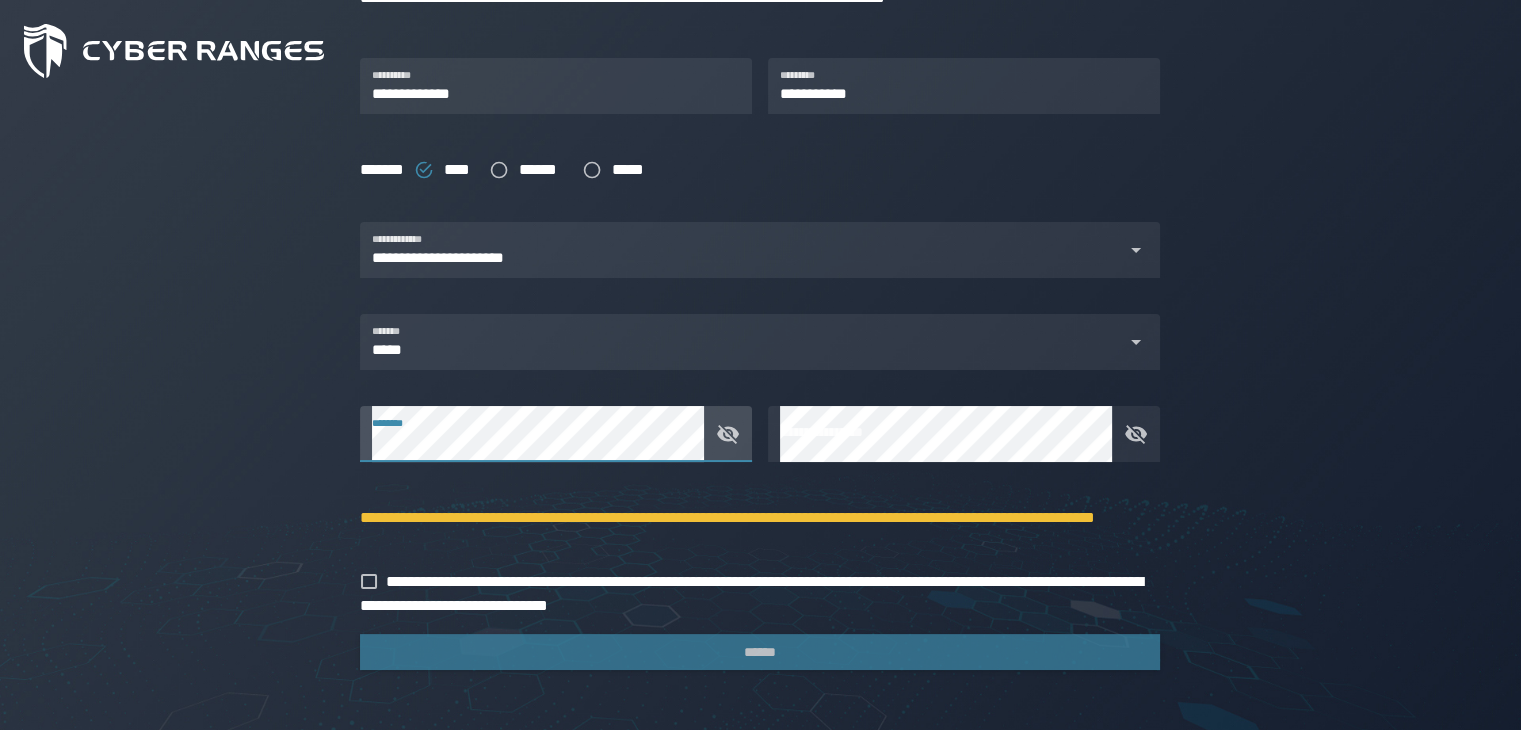 scroll, scrollTop: 407, scrollLeft: 0, axis: vertical 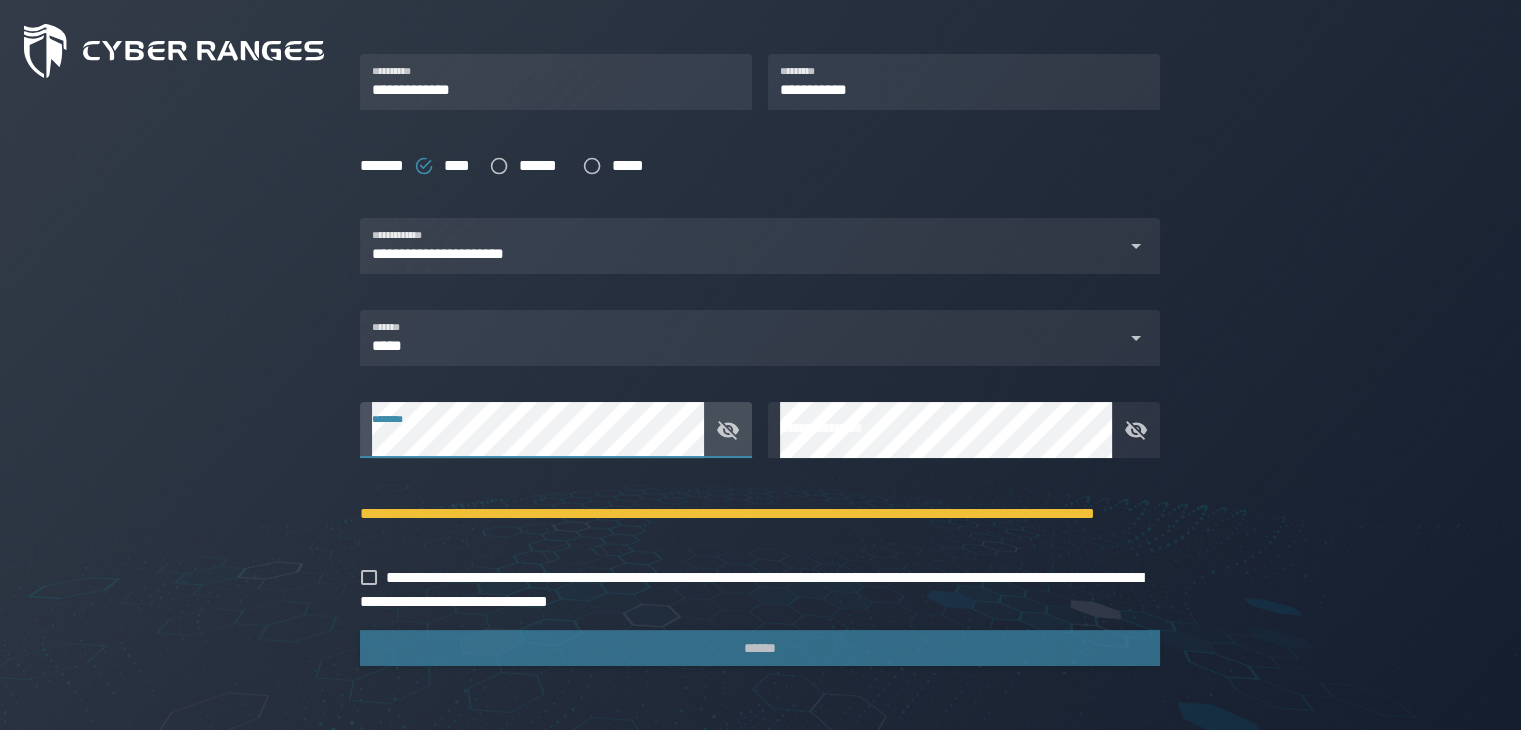 click on "**********" 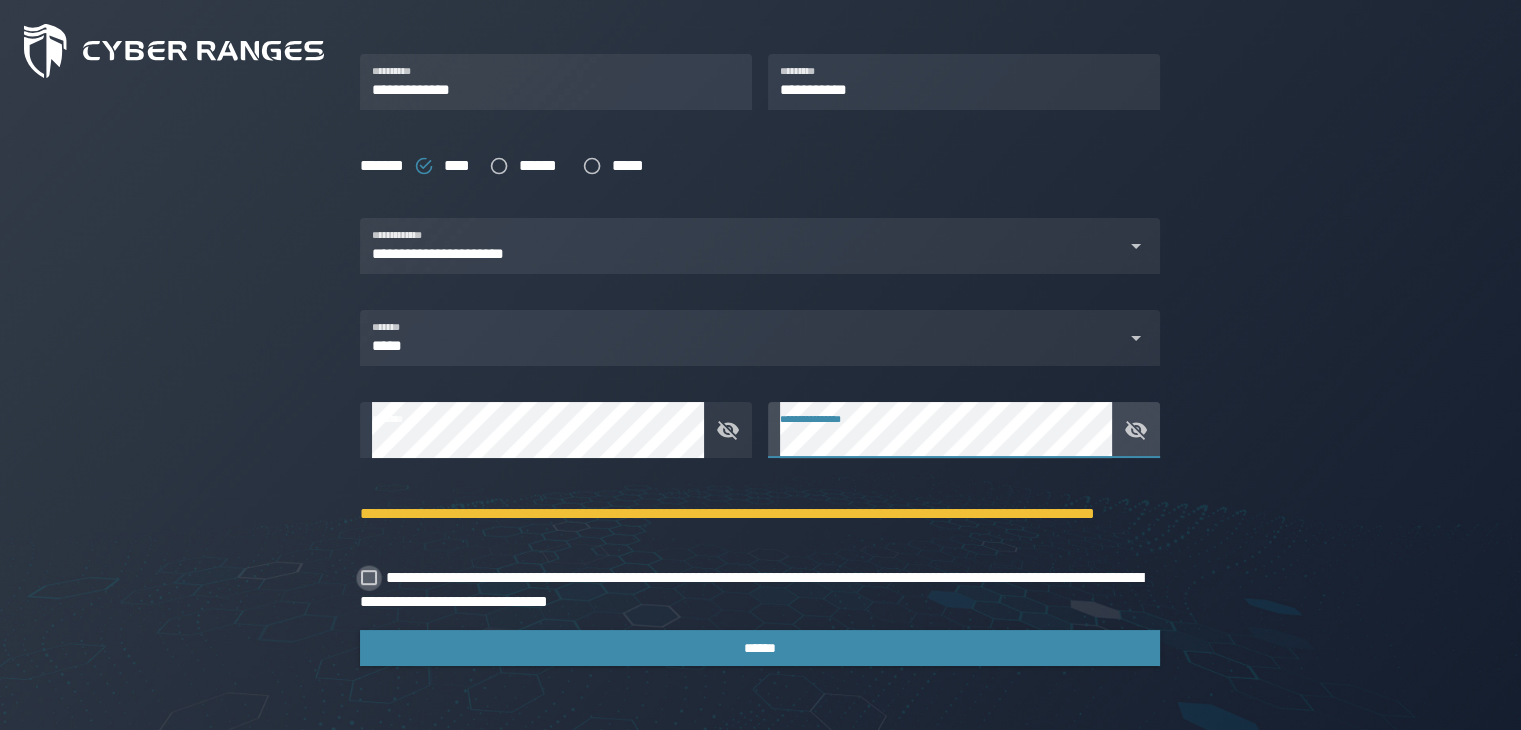 click at bounding box center [369, 578] 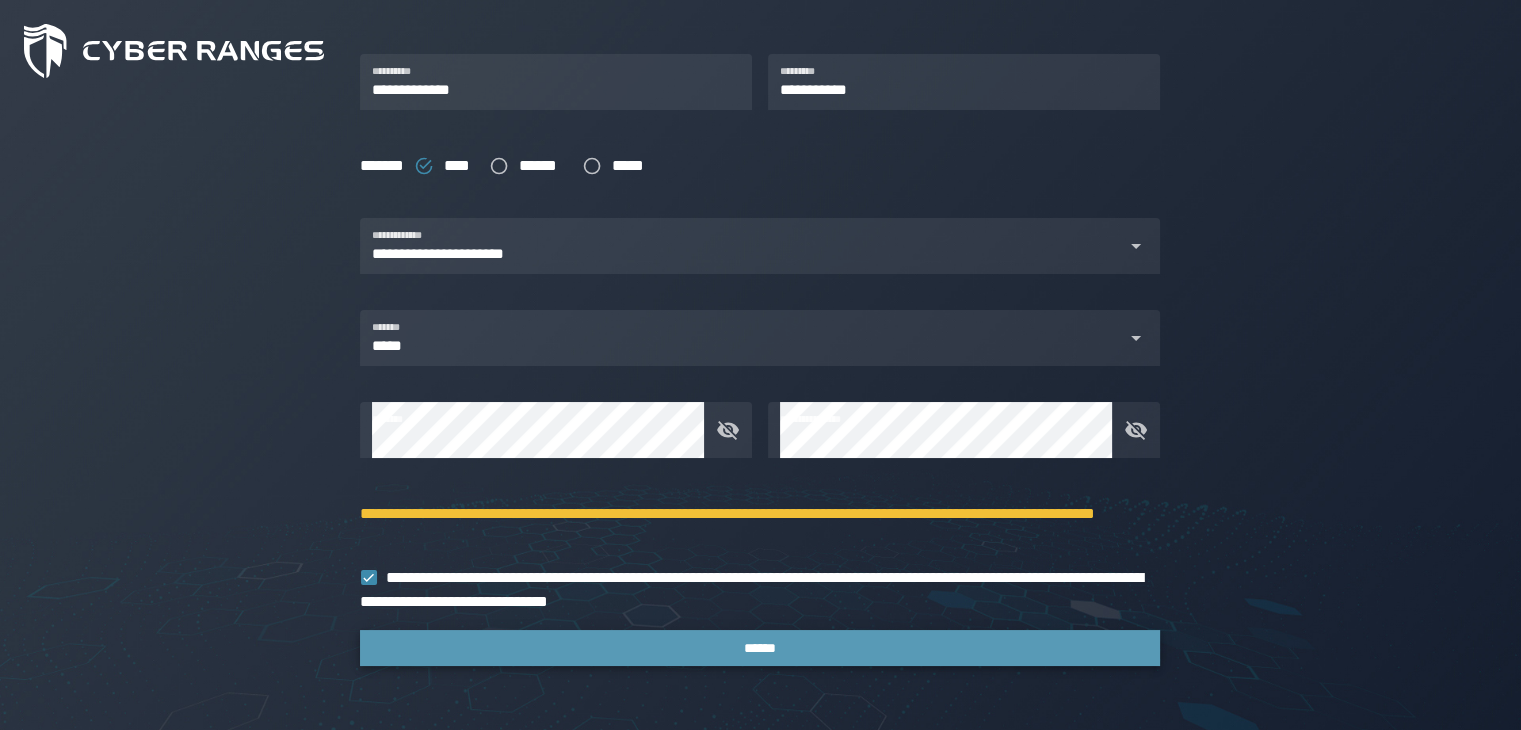 click on "******" at bounding box center [760, 648] 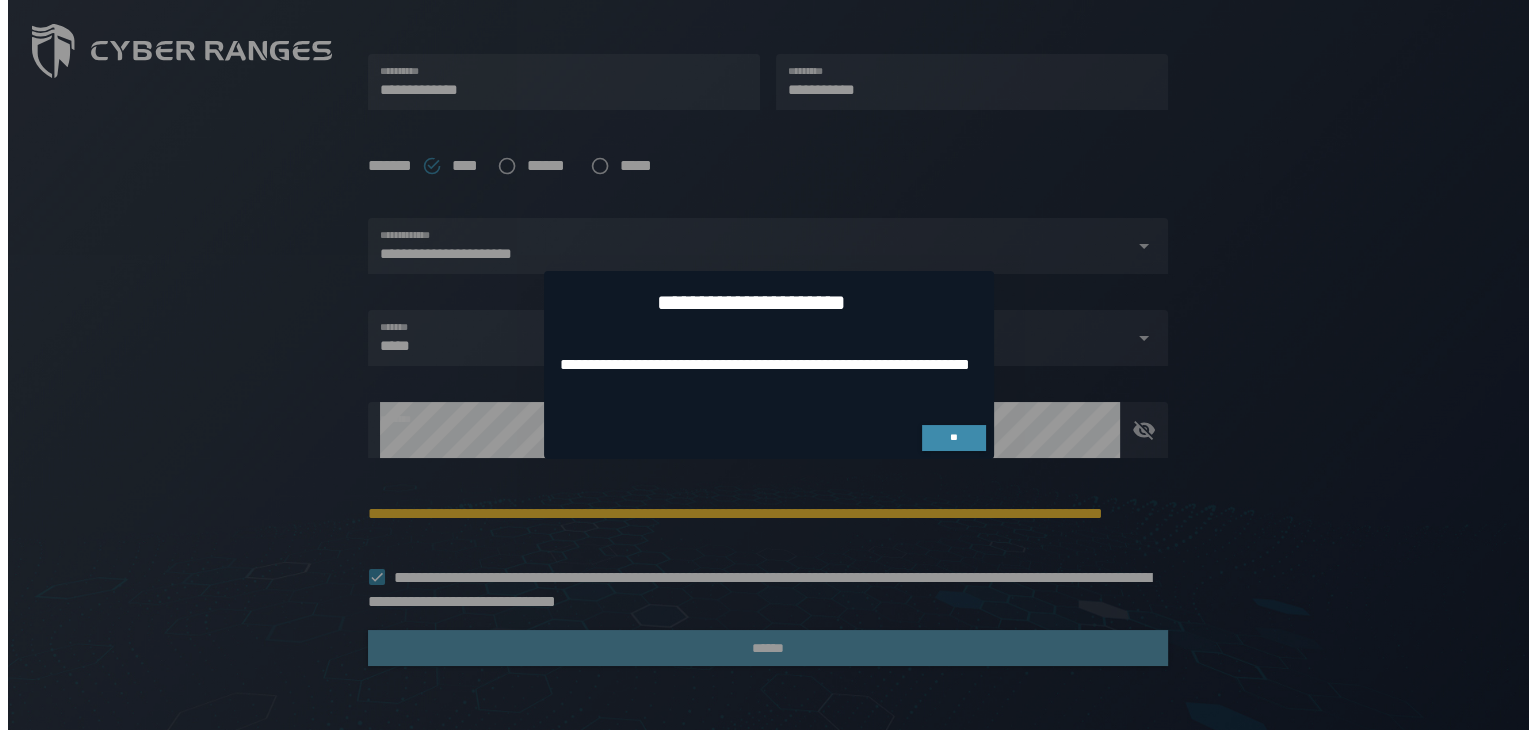 scroll, scrollTop: 0, scrollLeft: 0, axis: both 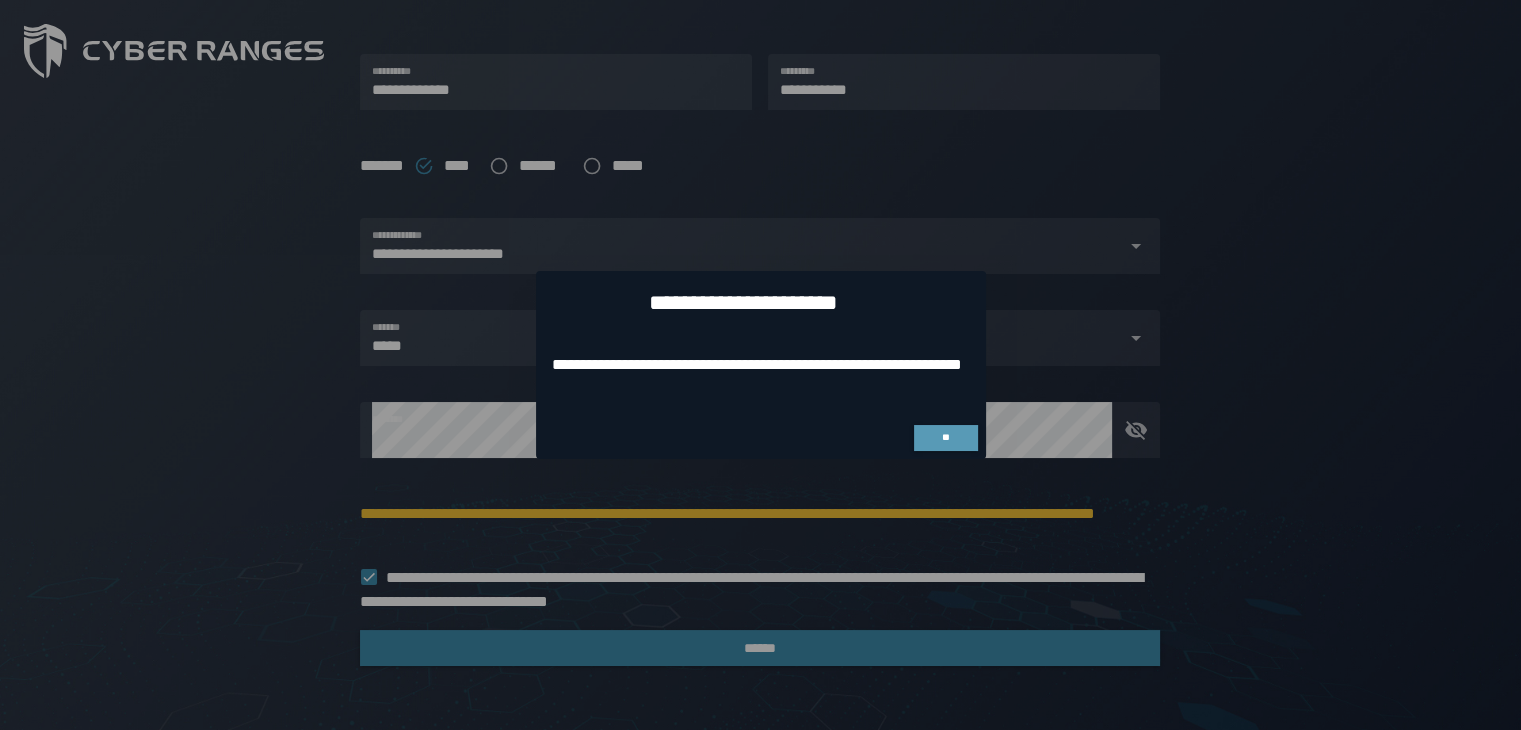 click on "**" at bounding box center [945, 437] 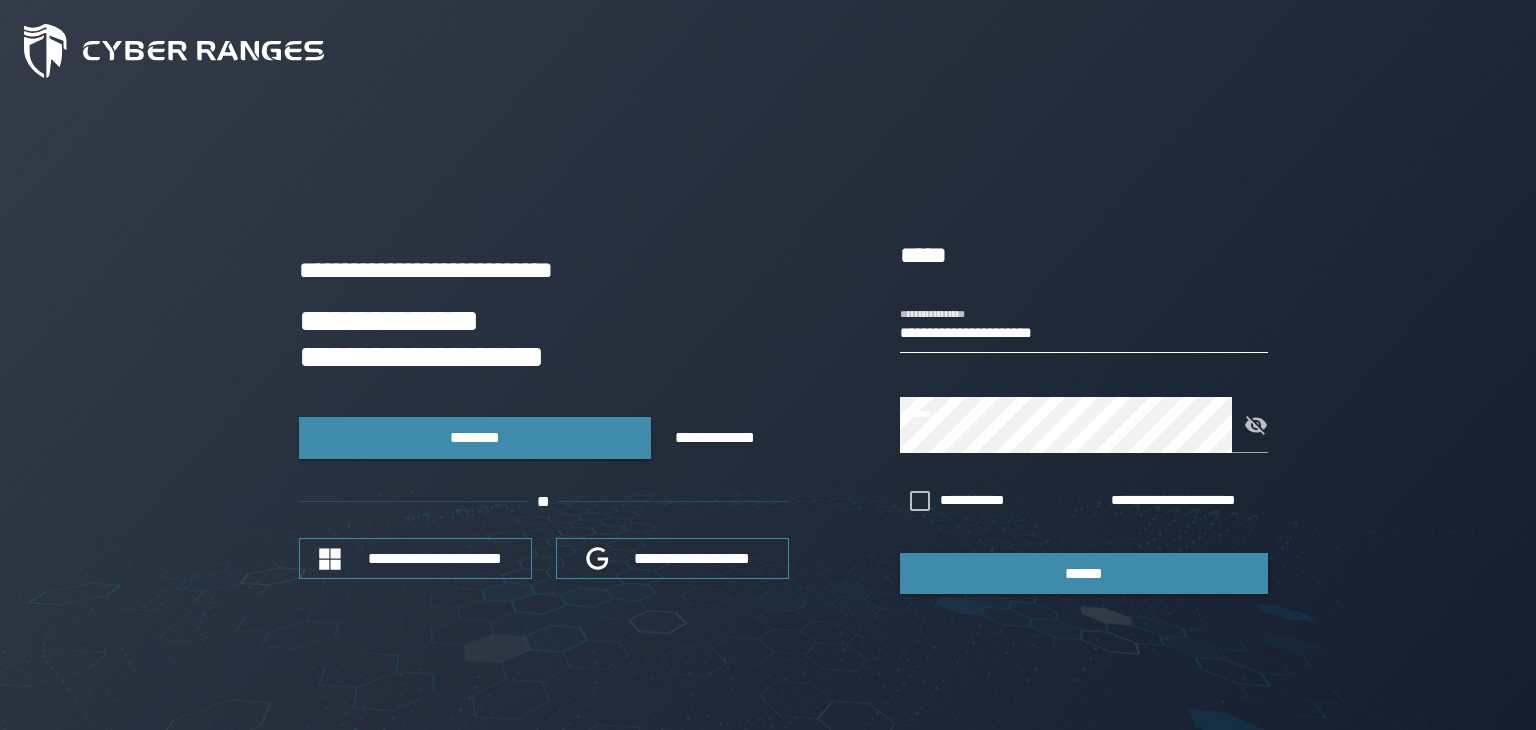 click on "**********" at bounding box center [1084, 325] 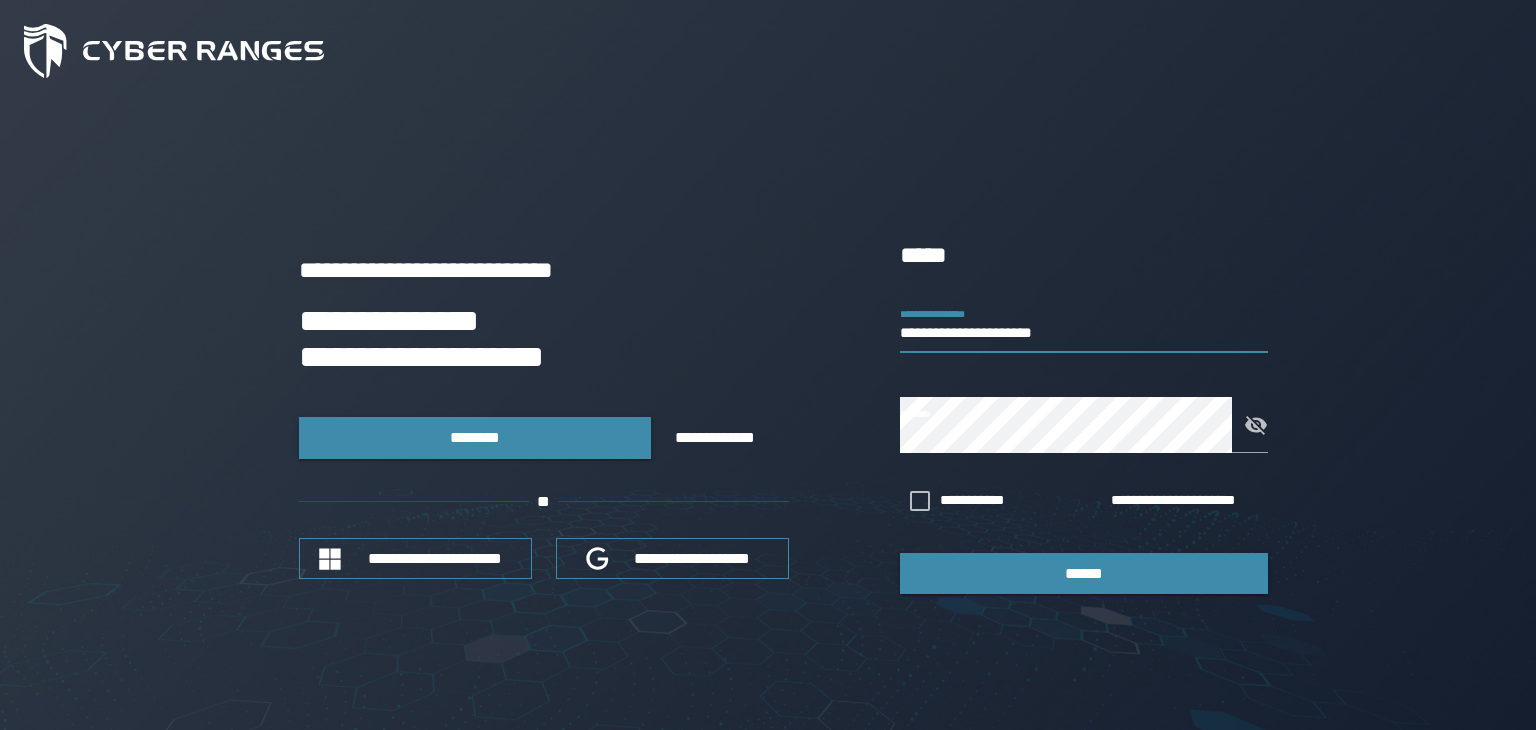 click on "**********" at bounding box center [768, 416] 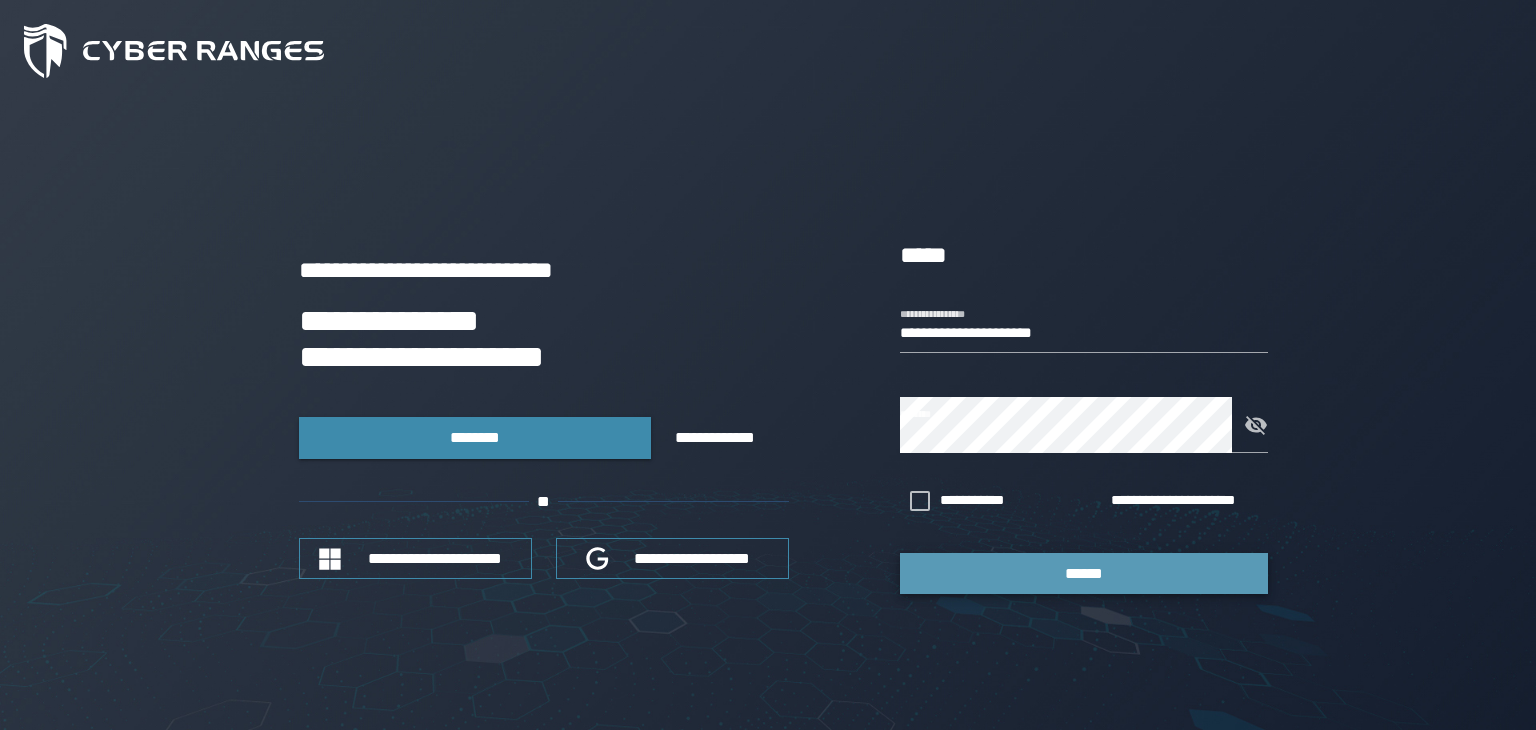 click on "******" at bounding box center [1084, 573] 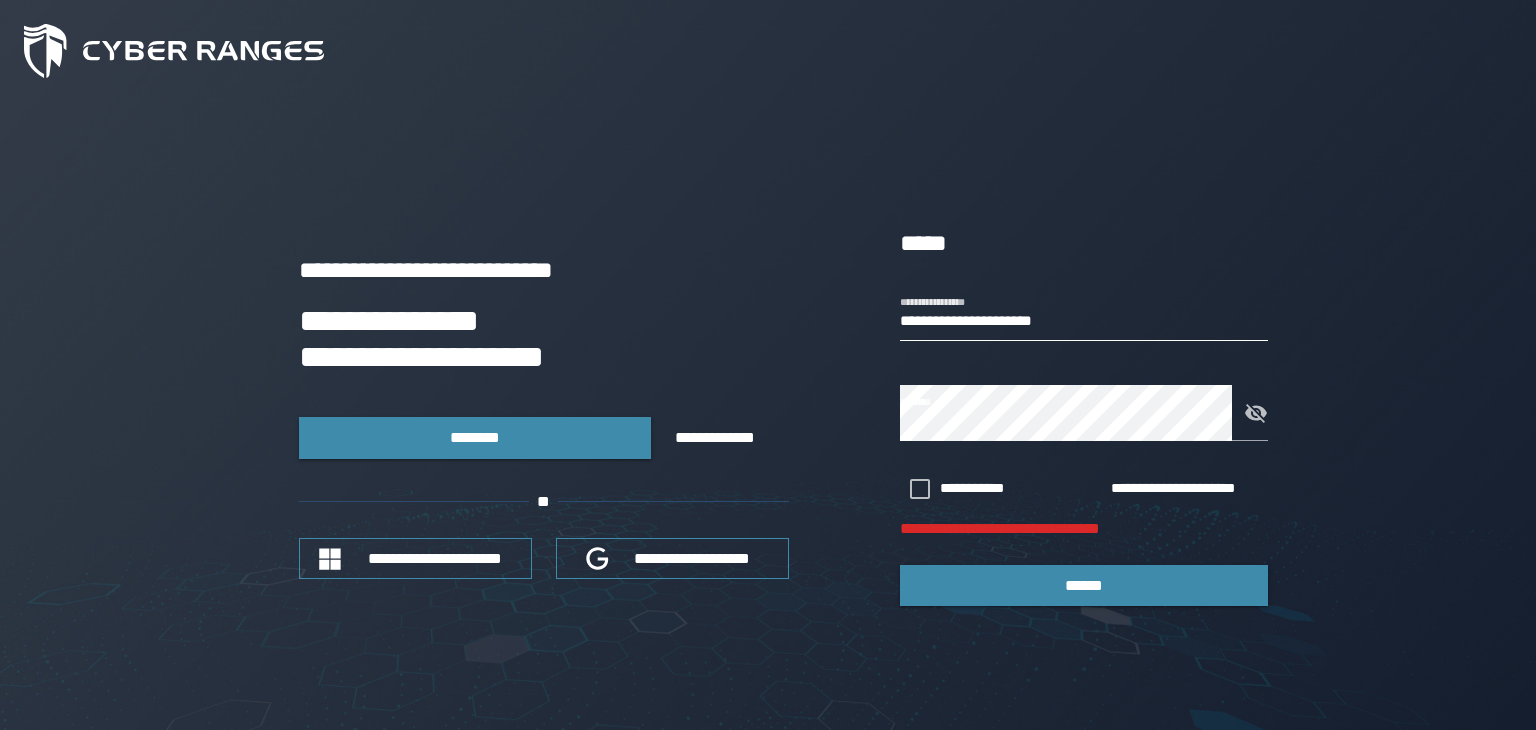 click on "**********" at bounding box center (1084, 313) 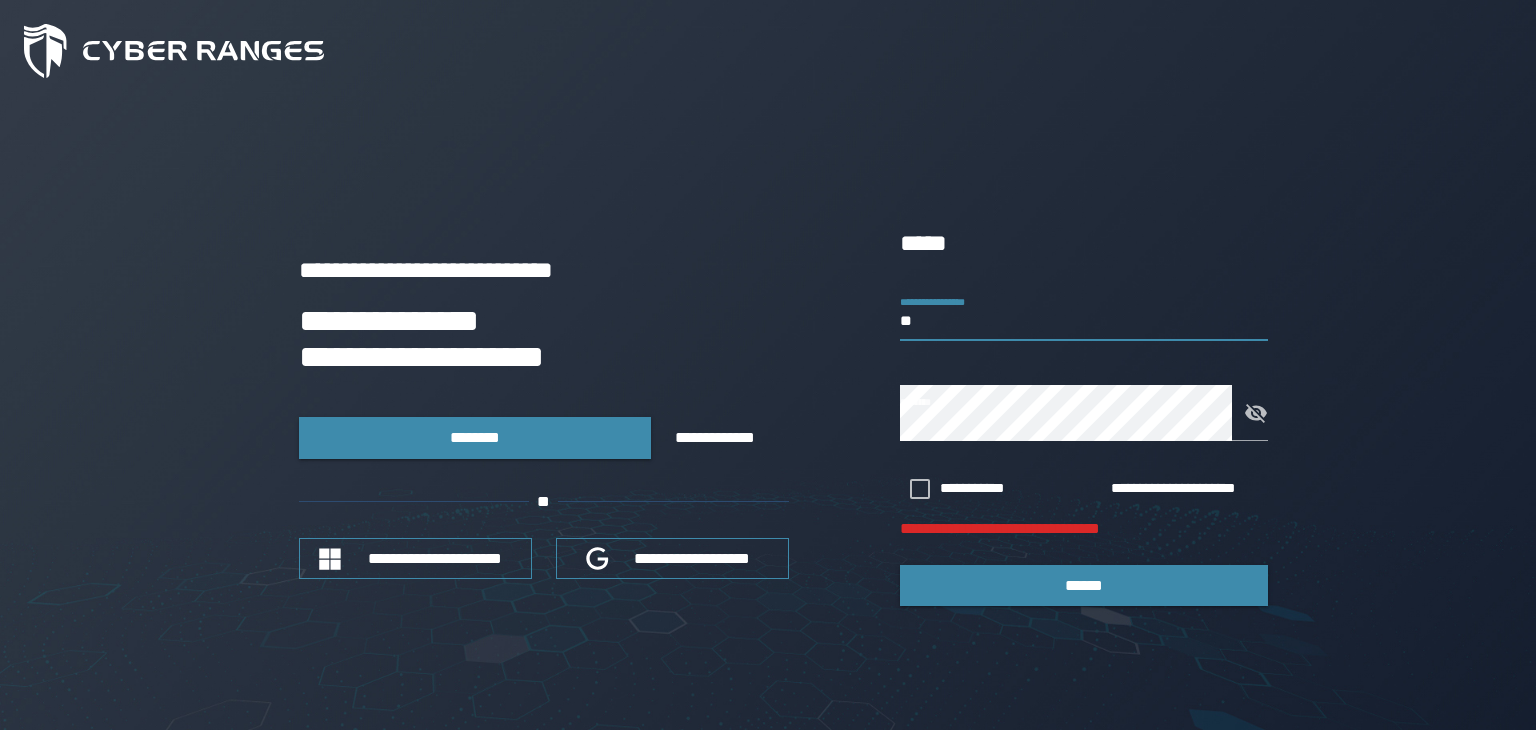 type on "*" 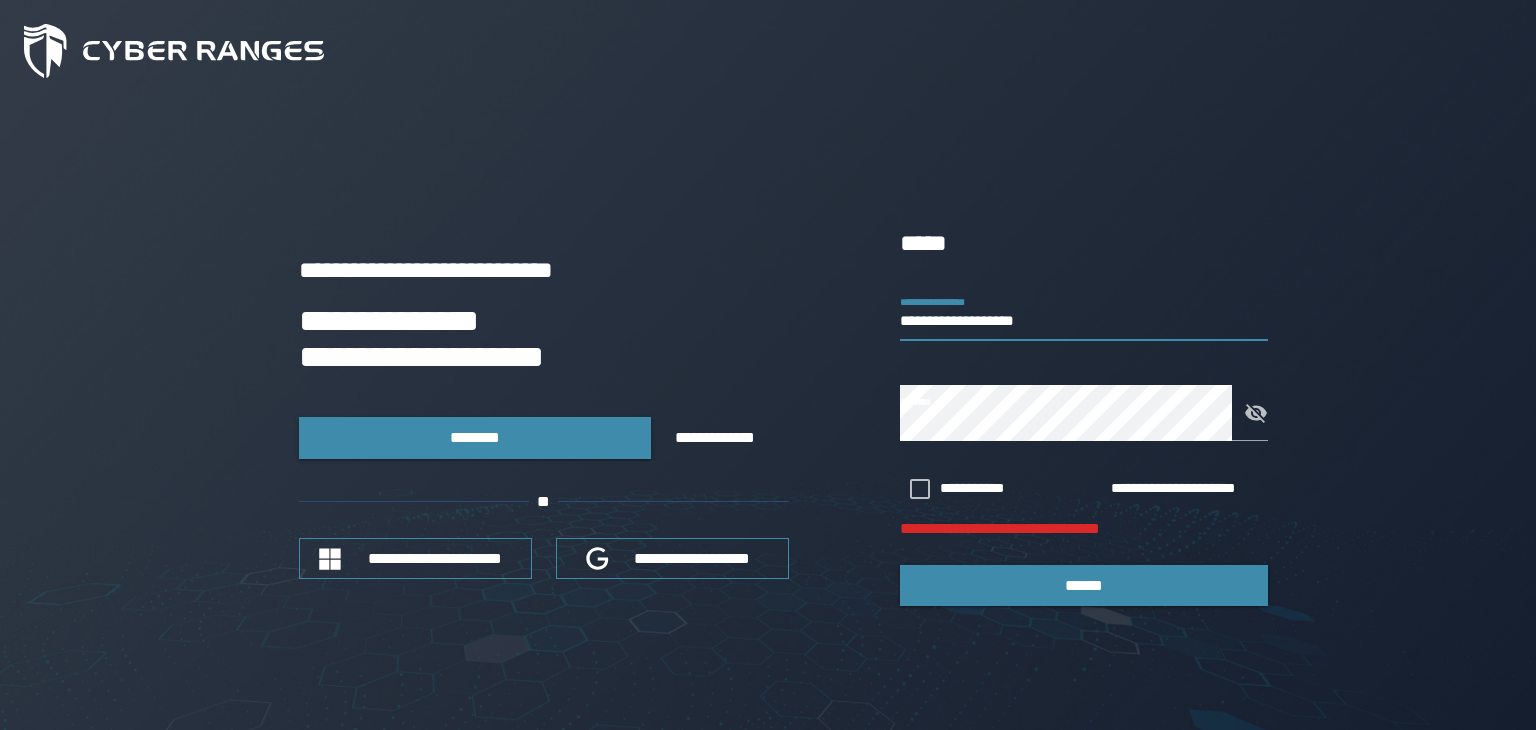 type on "**********" 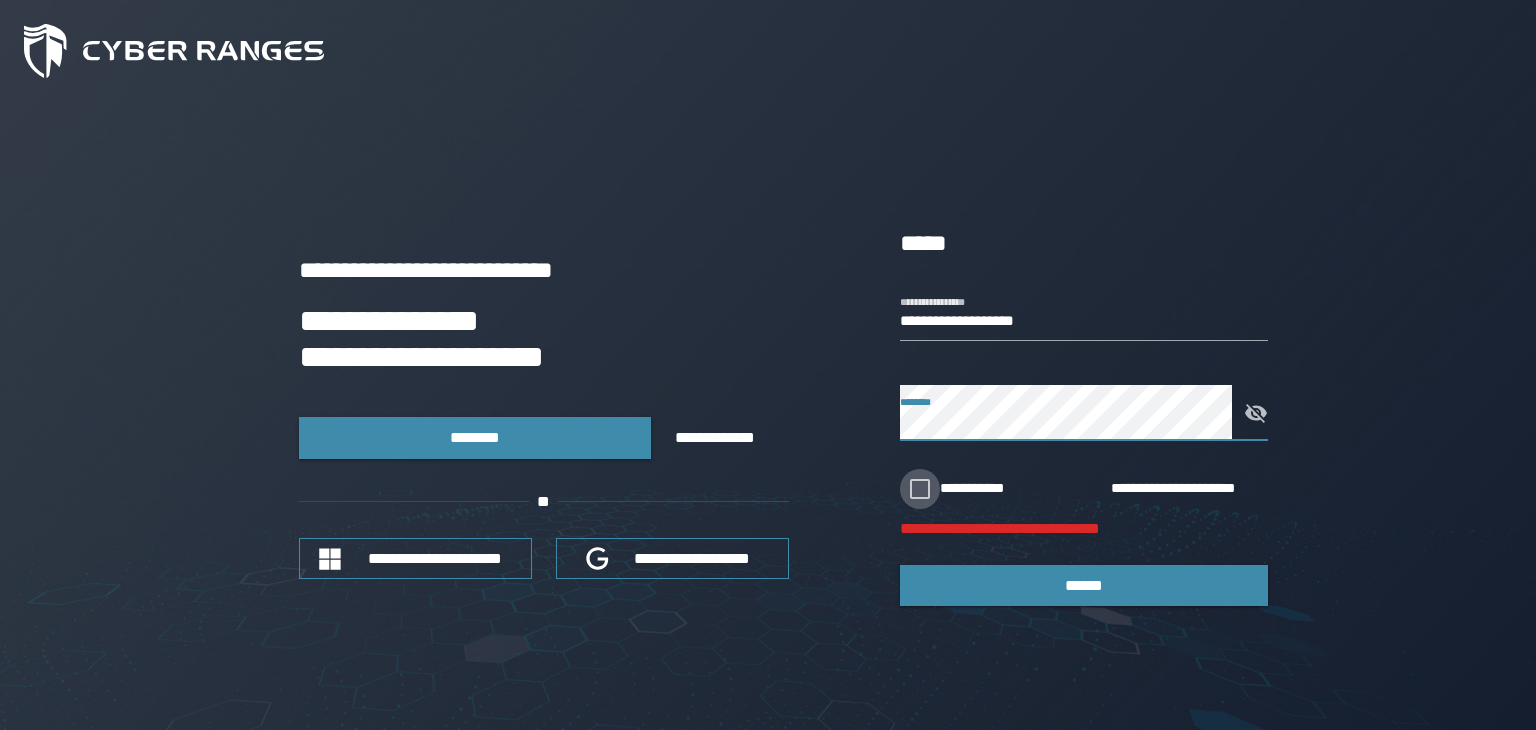 click at bounding box center (920, 489) 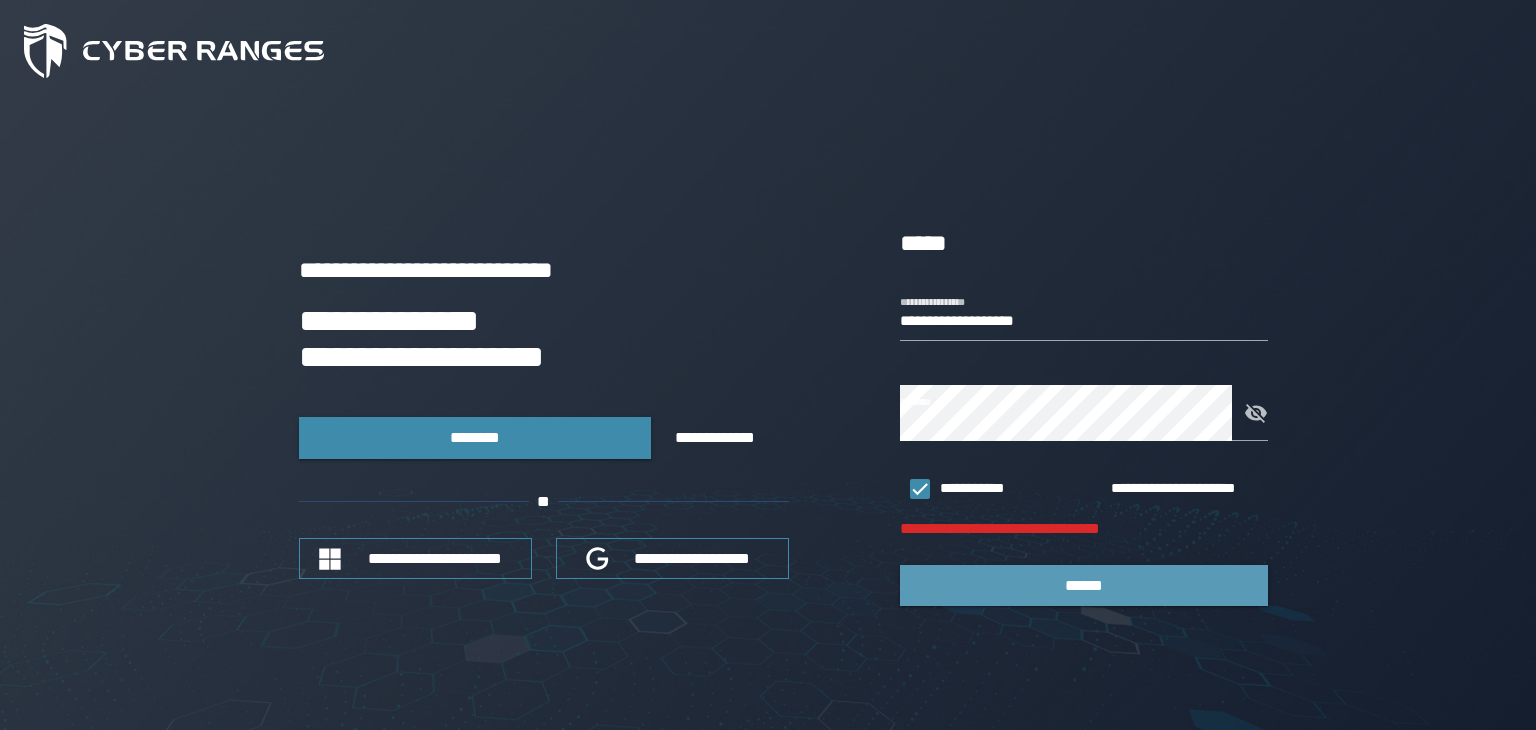 click on "******" at bounding box center (1084, 585) 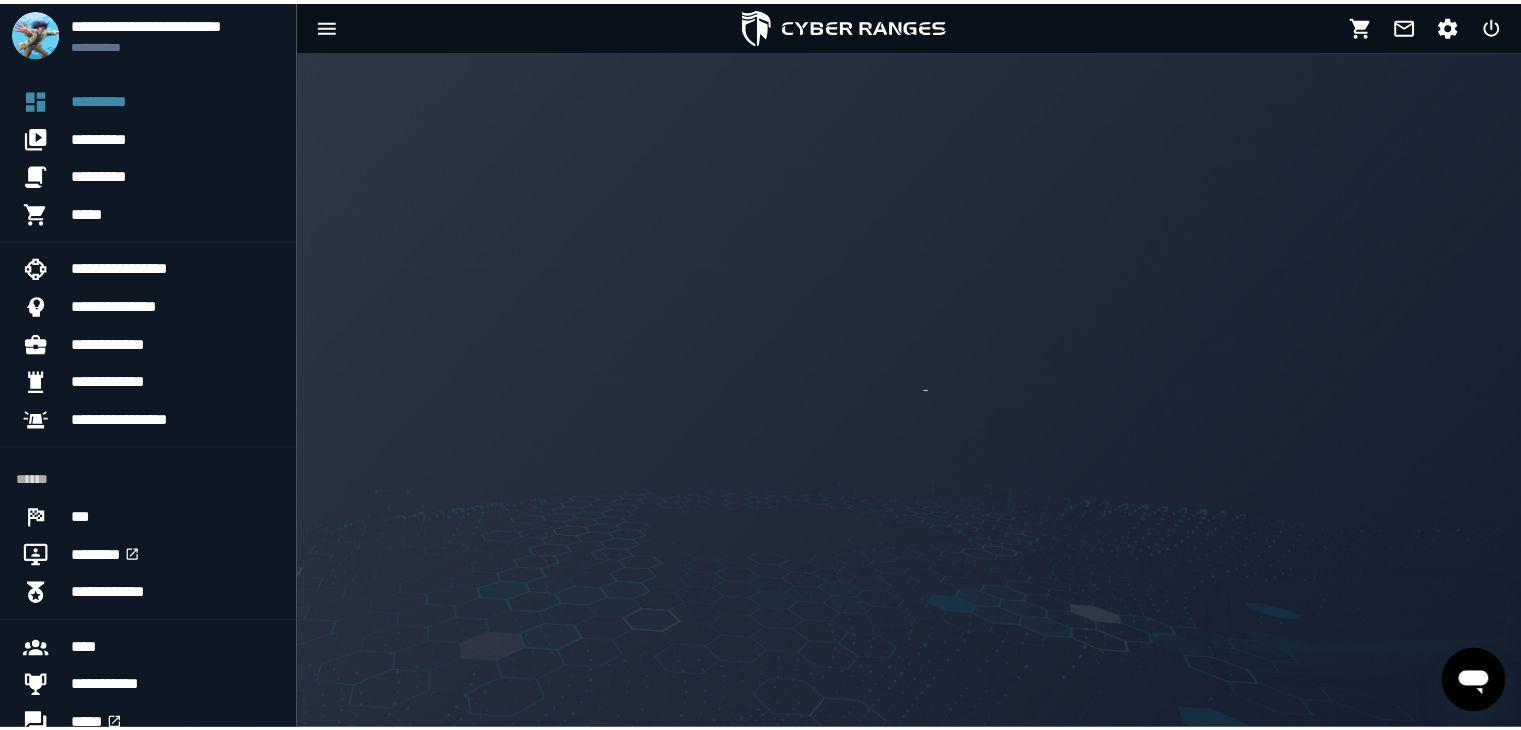 scroll, scrollTop: 0, scrollLeft: 0, axis: both 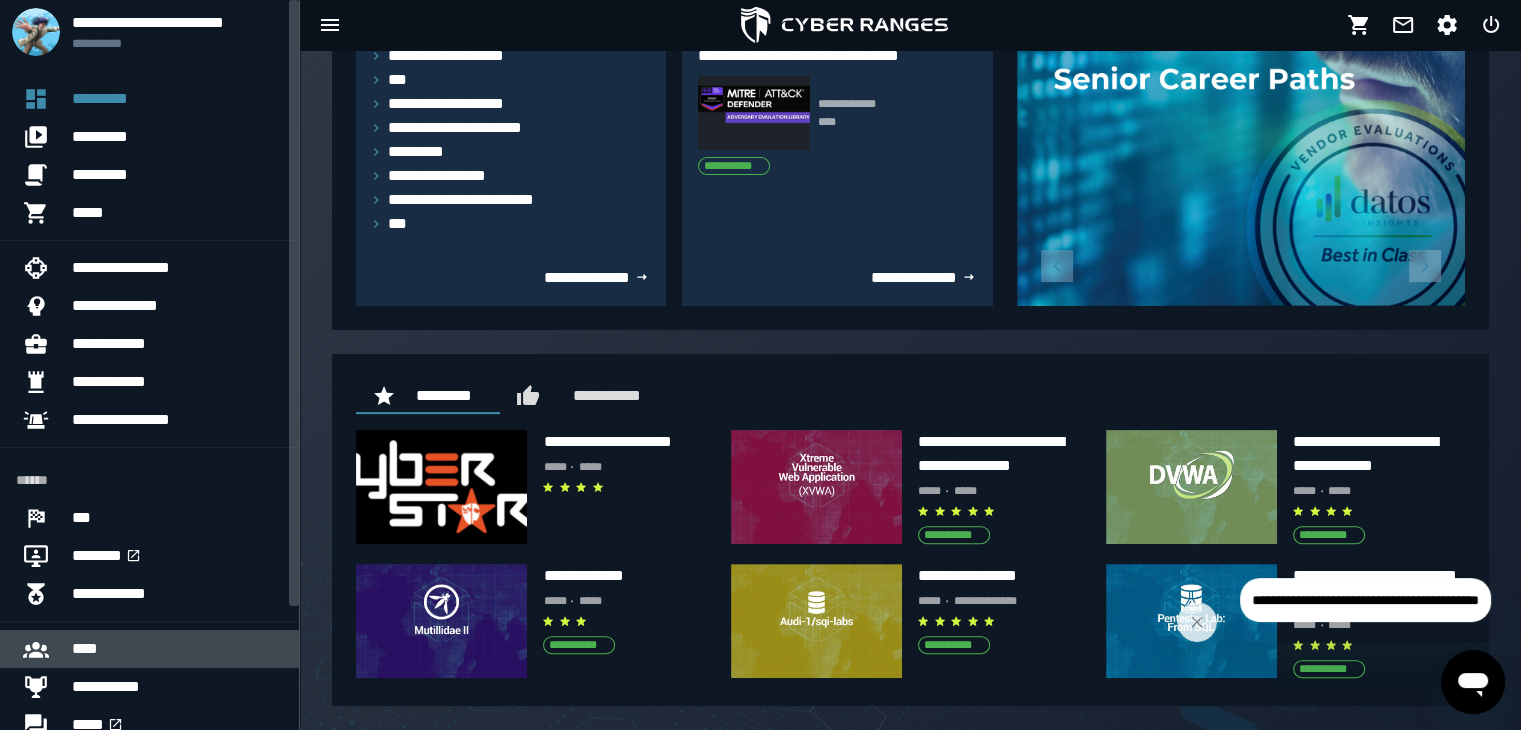 click on "****" at bounding box center (177, 649) 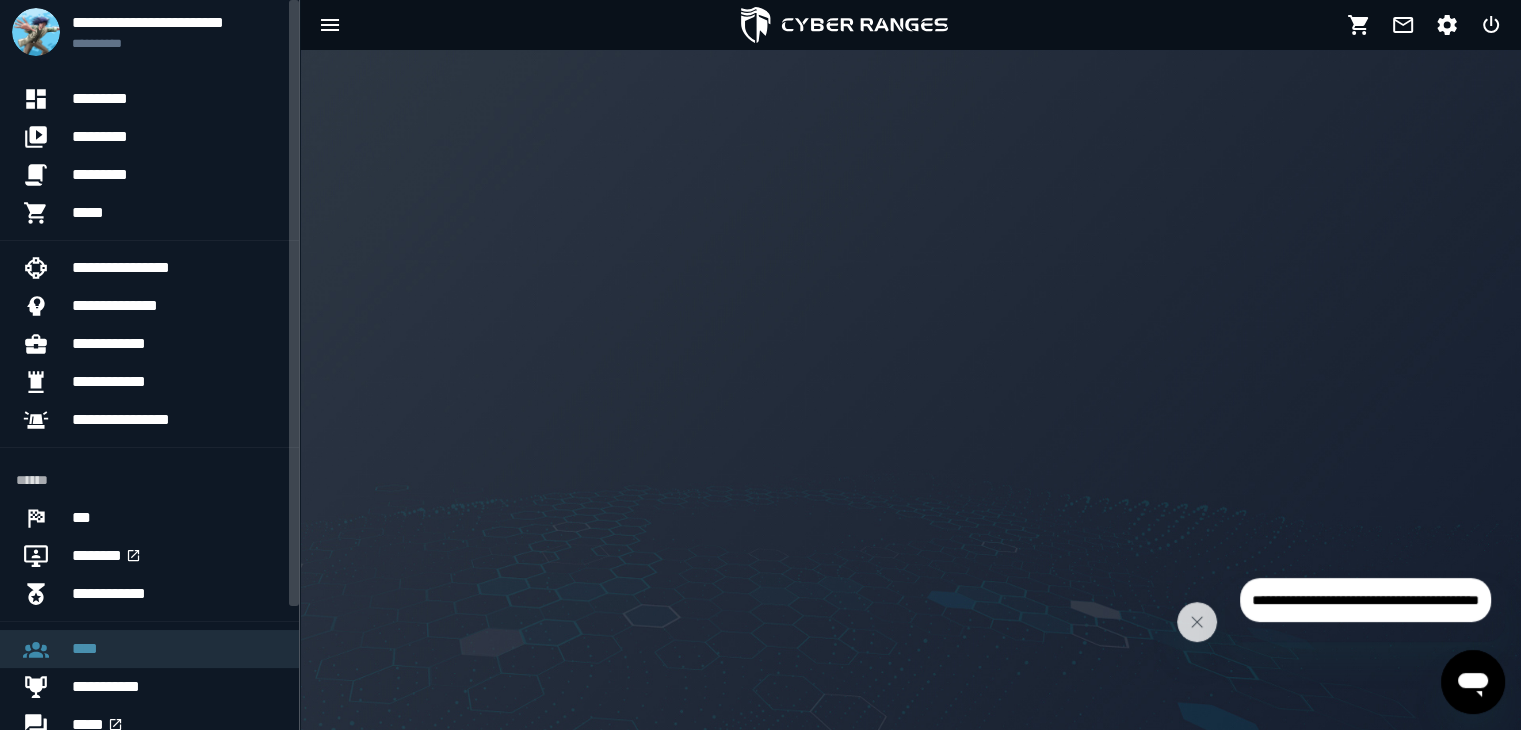 scroll, scrollTop: 0, scrollLeft: 0, axis: both 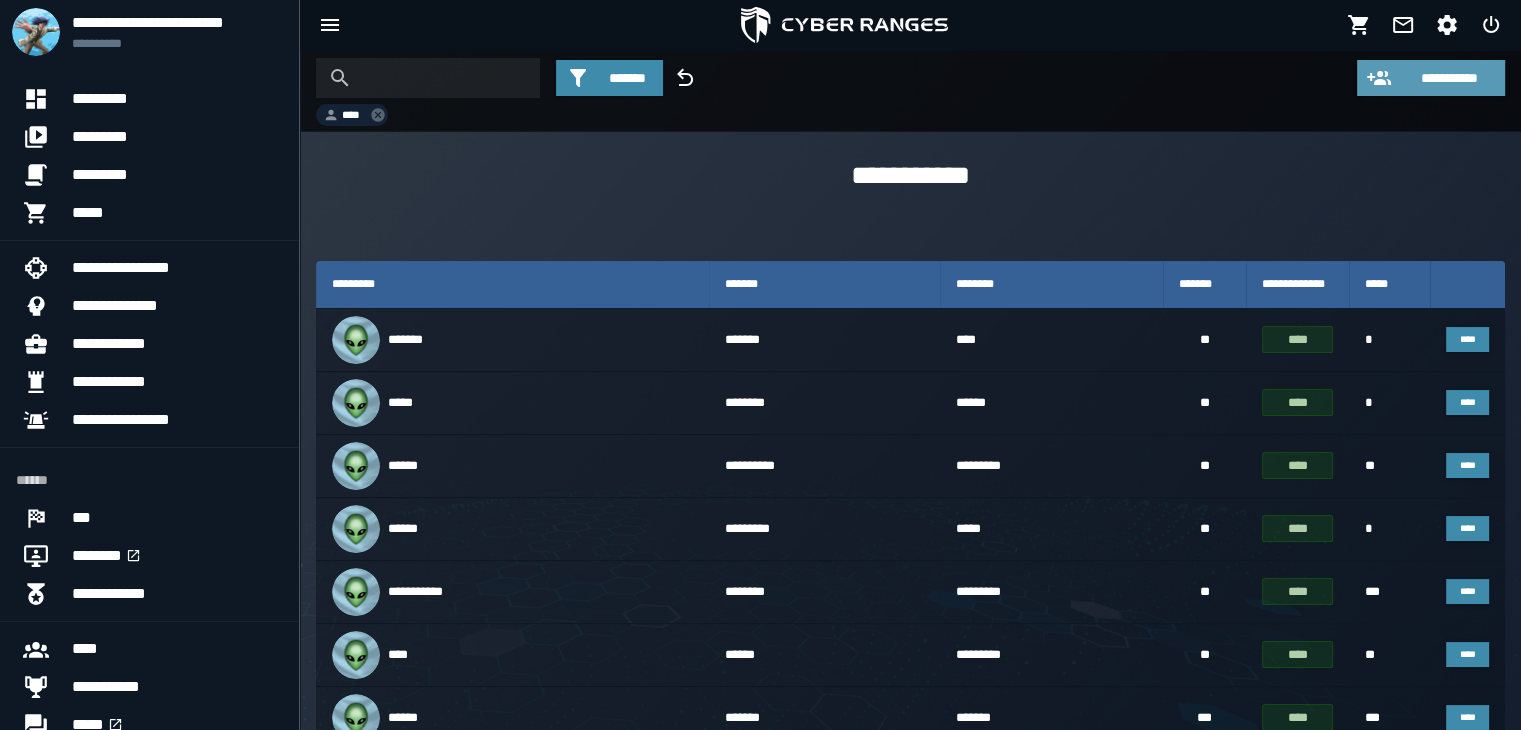 click on "**********" at bounding box center (1449, 78) 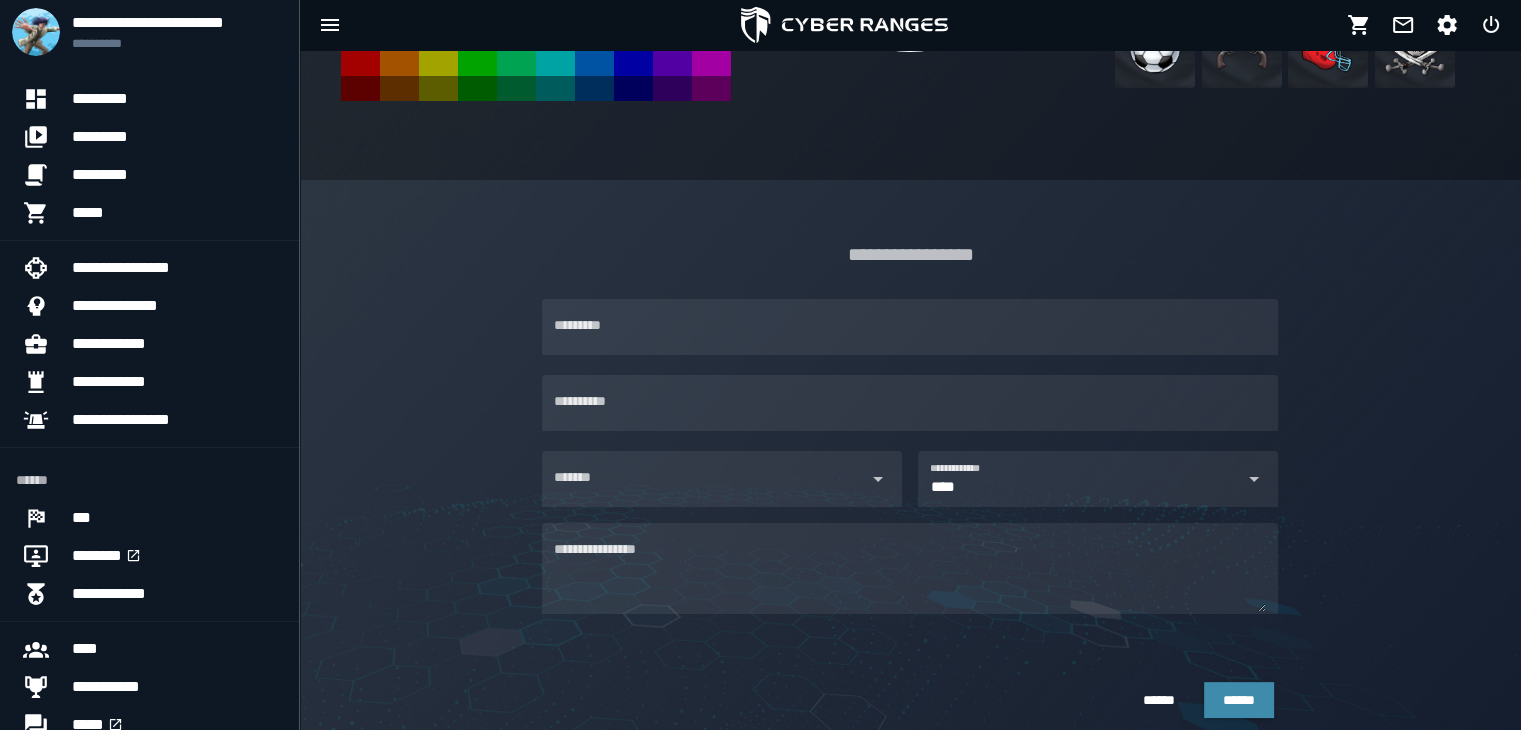scroll, scrollTop: 472, scrollLeft: 0, axis: vertical 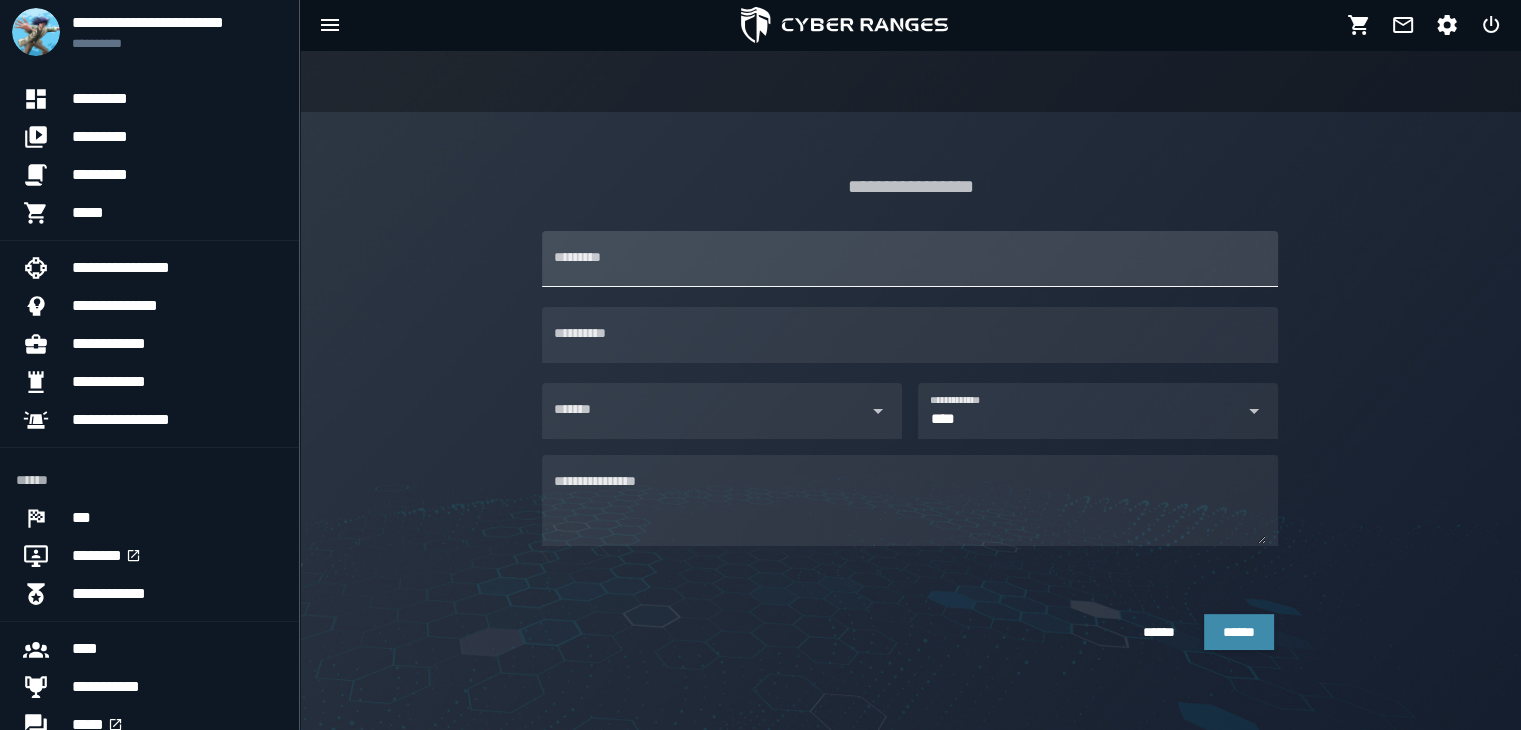 click on "*********" at bounding box center (910, 259) 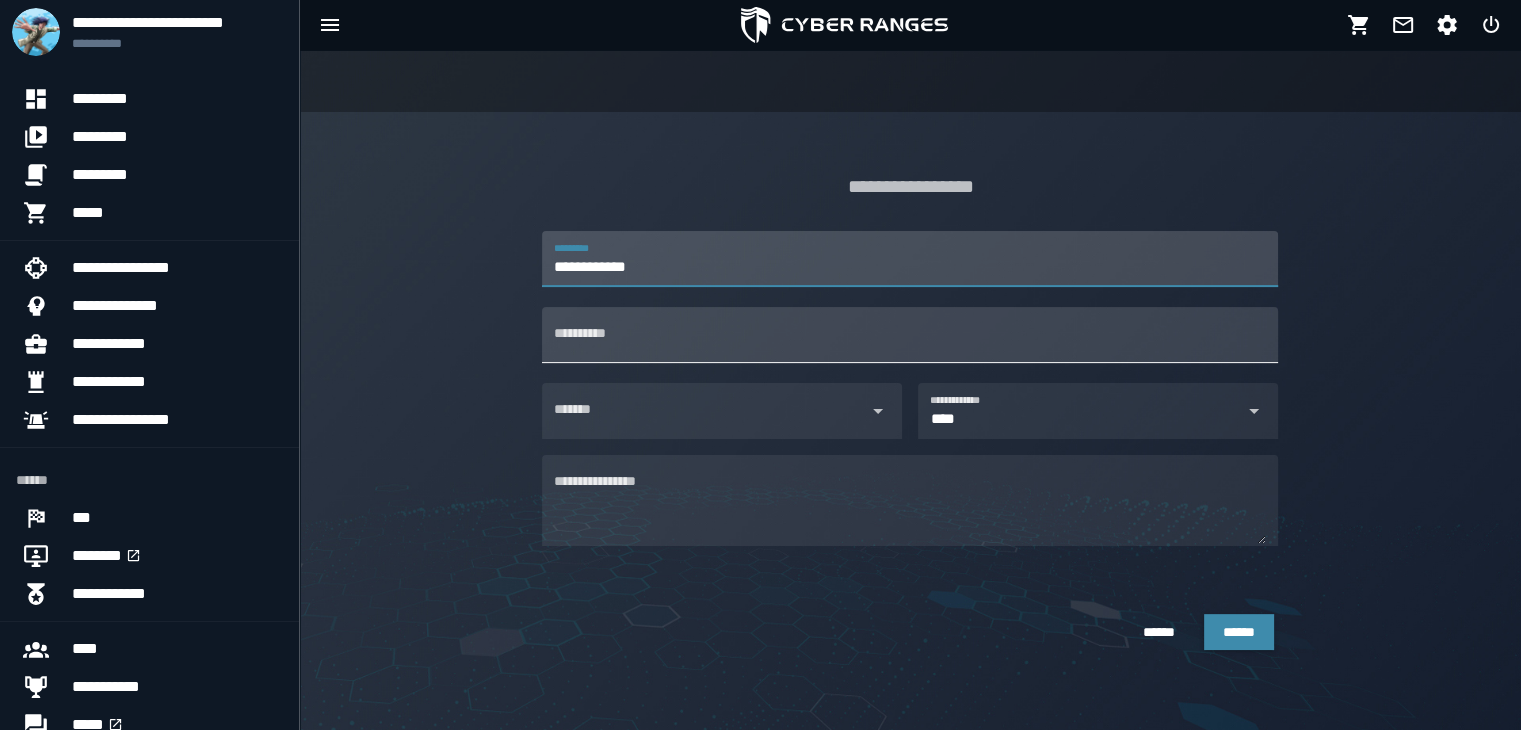 type on "**********" 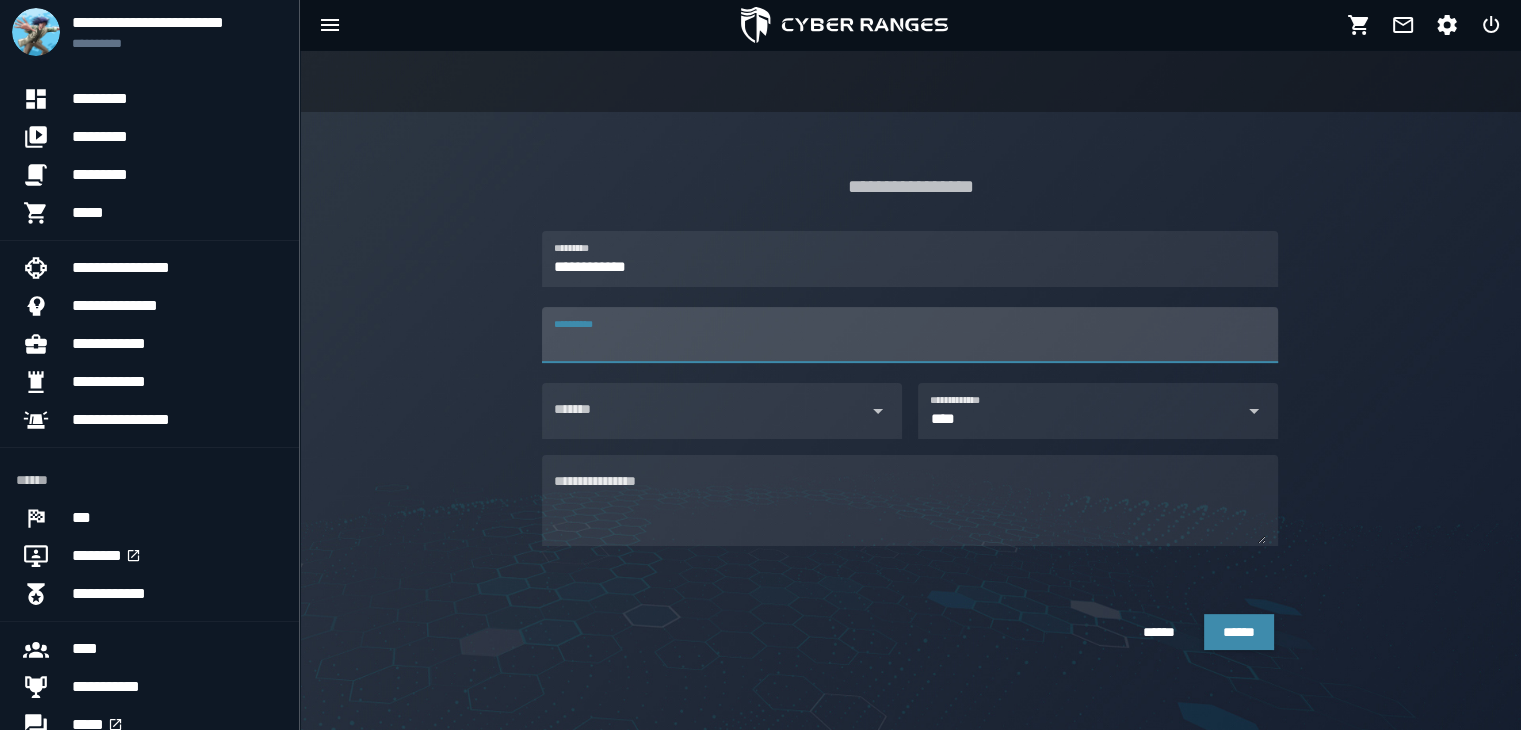 click on "**********" at bounding box center [910, 335] 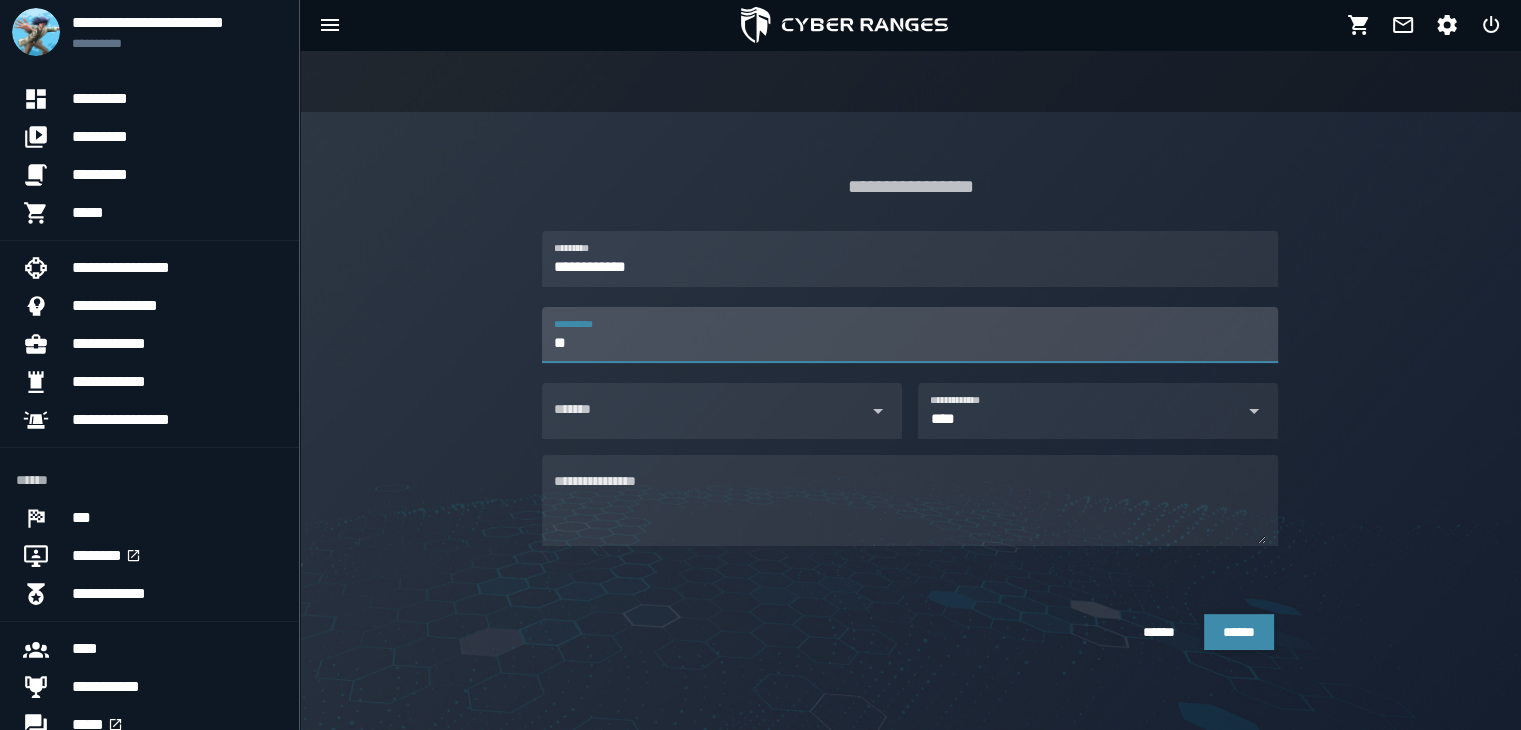 type on "*" 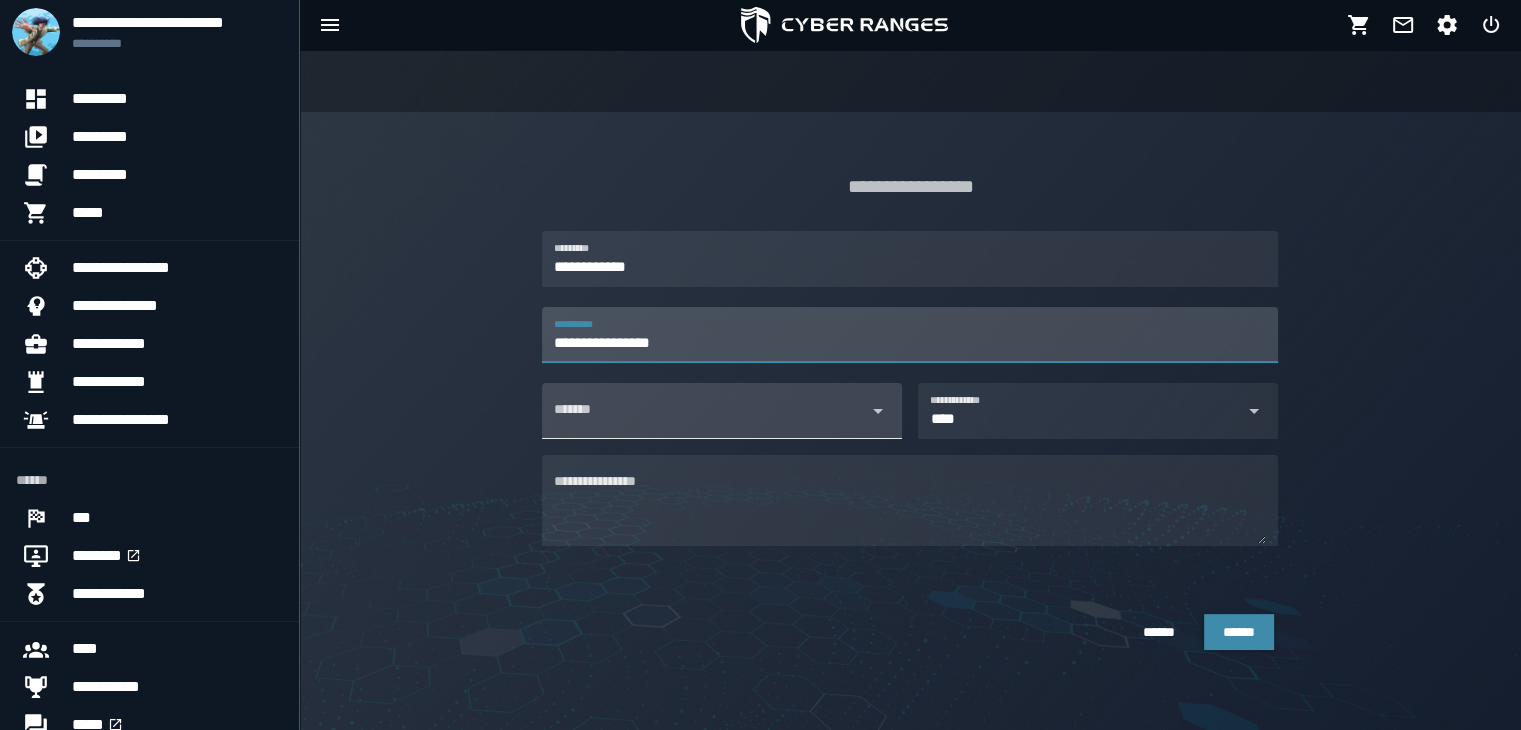 click 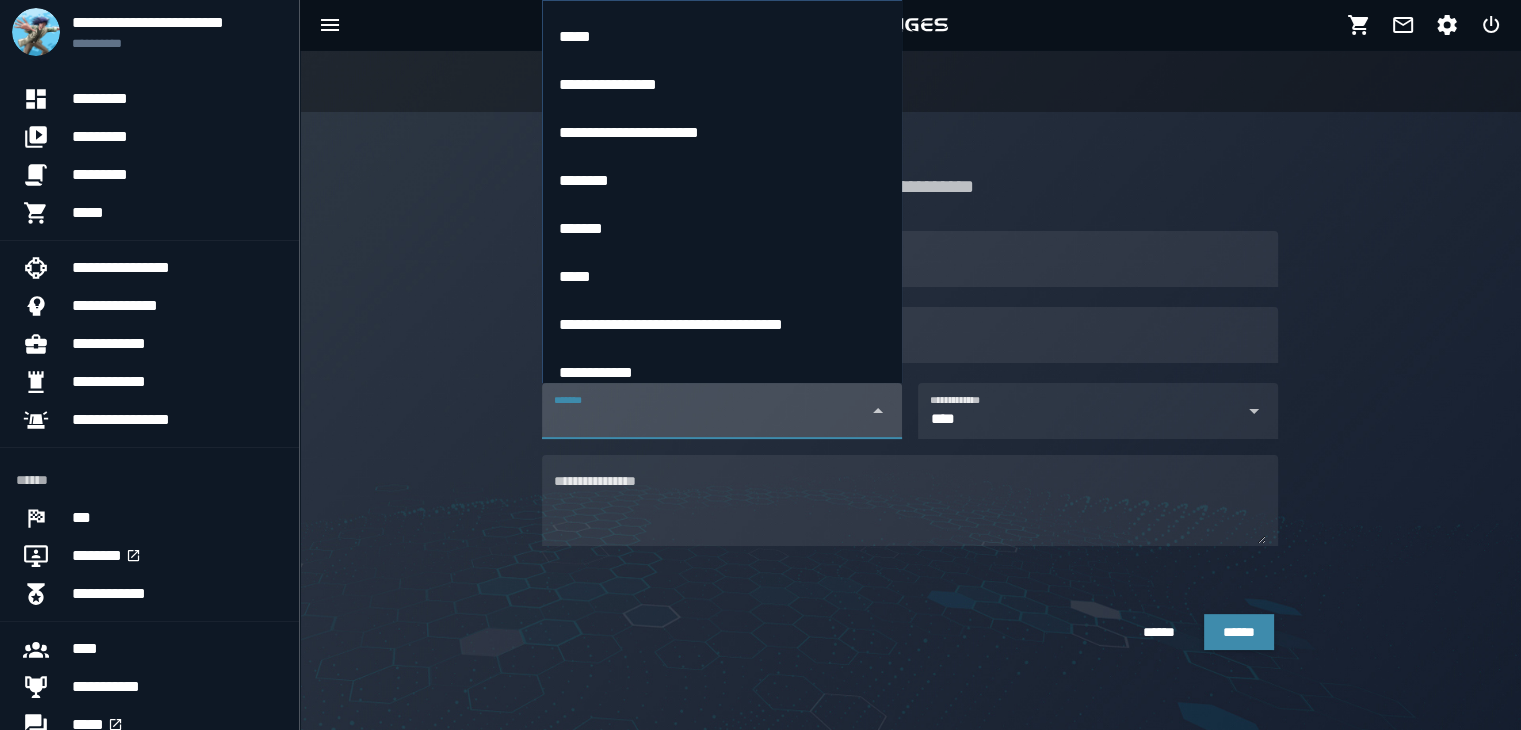 scroll, scrollTop: 2100, scrollLeft: 0, axis: vertical 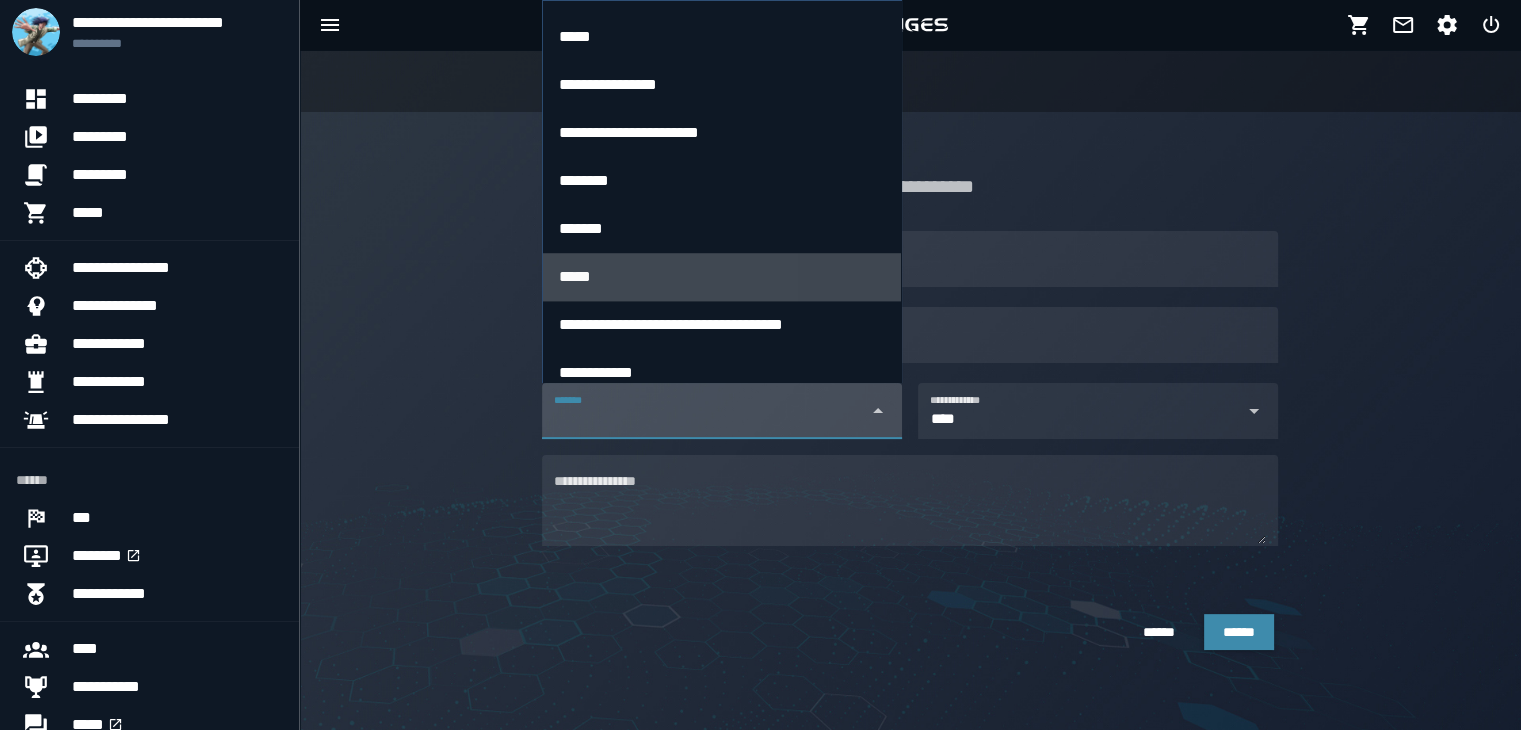 click on "*****" at bounding box center (722, 276) 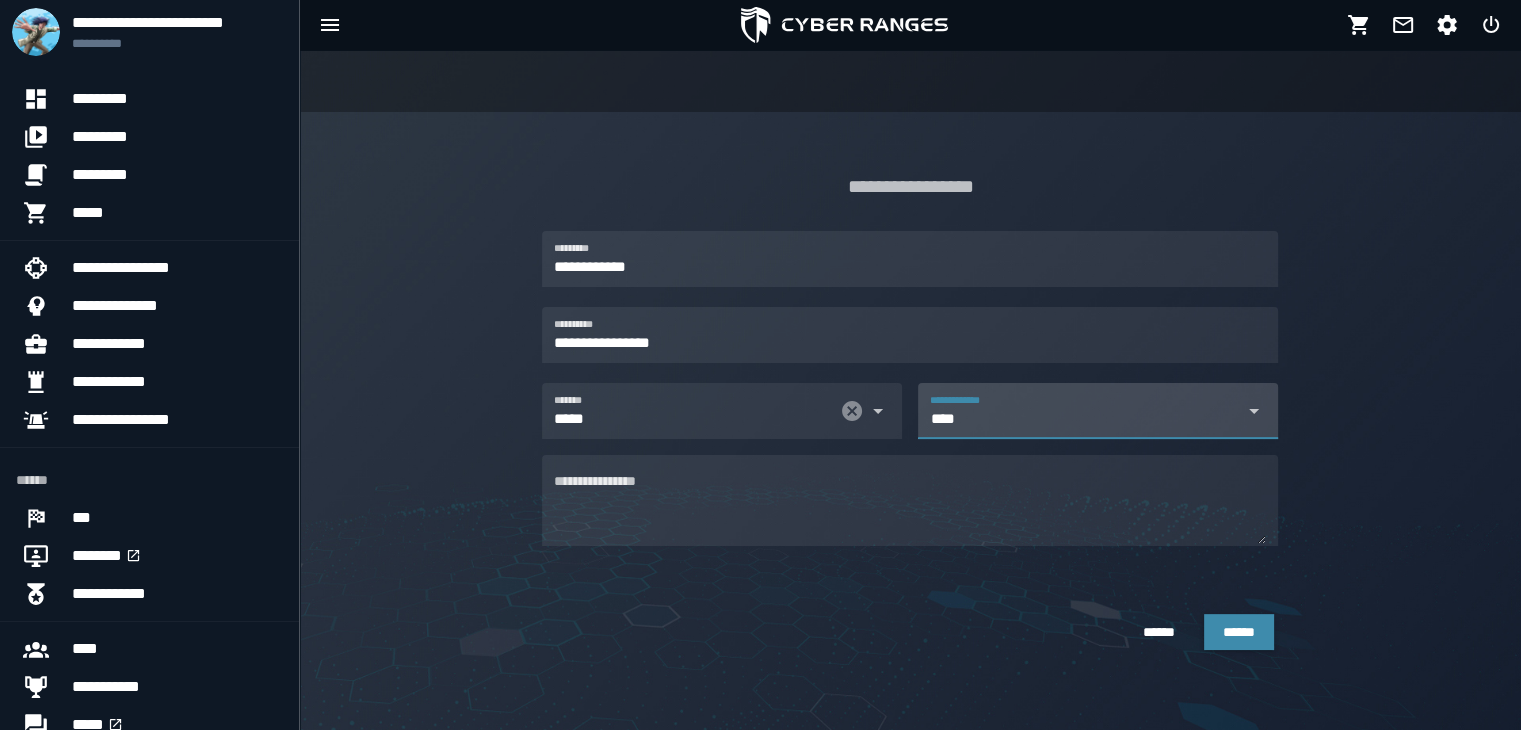click 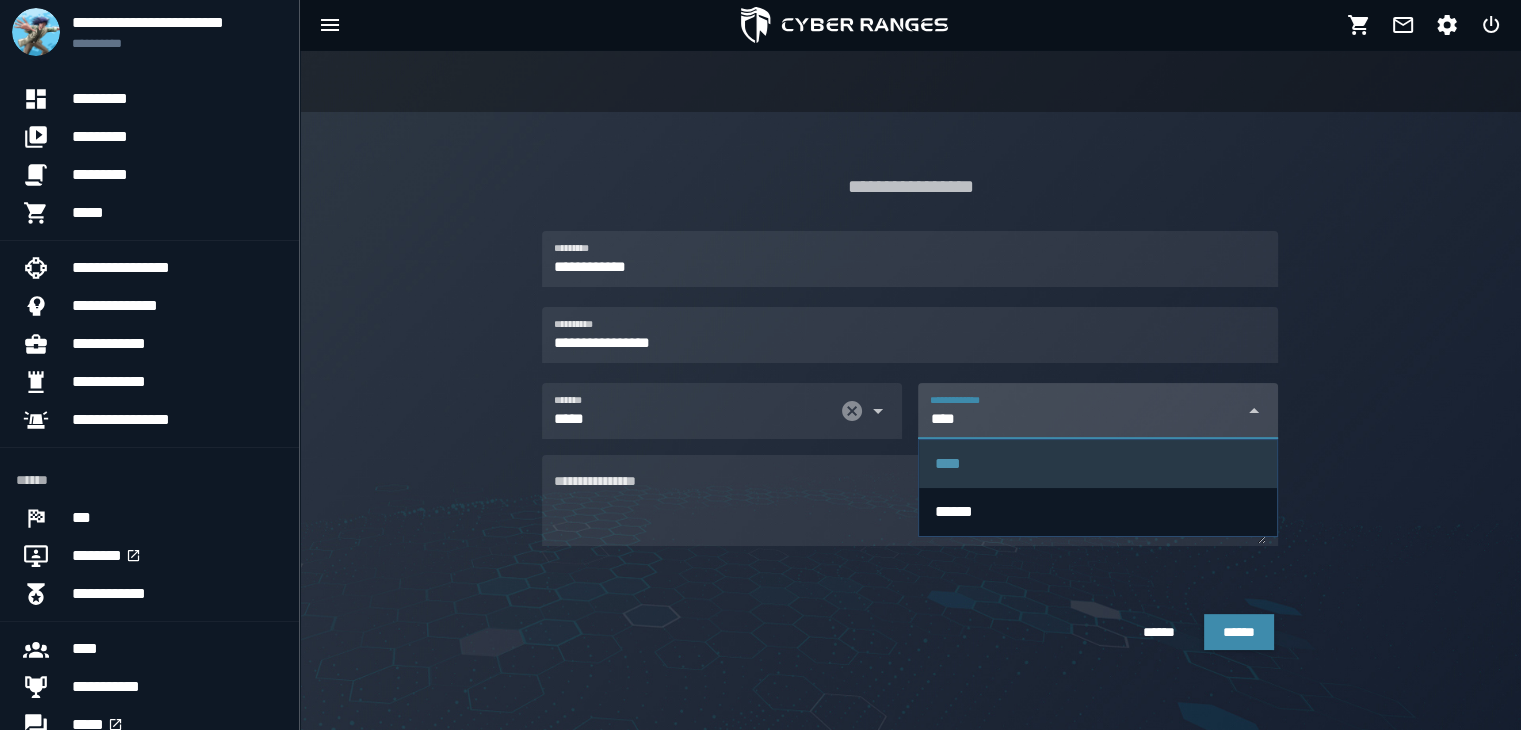 click on "**********" at bounding box center (910, 420) 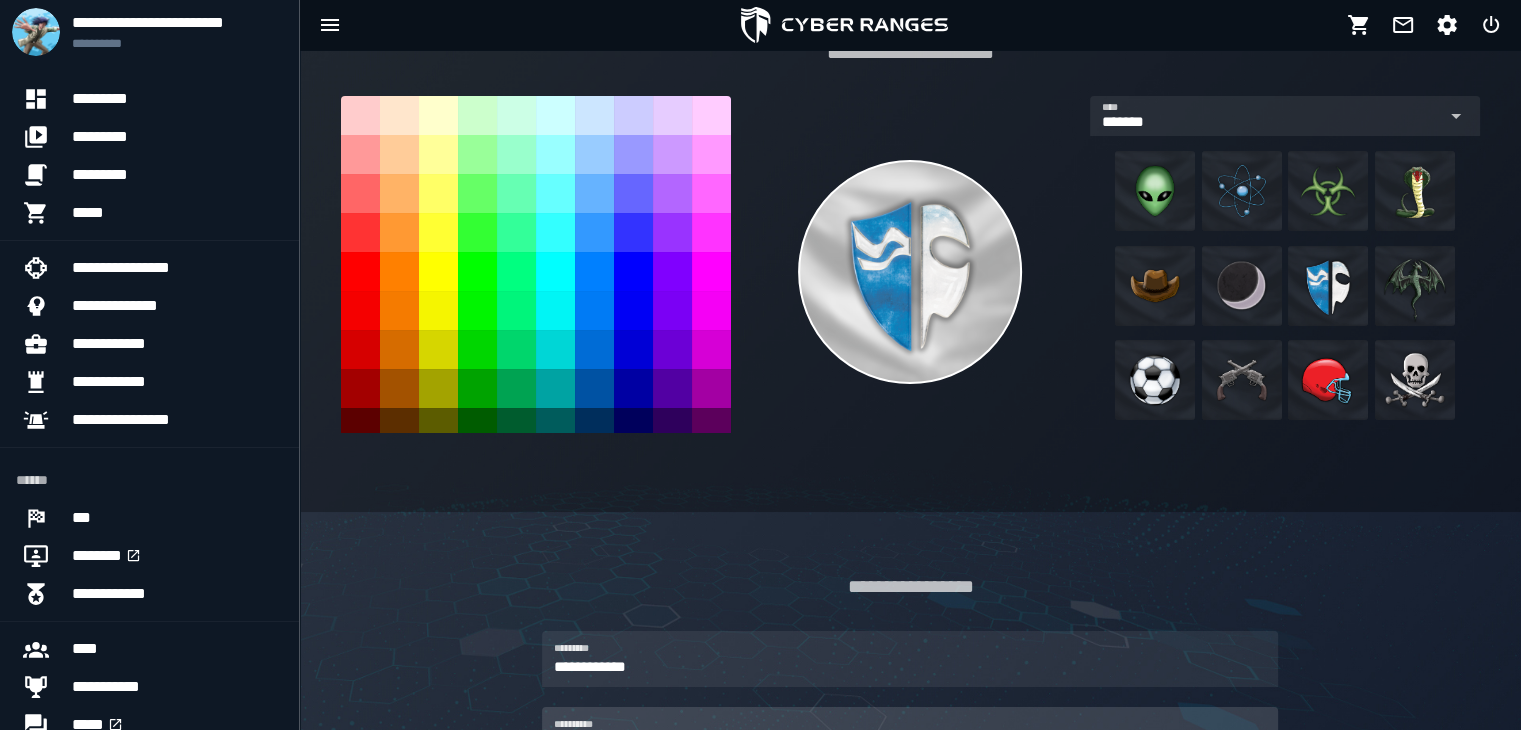 scroll, scrollTop: 0, scrollLeft: 0, axis: both 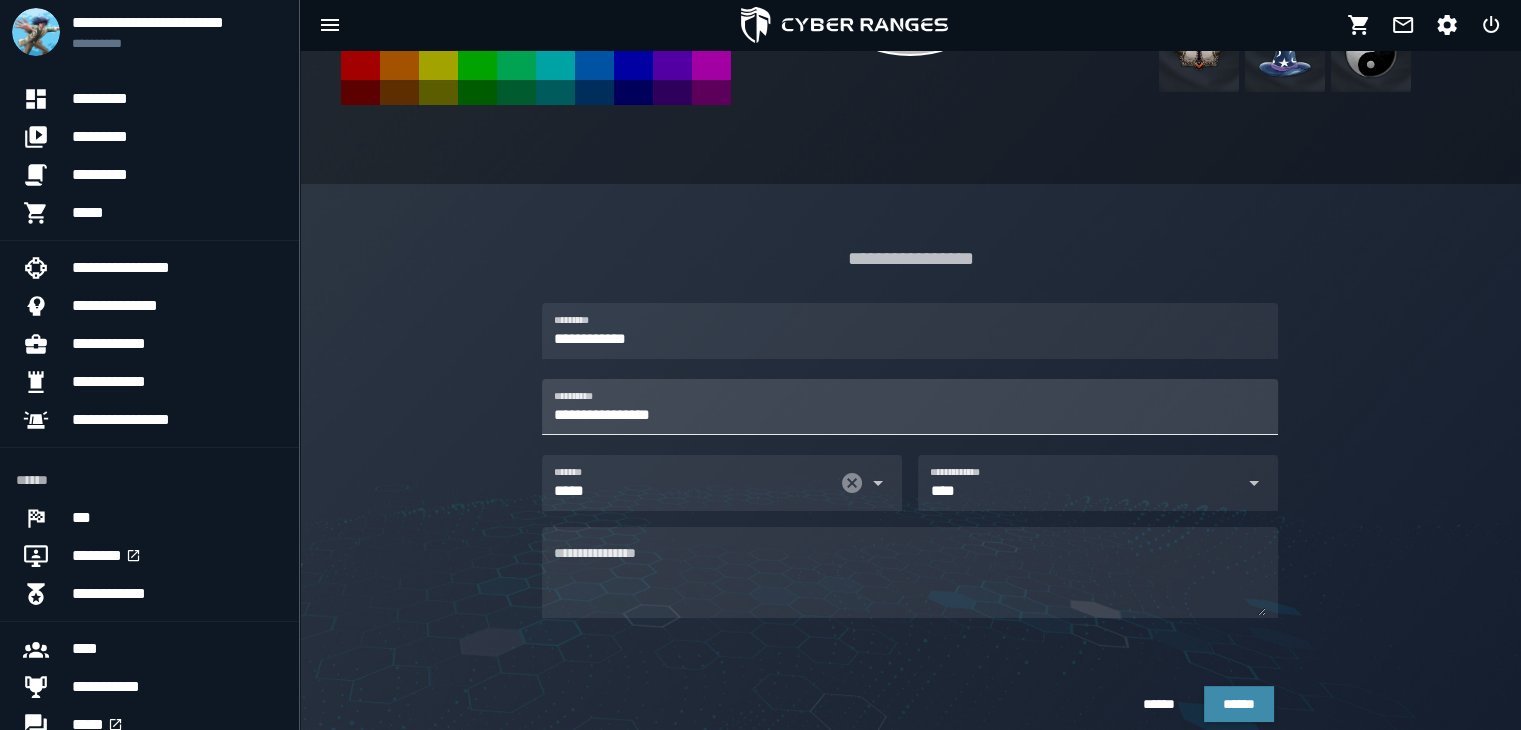 click on "**********" at bounding box center [910, 407] 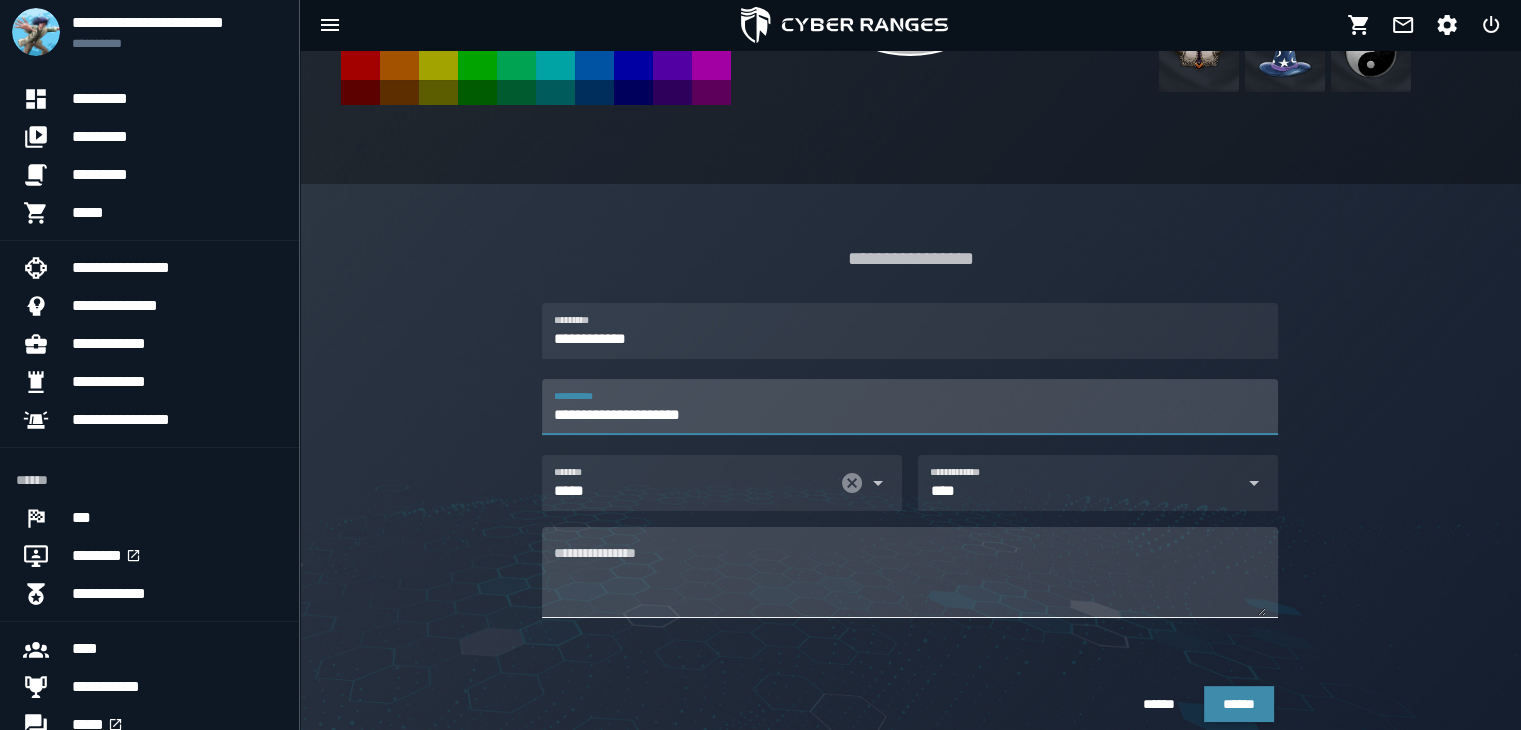 type on "**********" 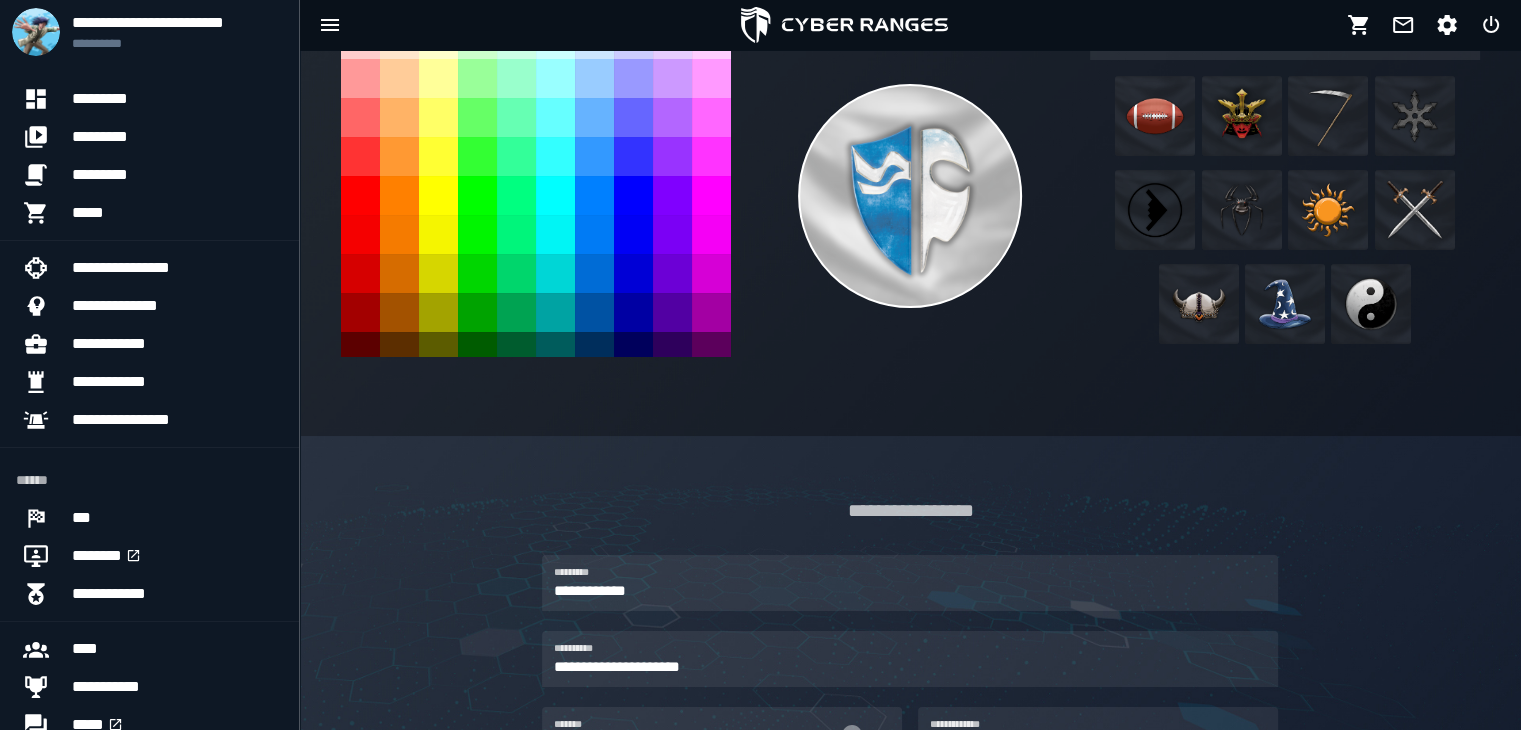 scroll, scrollTop: 100, scrollLeft: 0, axis: vertical 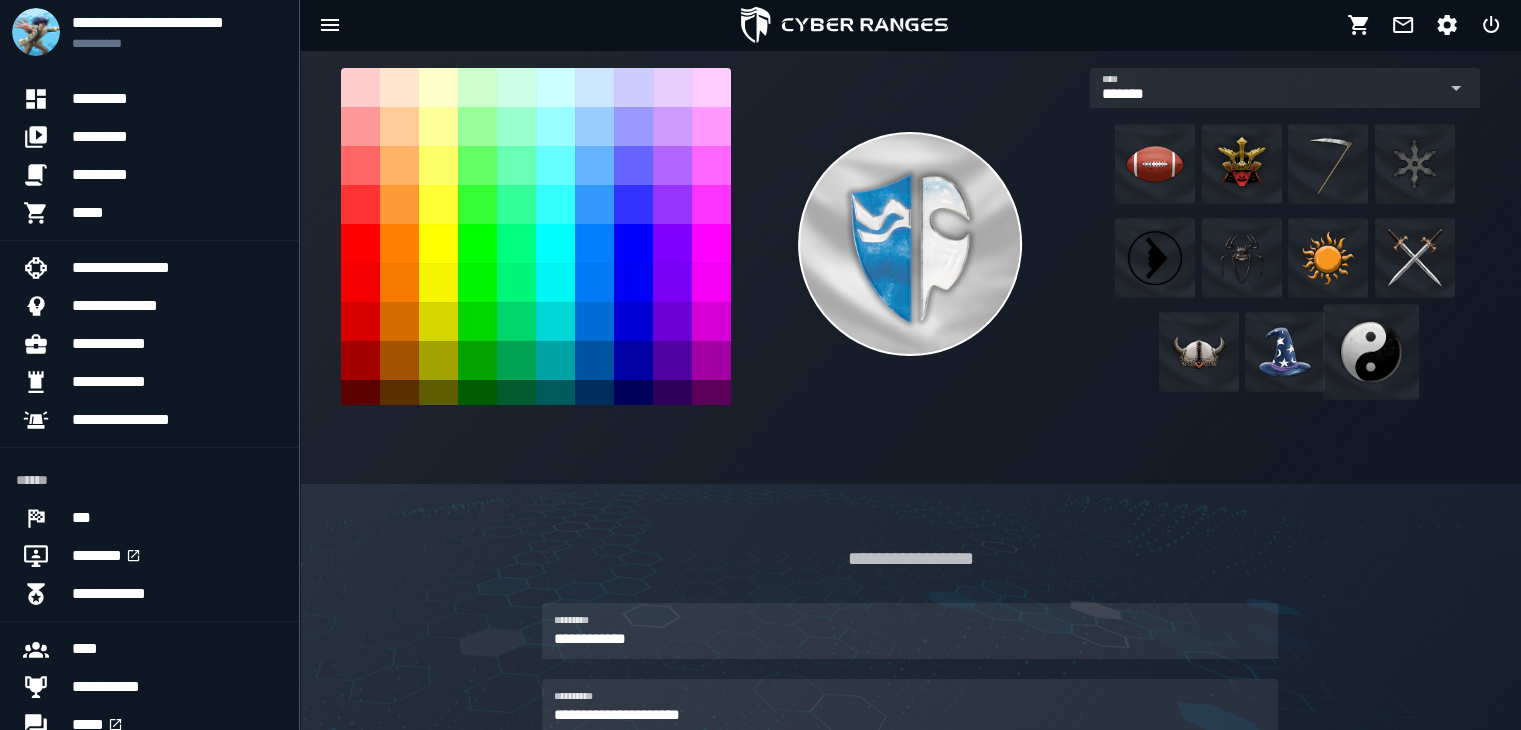 type on "**********" 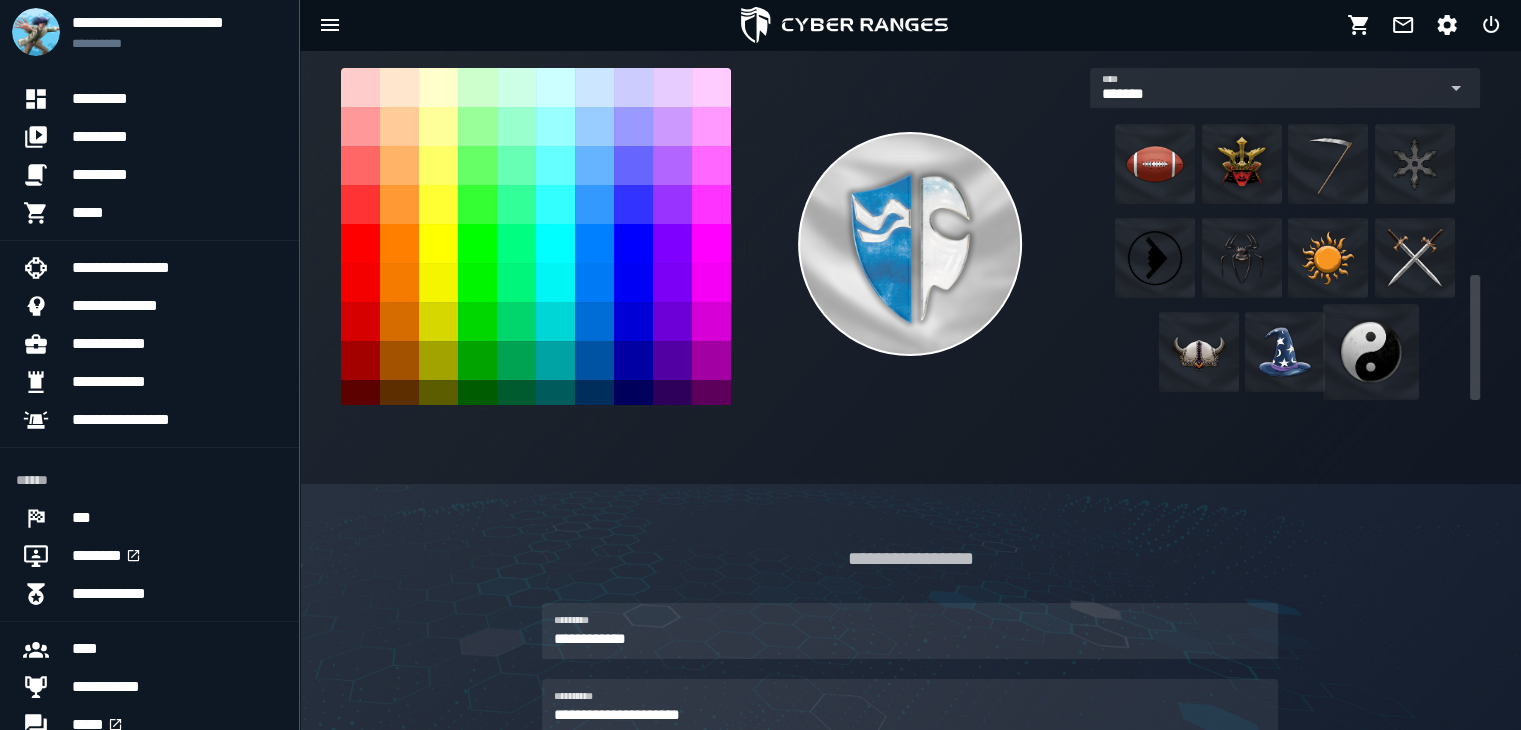 click 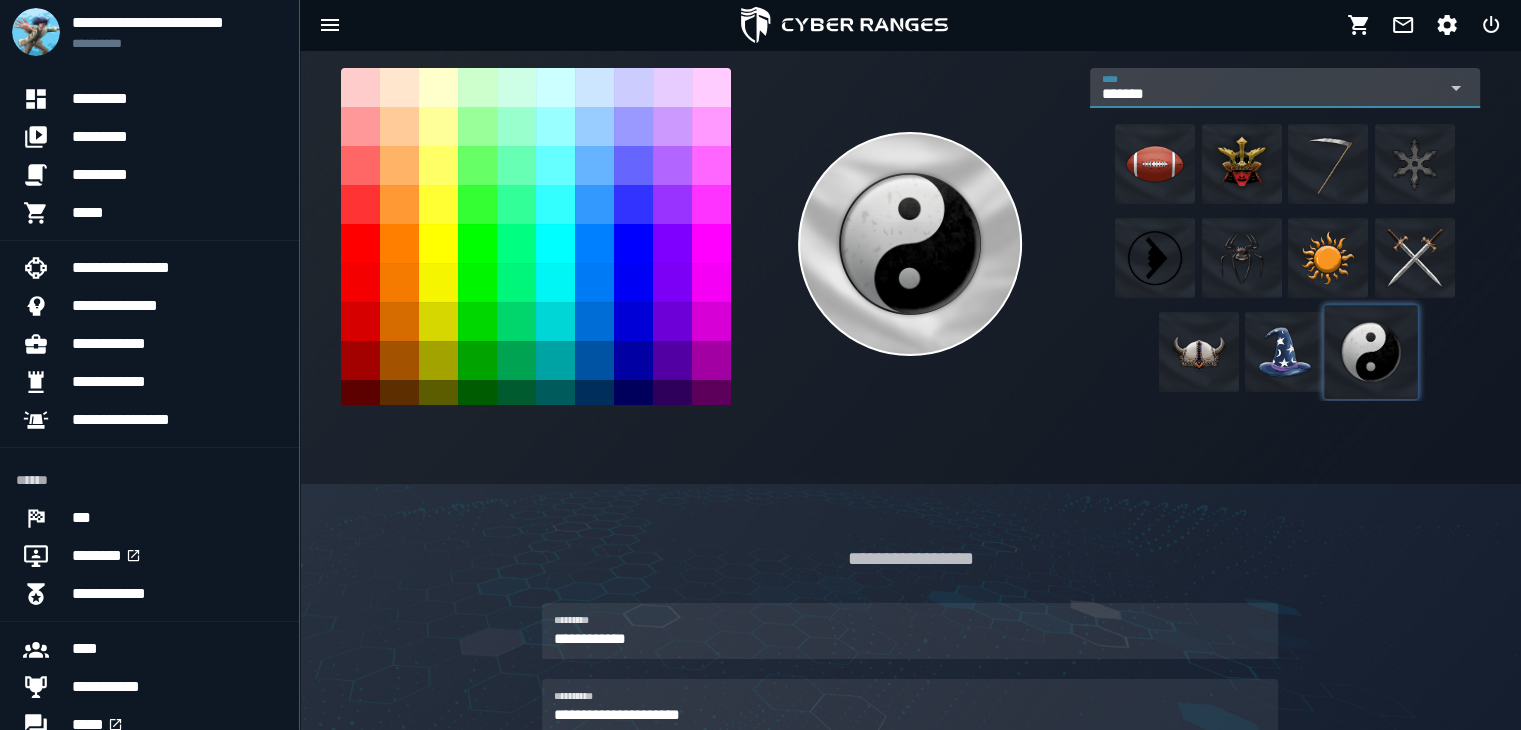 click 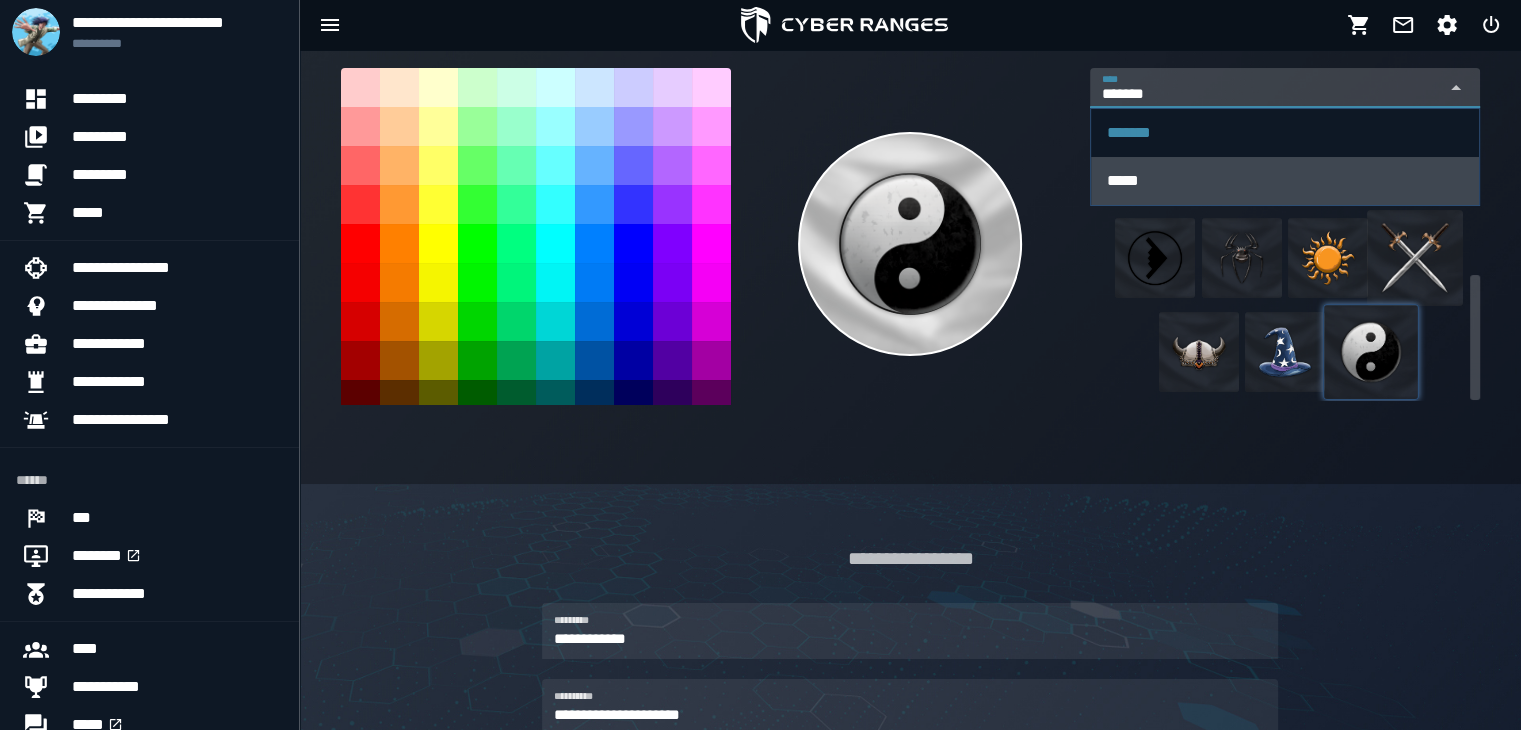 click 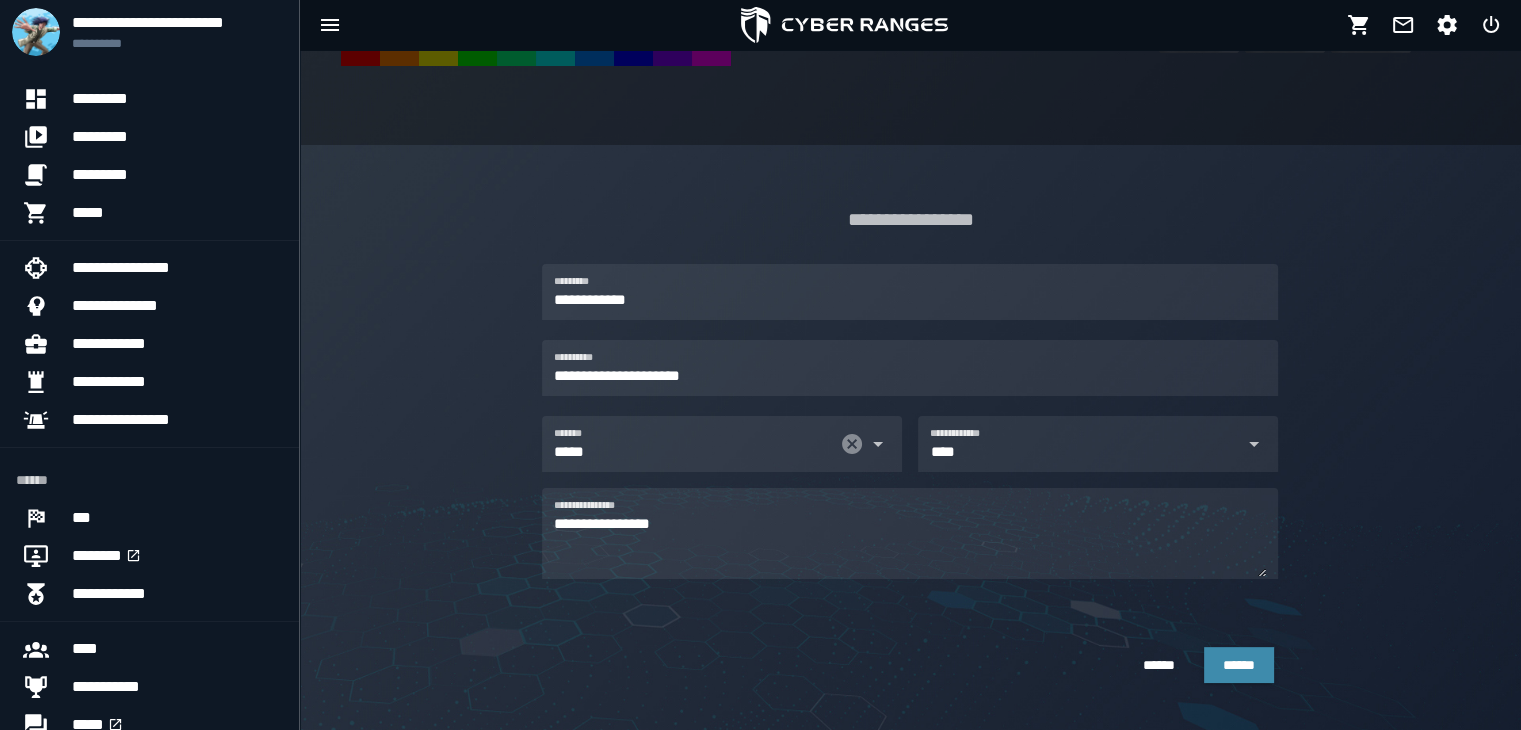 scroll, scrollTop: 472, scrollLeft: 0, axis: vertical 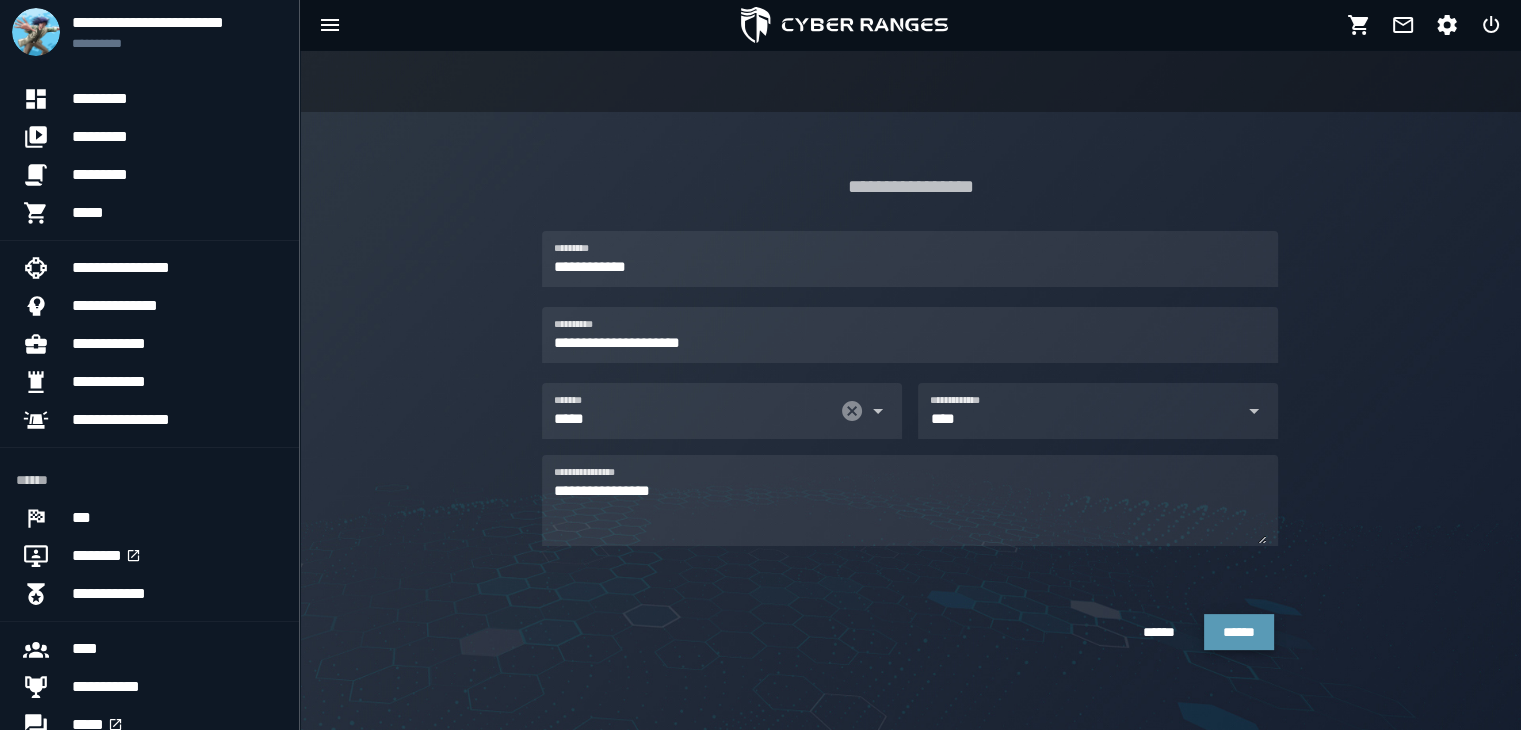 click on "******" at bounding box center [1239, 632] 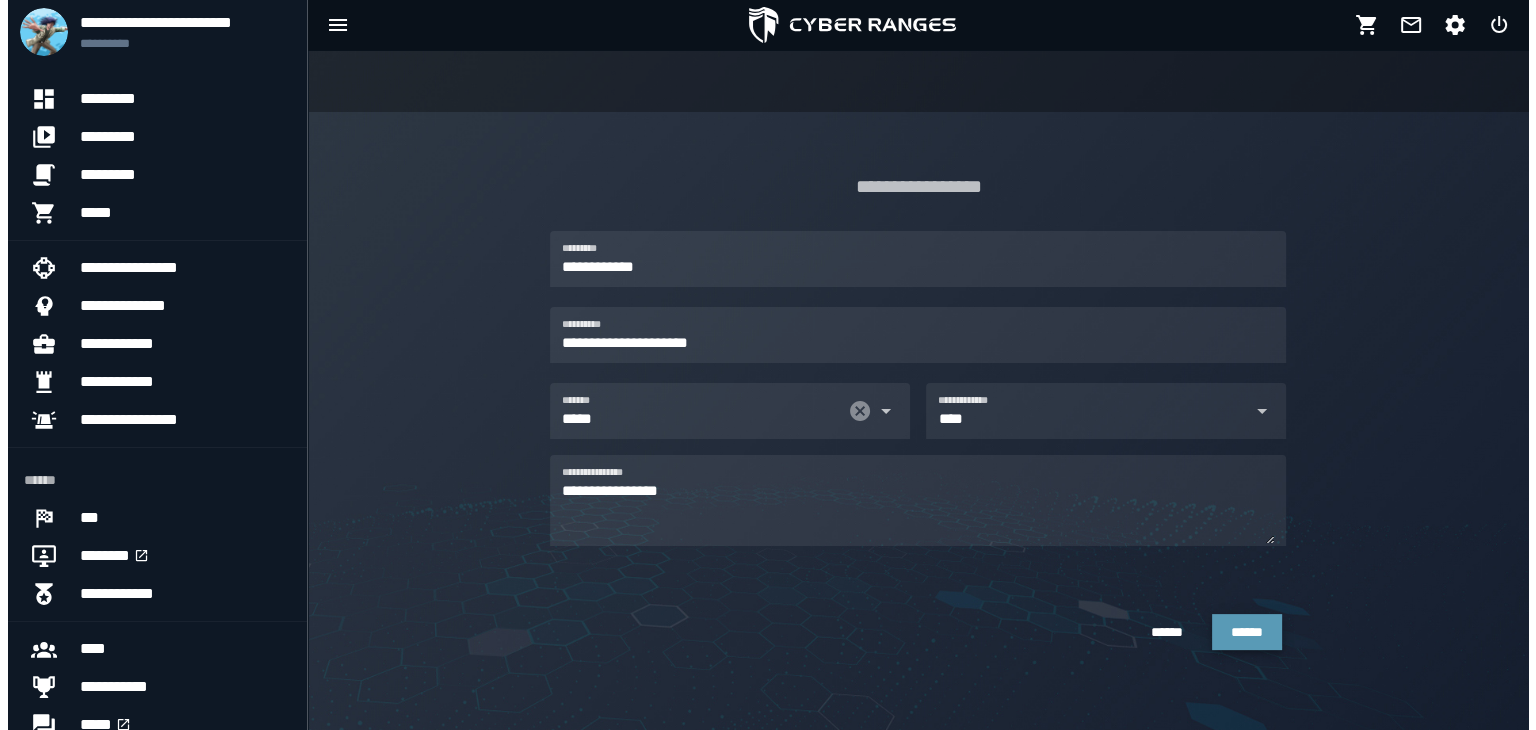 scroll, scrollTop: 0, scrollLeft: 0, axis: both 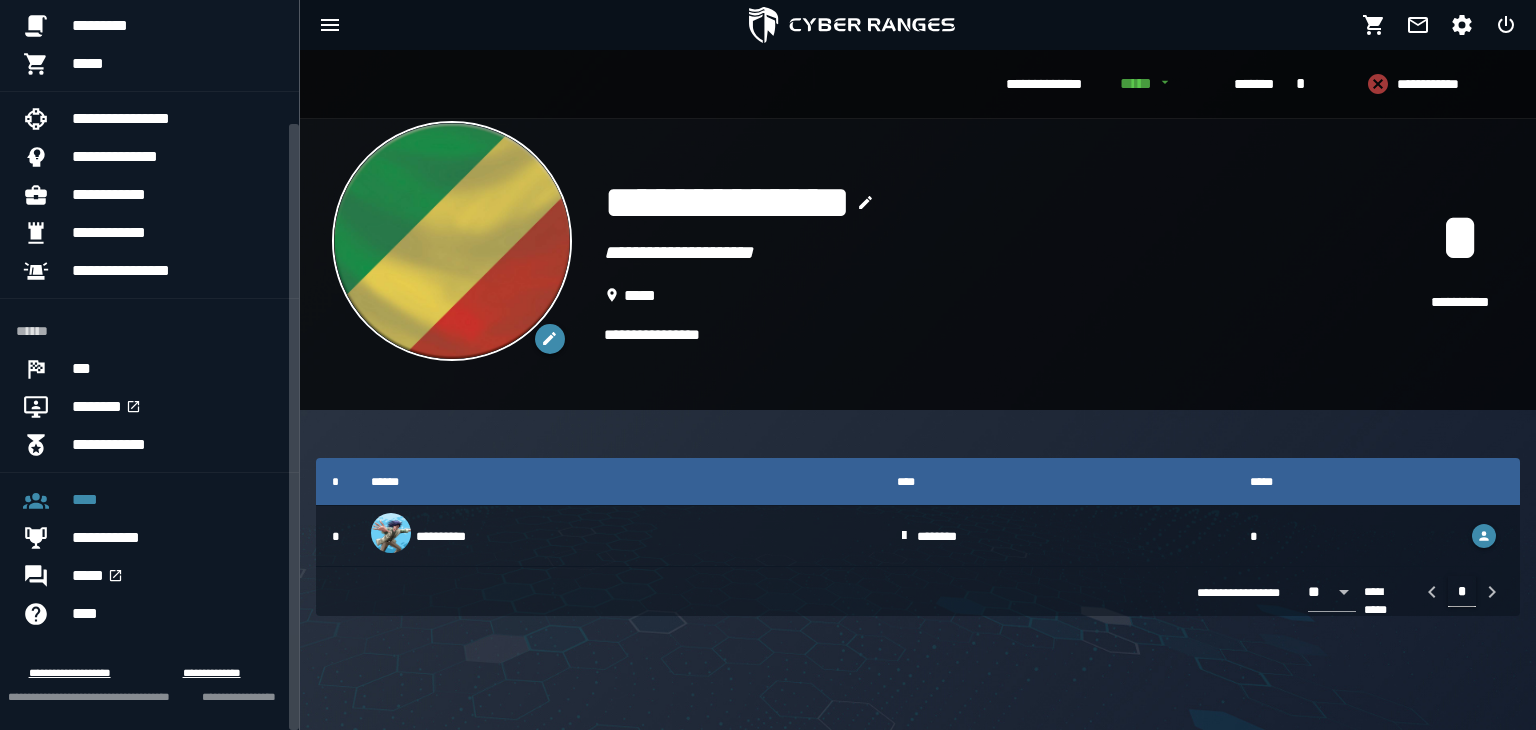drag, startPoint x: 294, startPoint y: 421, endPoint x: 309, endPoint y: 573, distance: 152.73834 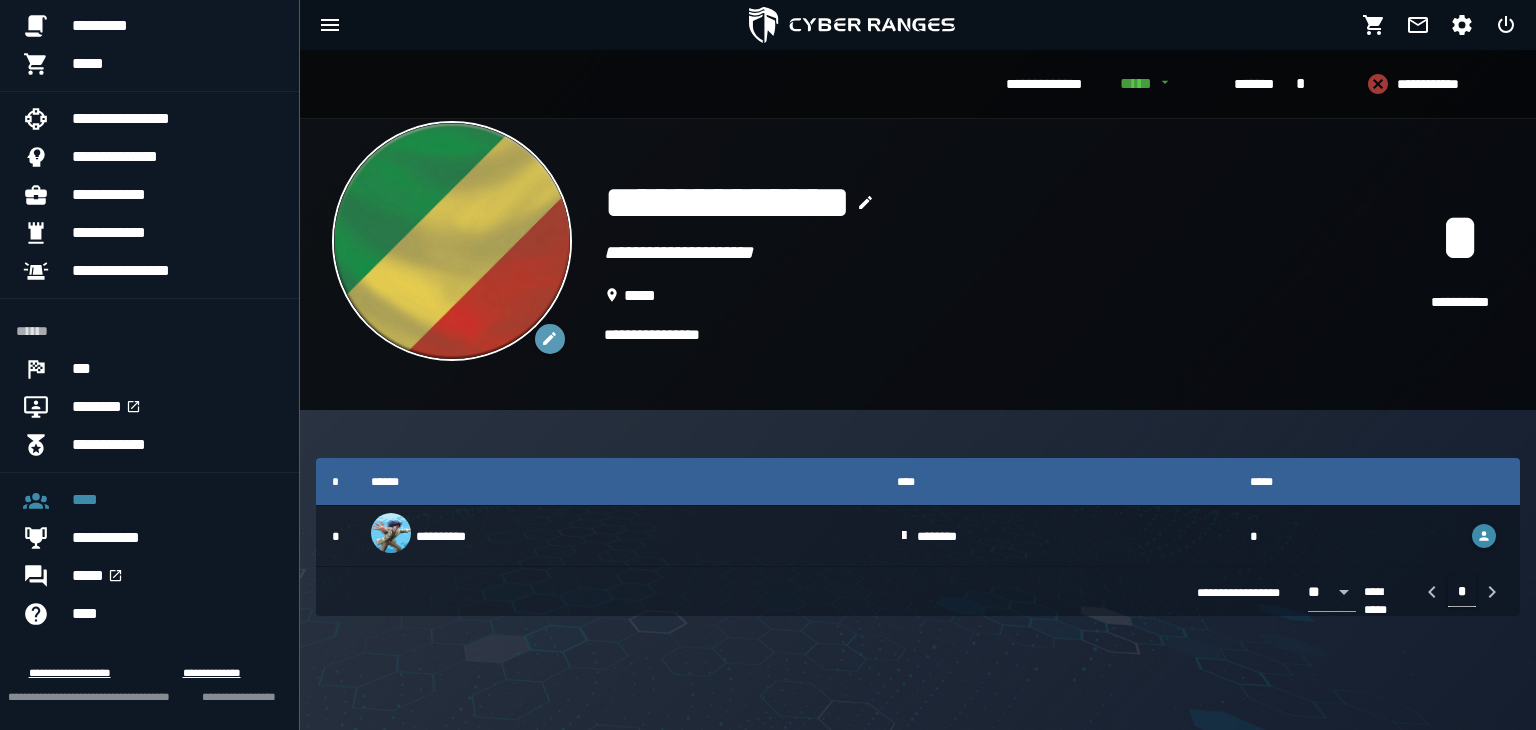 click 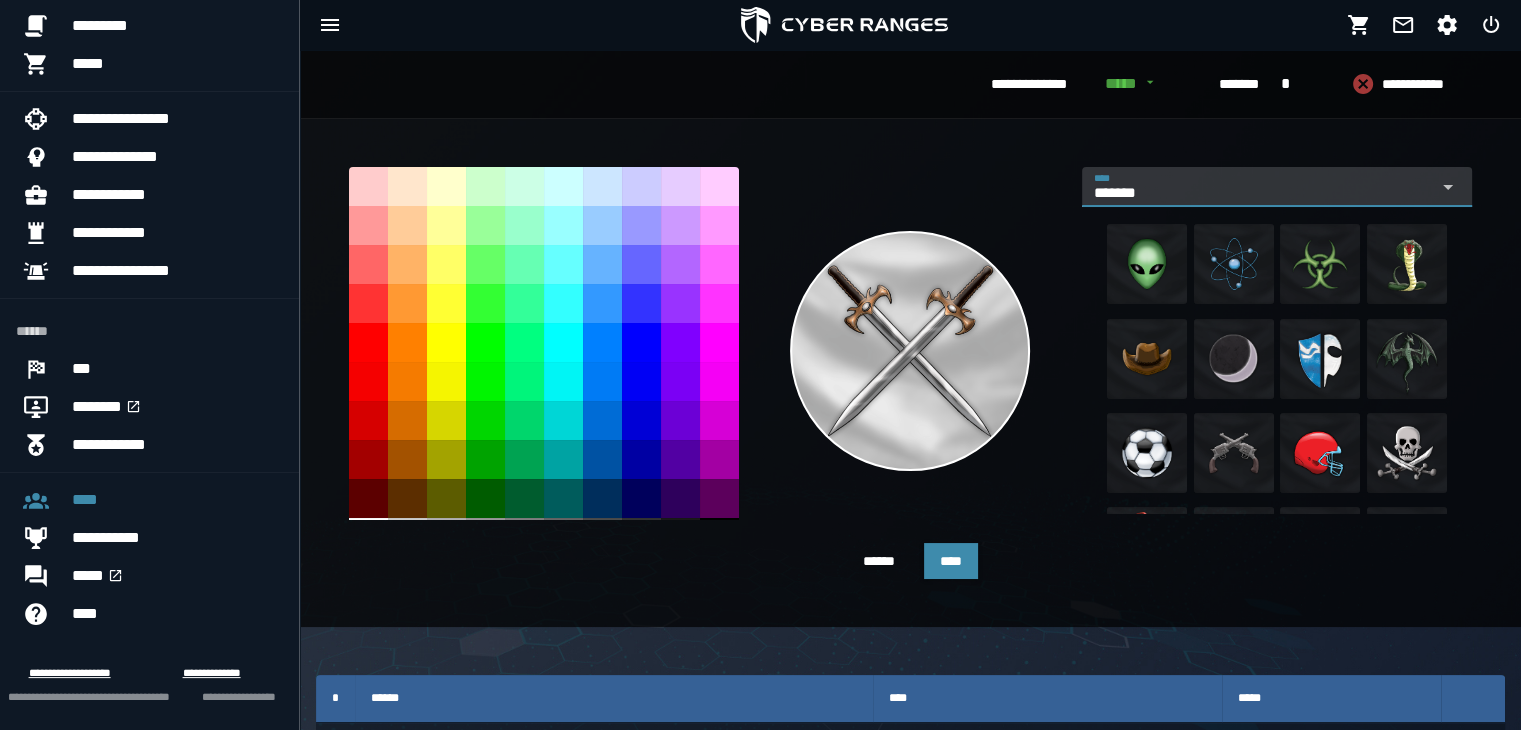 click 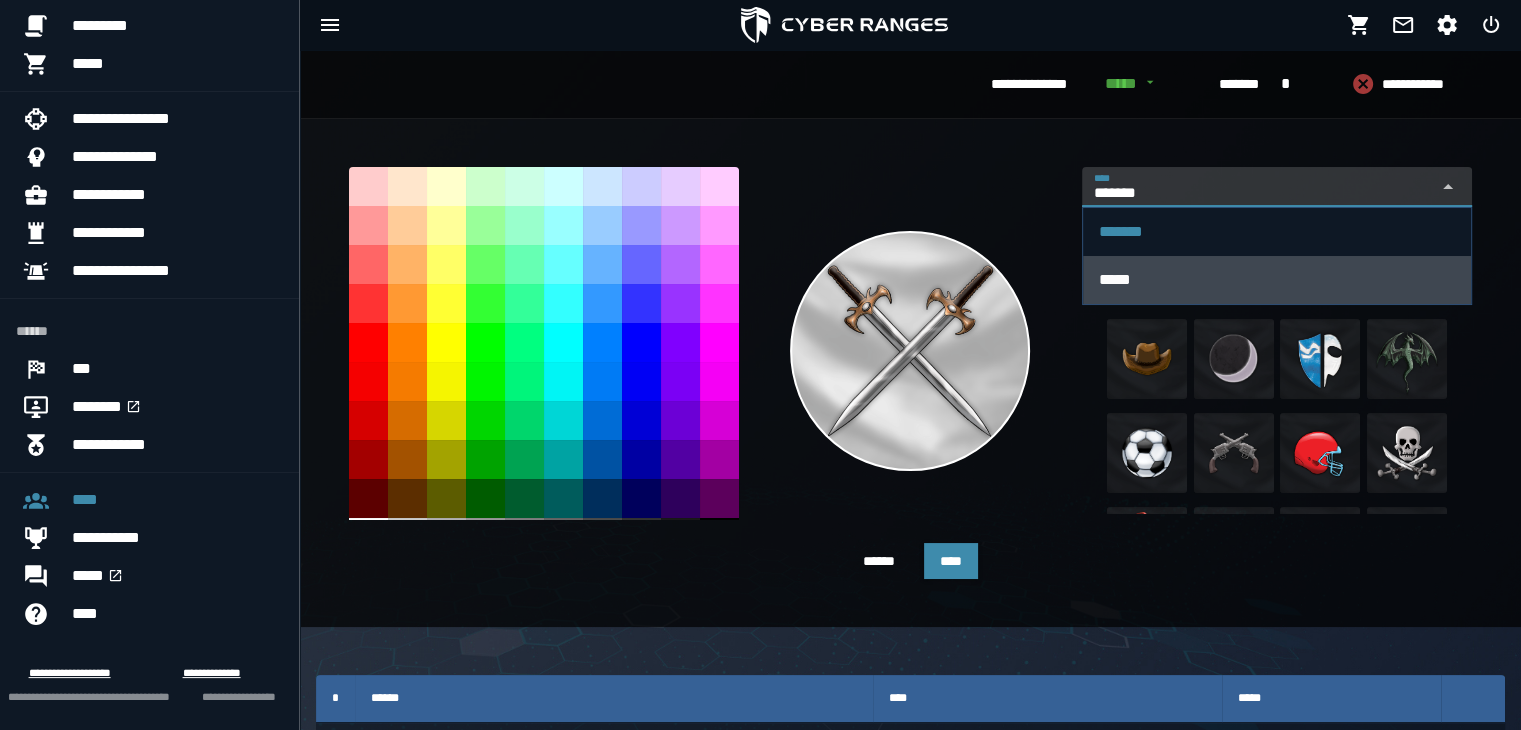 click on "*****" at bounding box center [1277, 279] 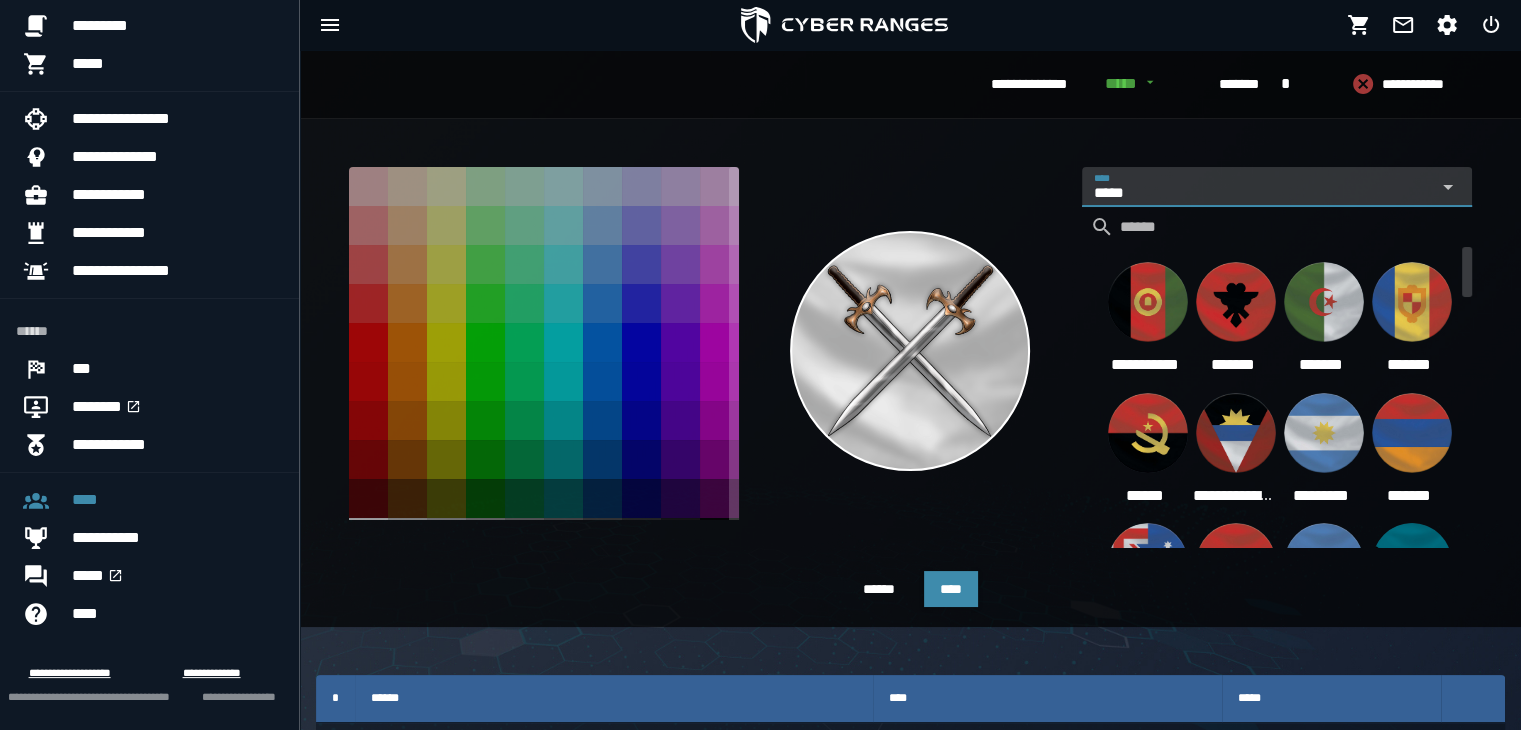 scroll, scrollTop: 0, scrollLeft: 32, axis: horizontal 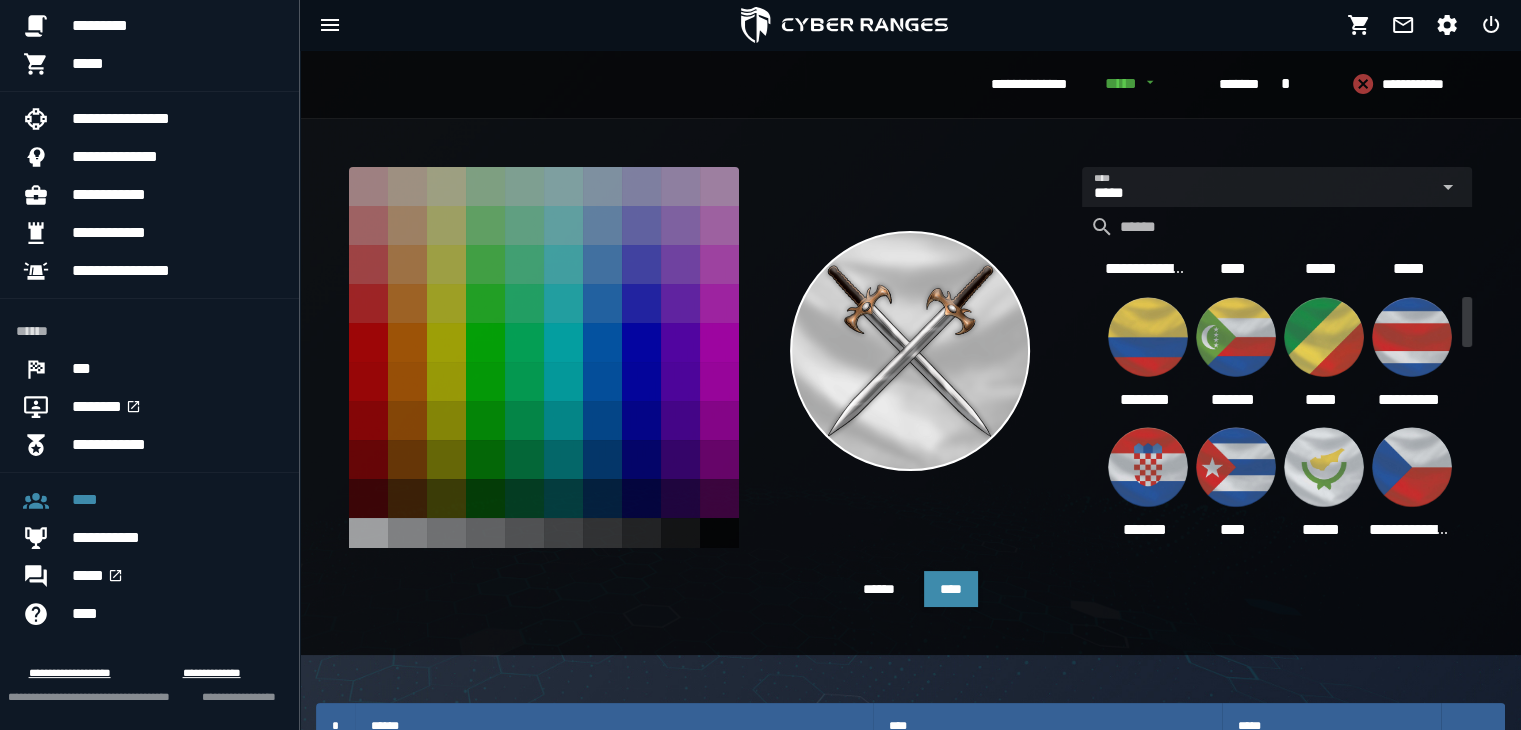 drag, startPoint x: 1471, startPoint y: 287, endPoint x: 1476, endPoint y: 337, distance: 50.24938 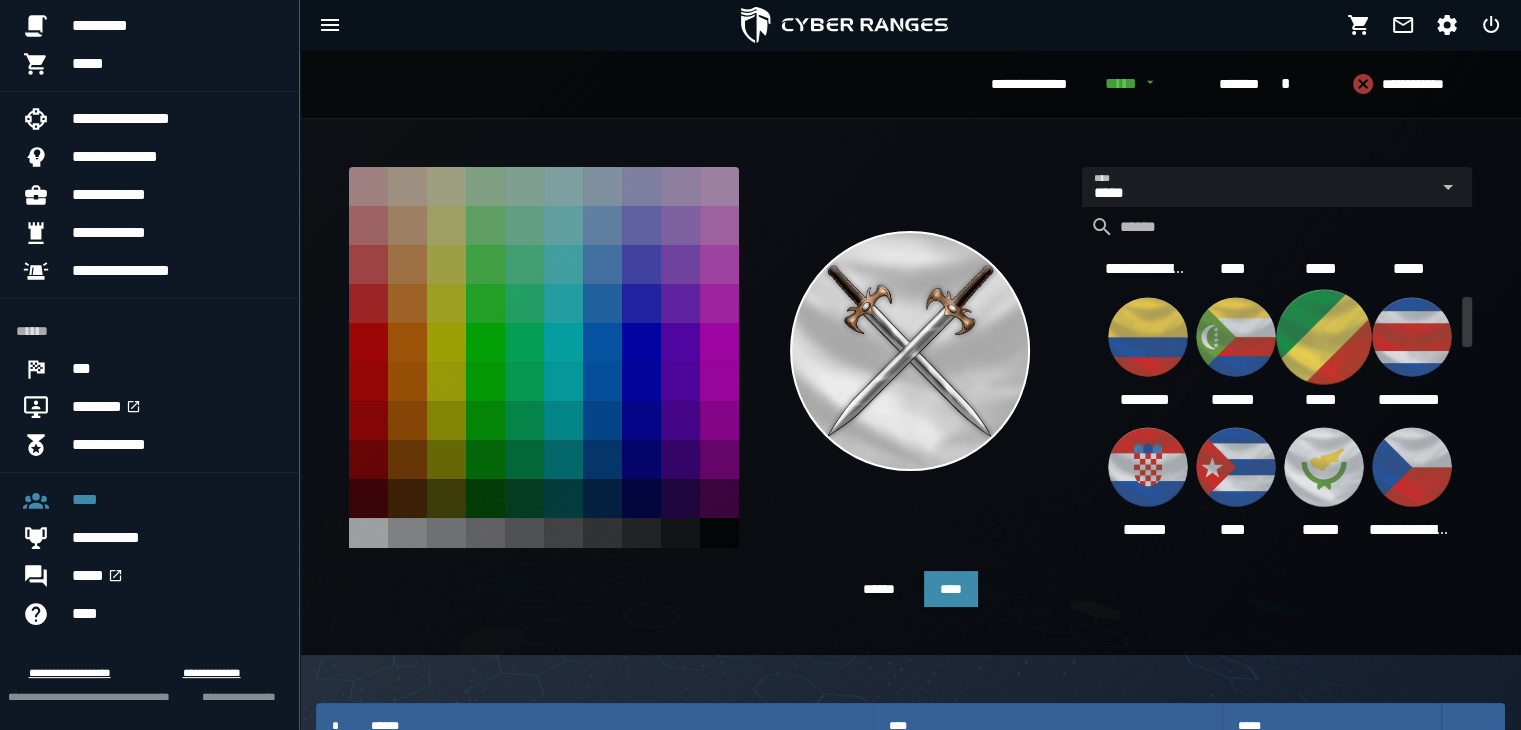 click at bounding box center (1324, 336) 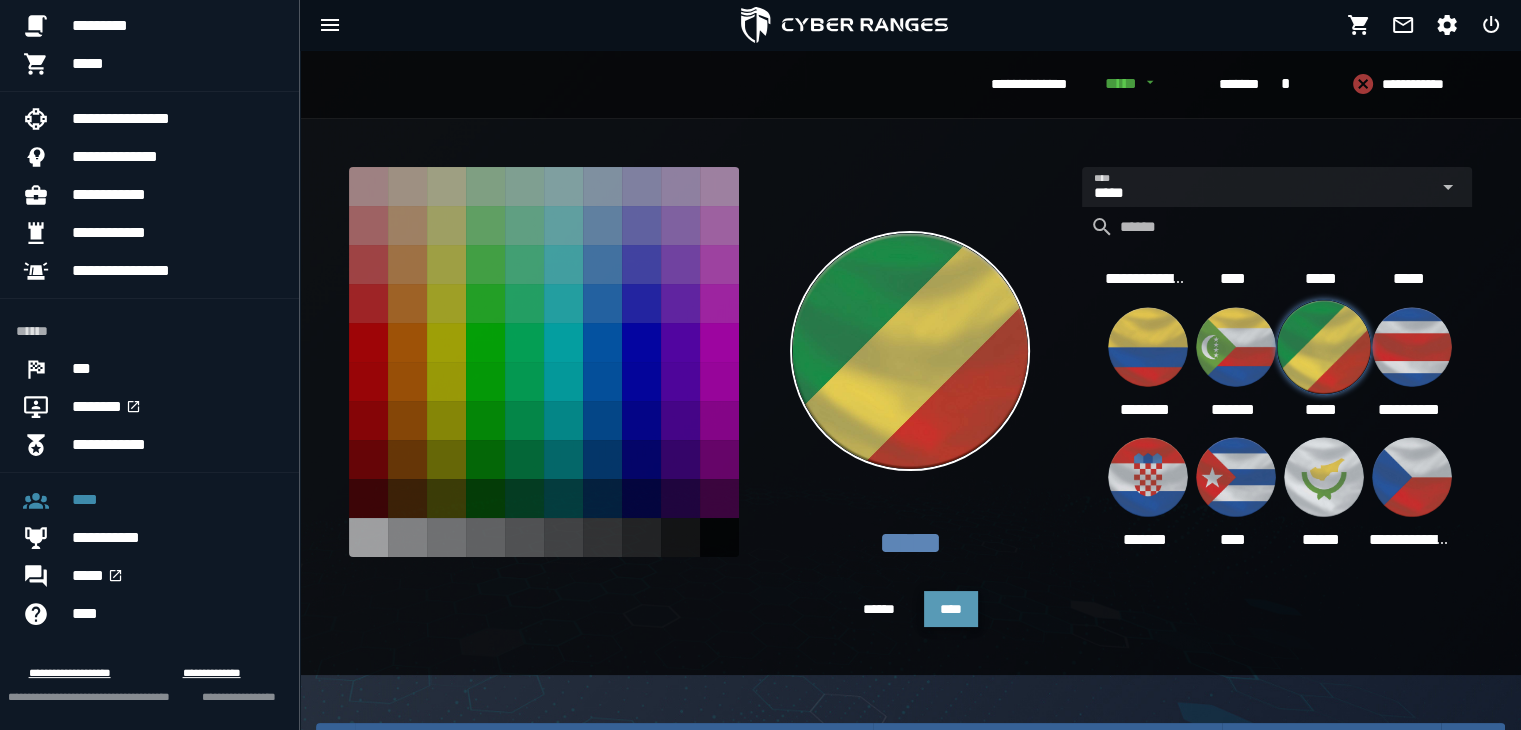 click on "****" at bounding box center [951, 609] 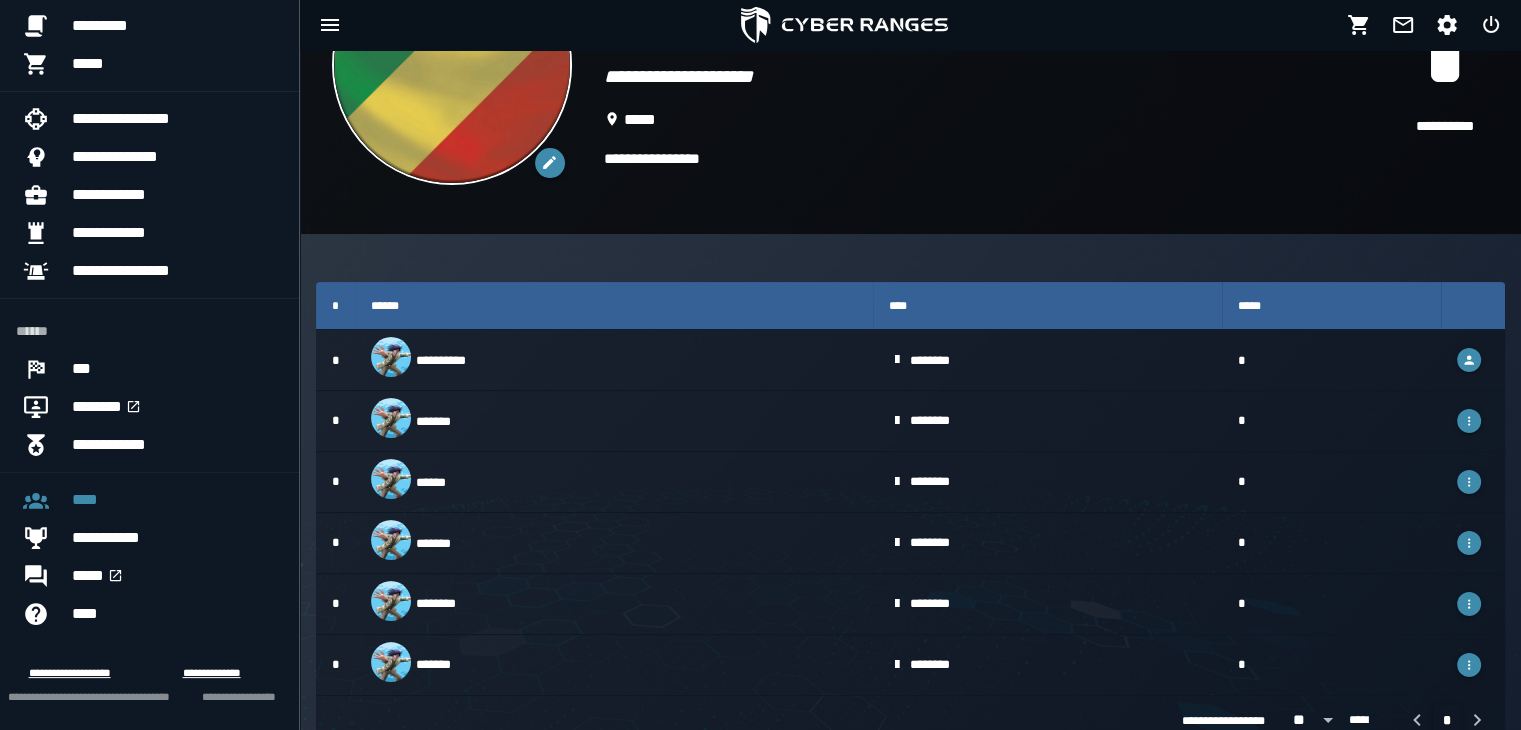 scroll, scrollTop: 190, scrollLeft: 0, axis: vertical 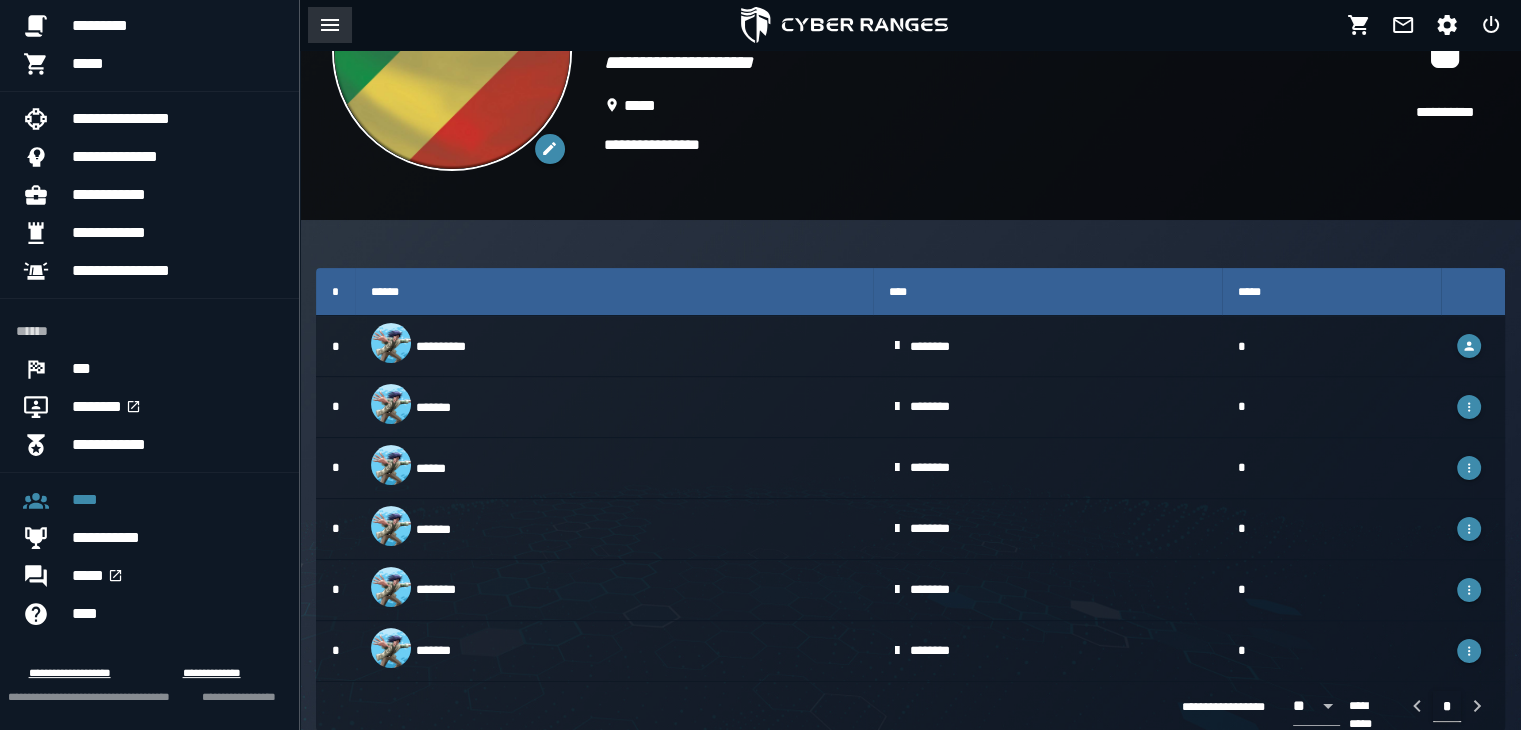 click 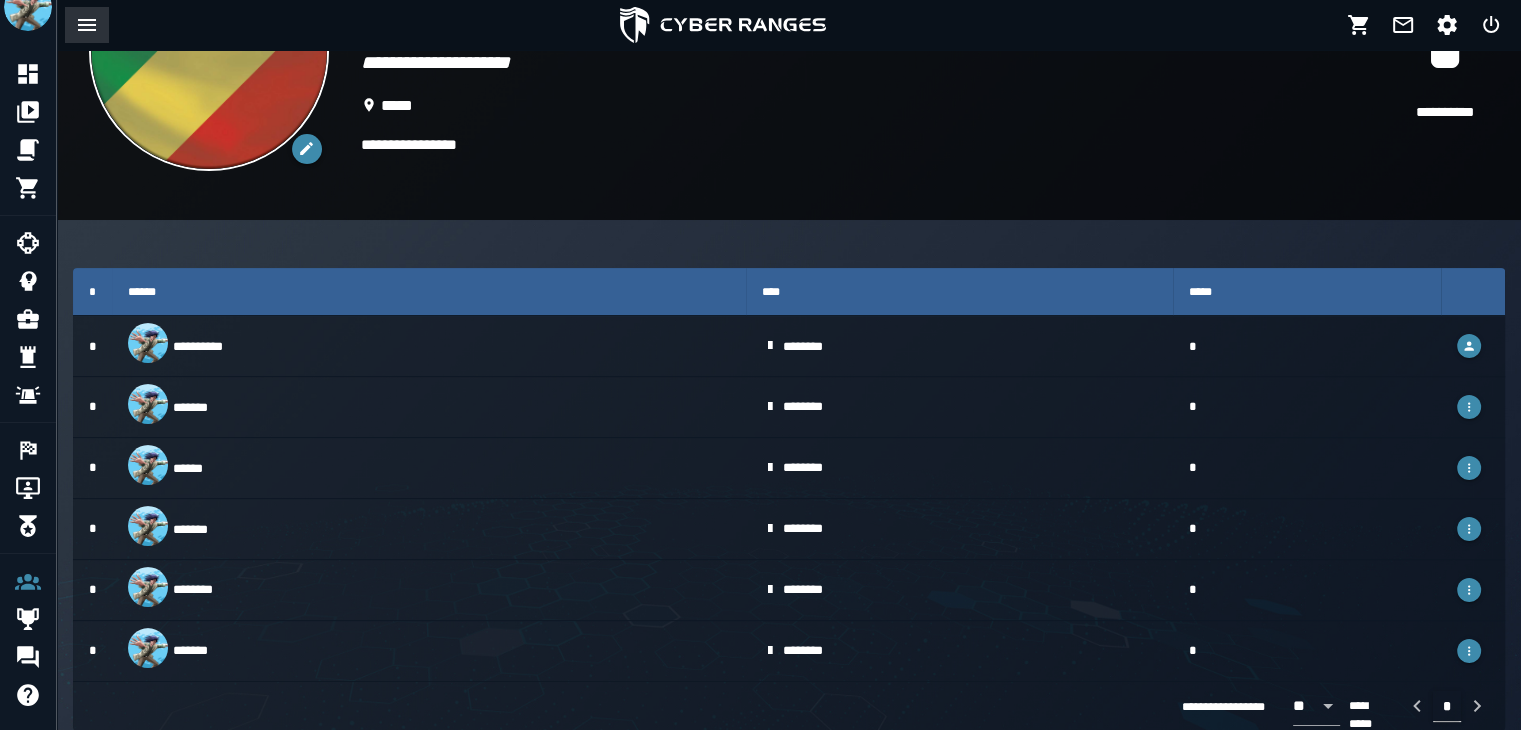 click 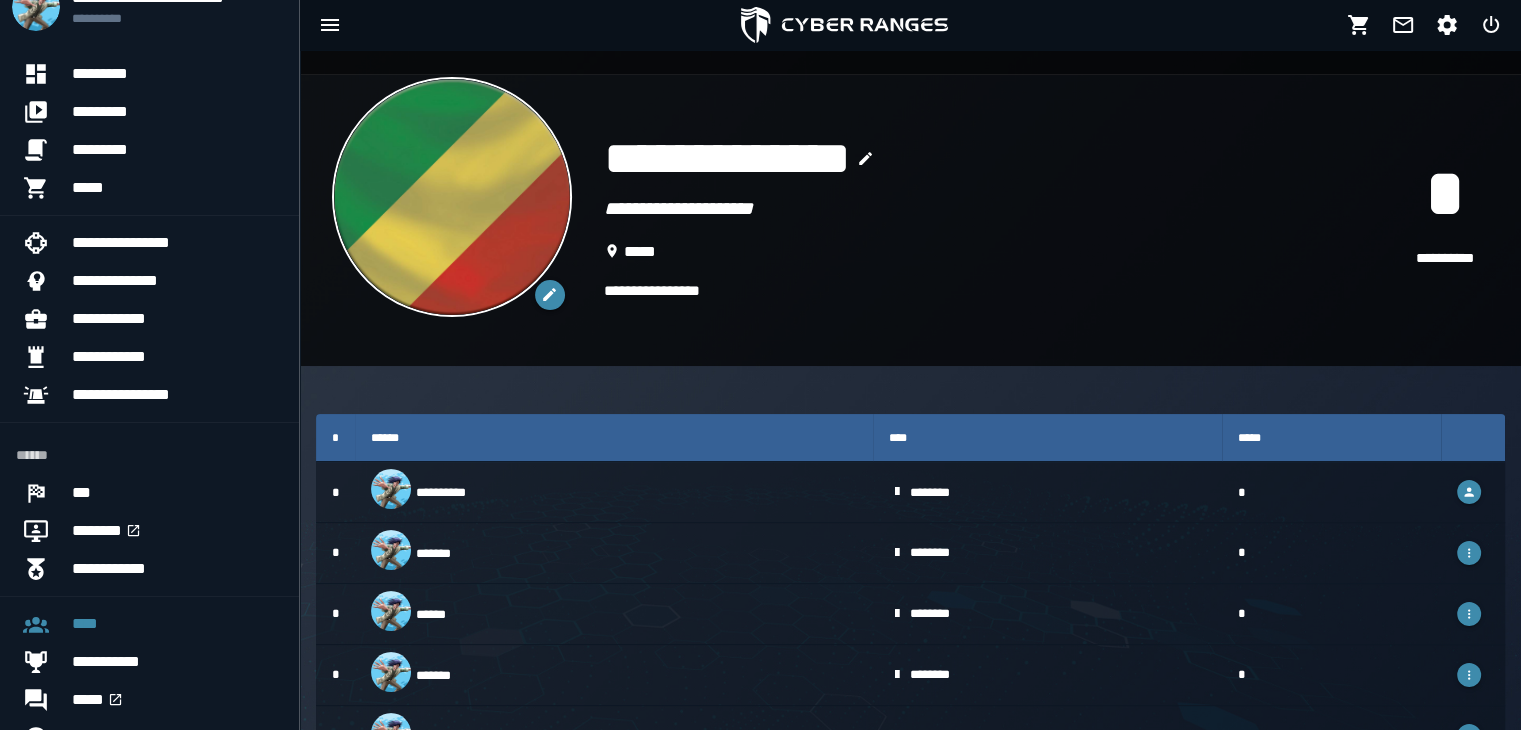 scroll, scrollTop: 0, scrollLeft: 0, axis: both 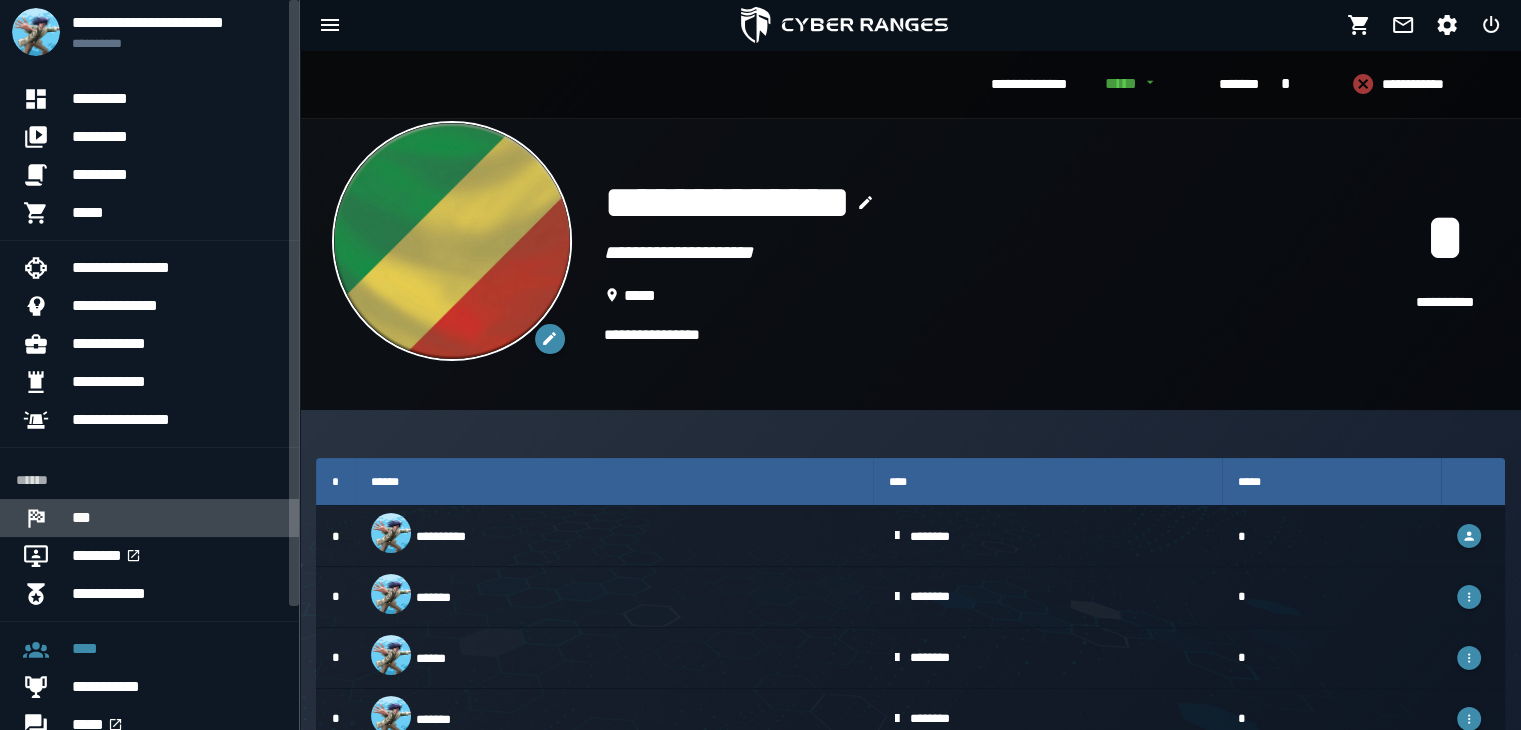 click at bounding box center [44, 518] 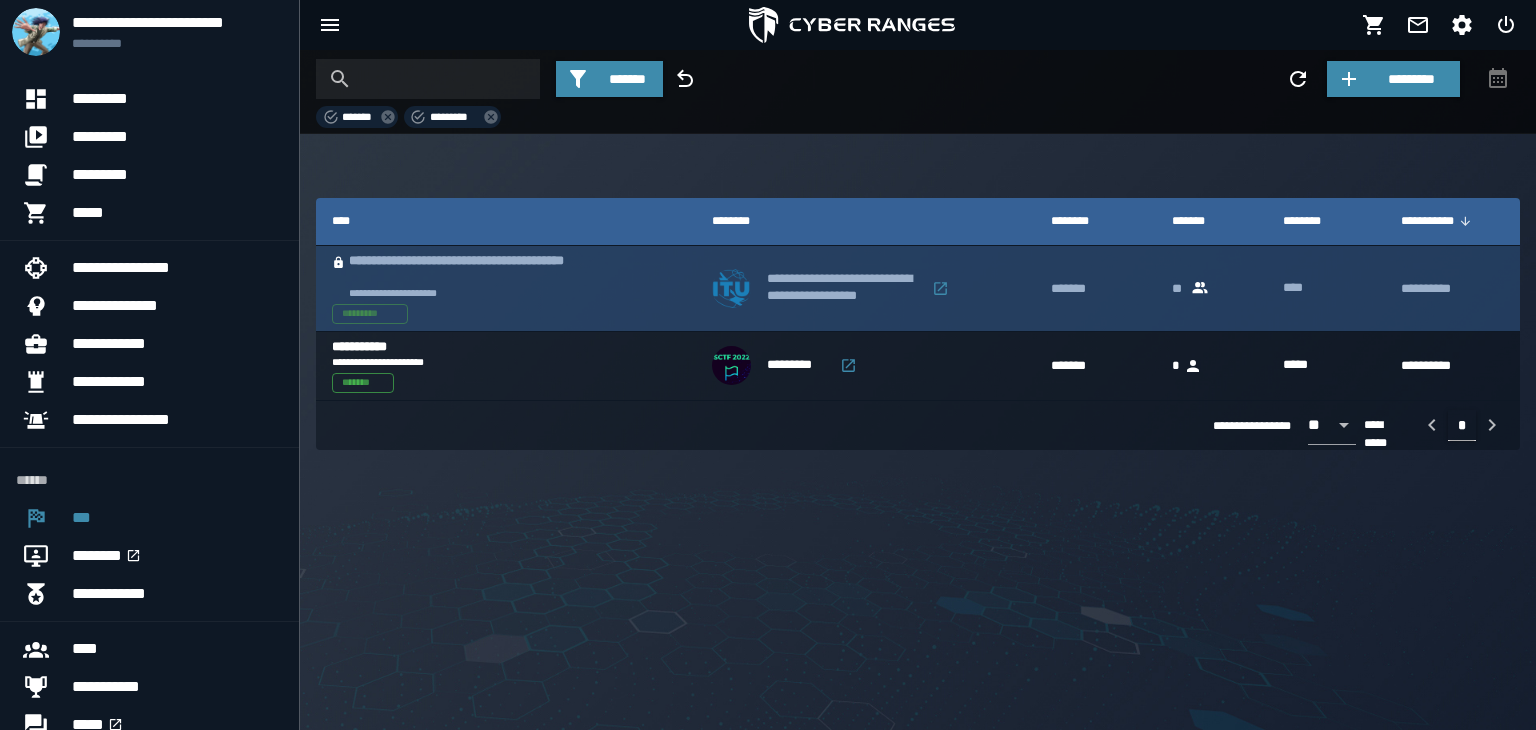 click on "**********" at bounding box center [479, 270] 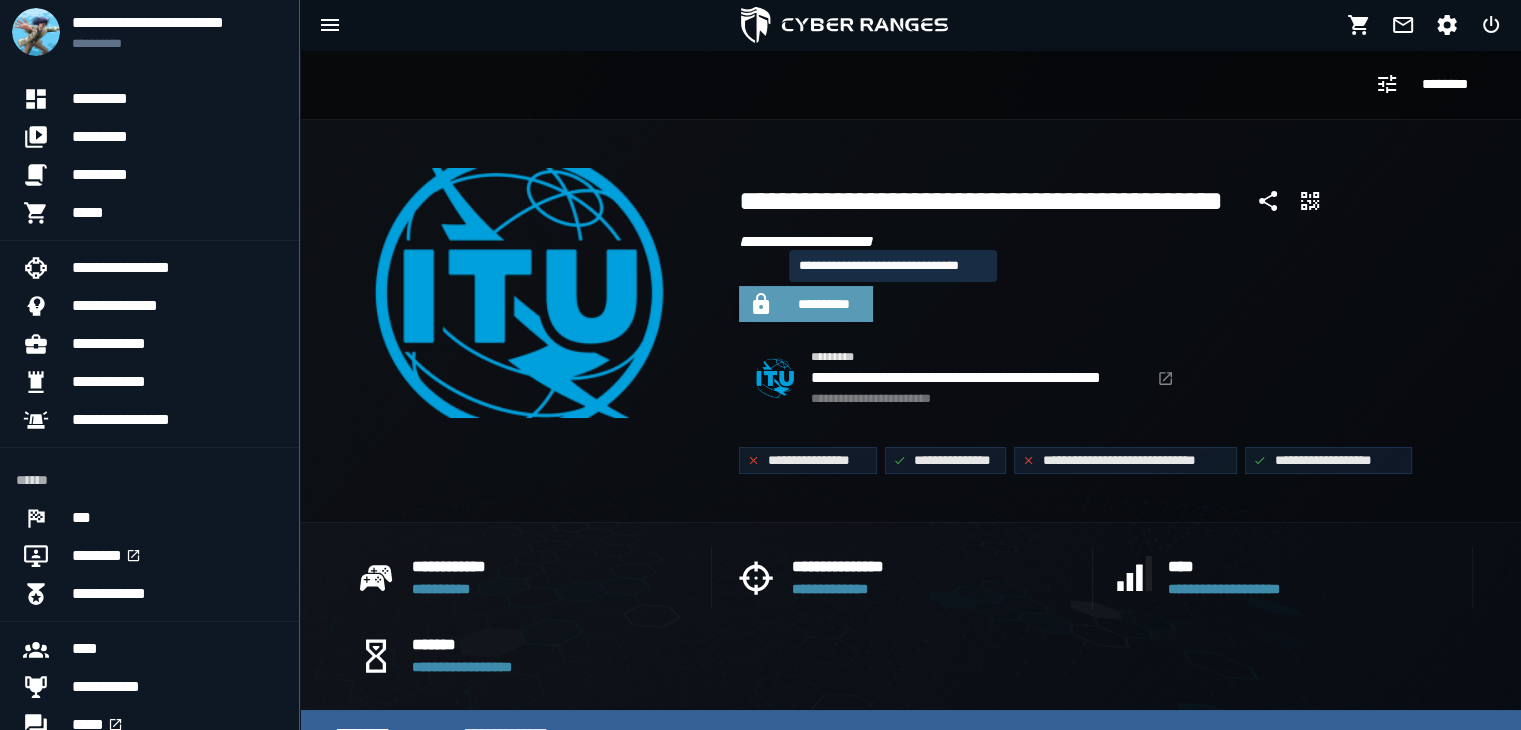 click on "**********" at bounding box center (824, 304) 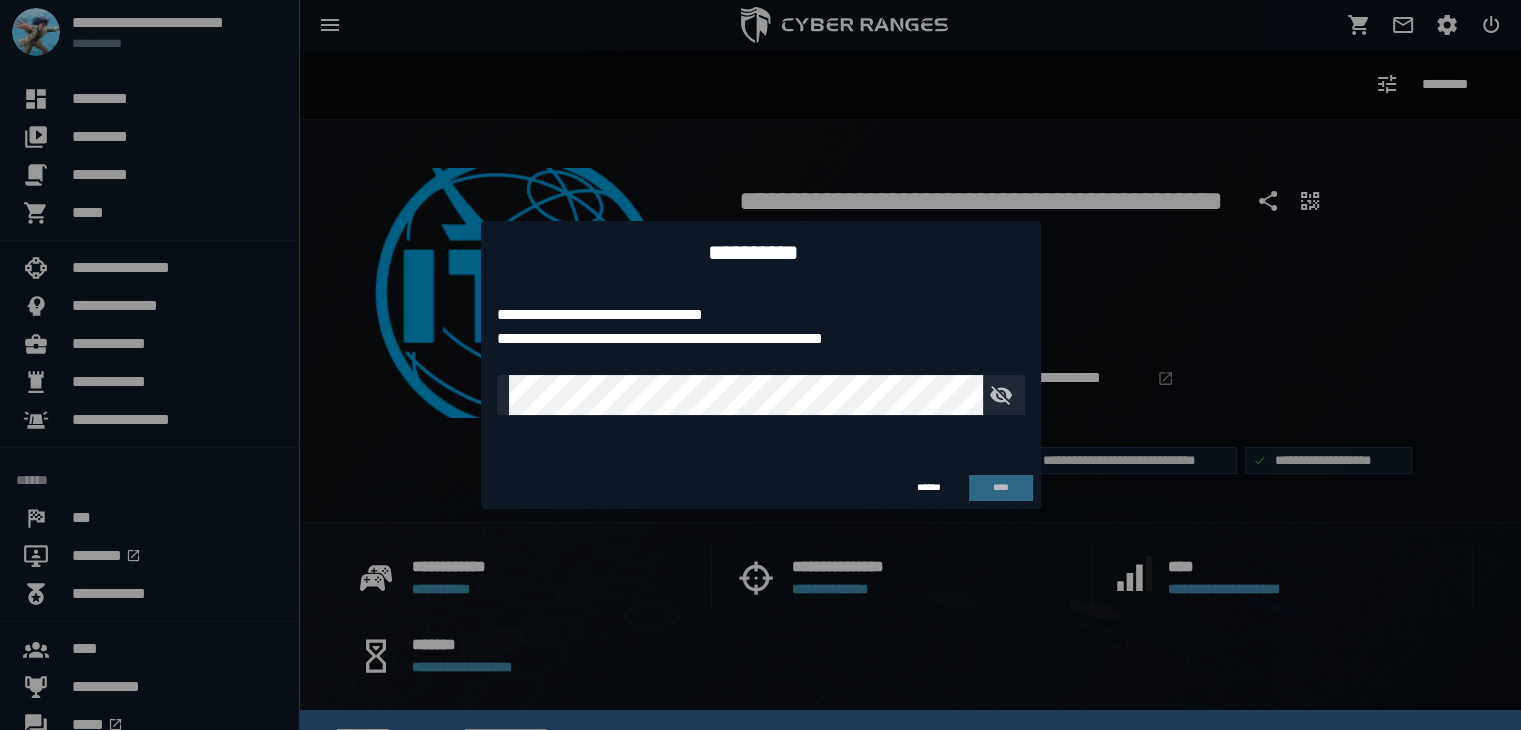 type on "**********" 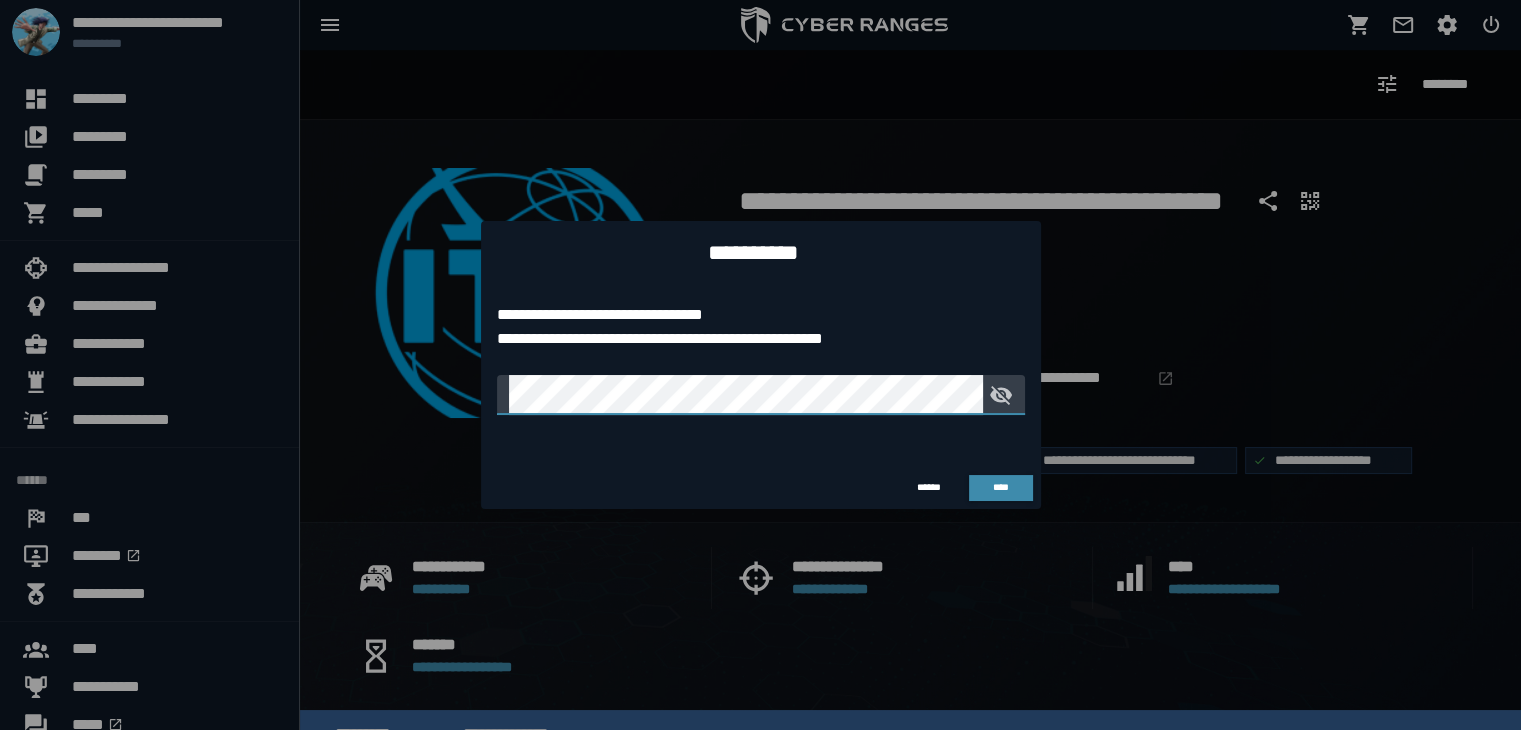 click at bounding box center [761, 395] 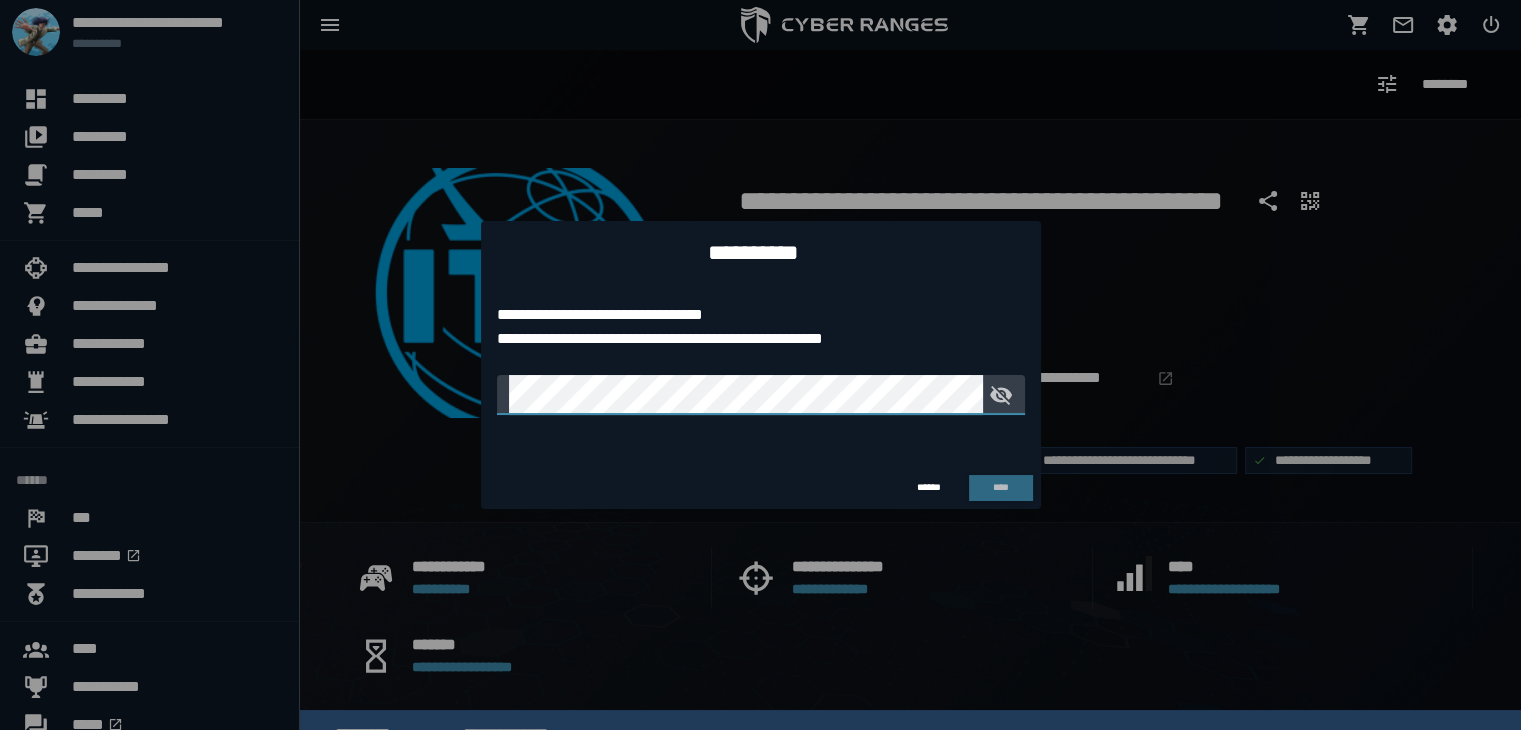 type 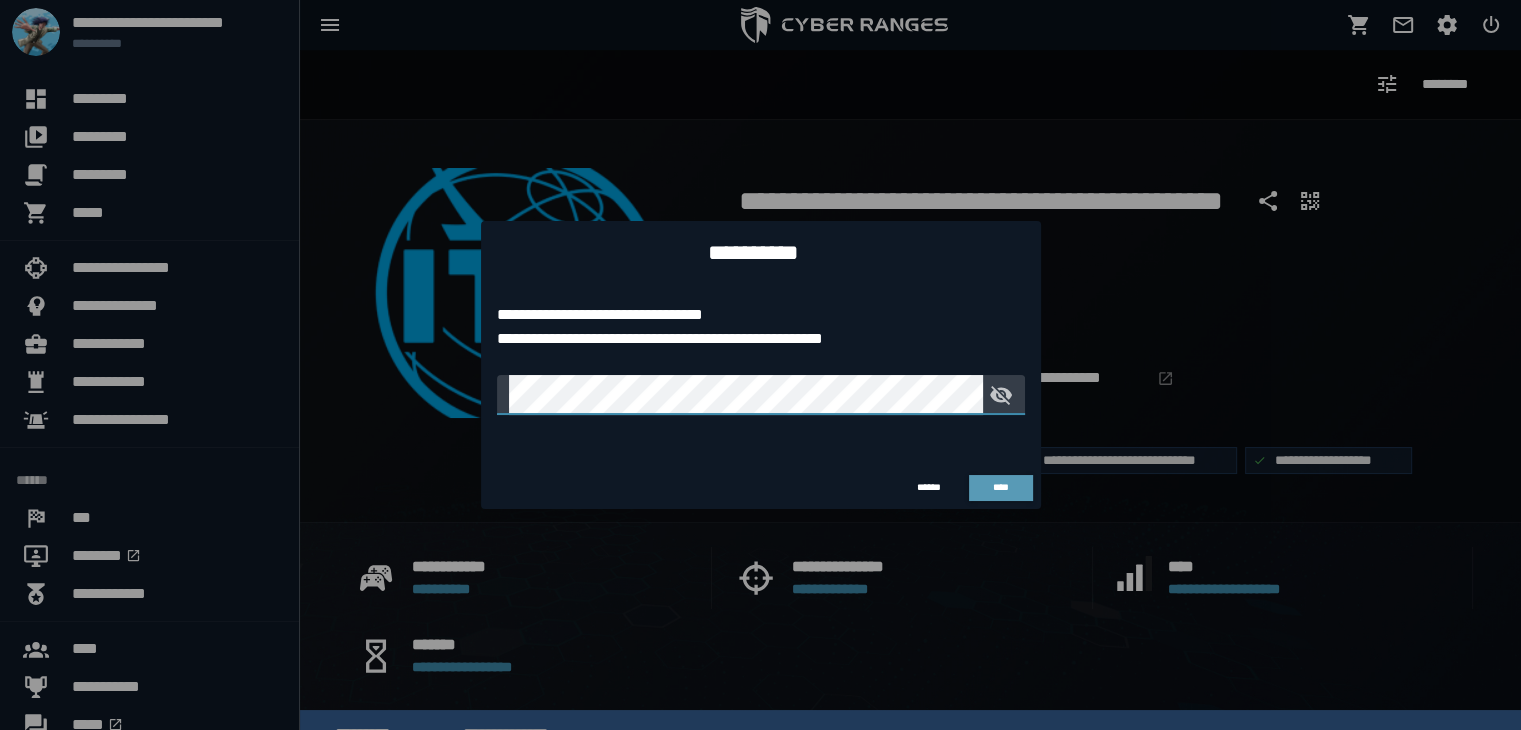 click on "****" at bounding box center [1000, 487] 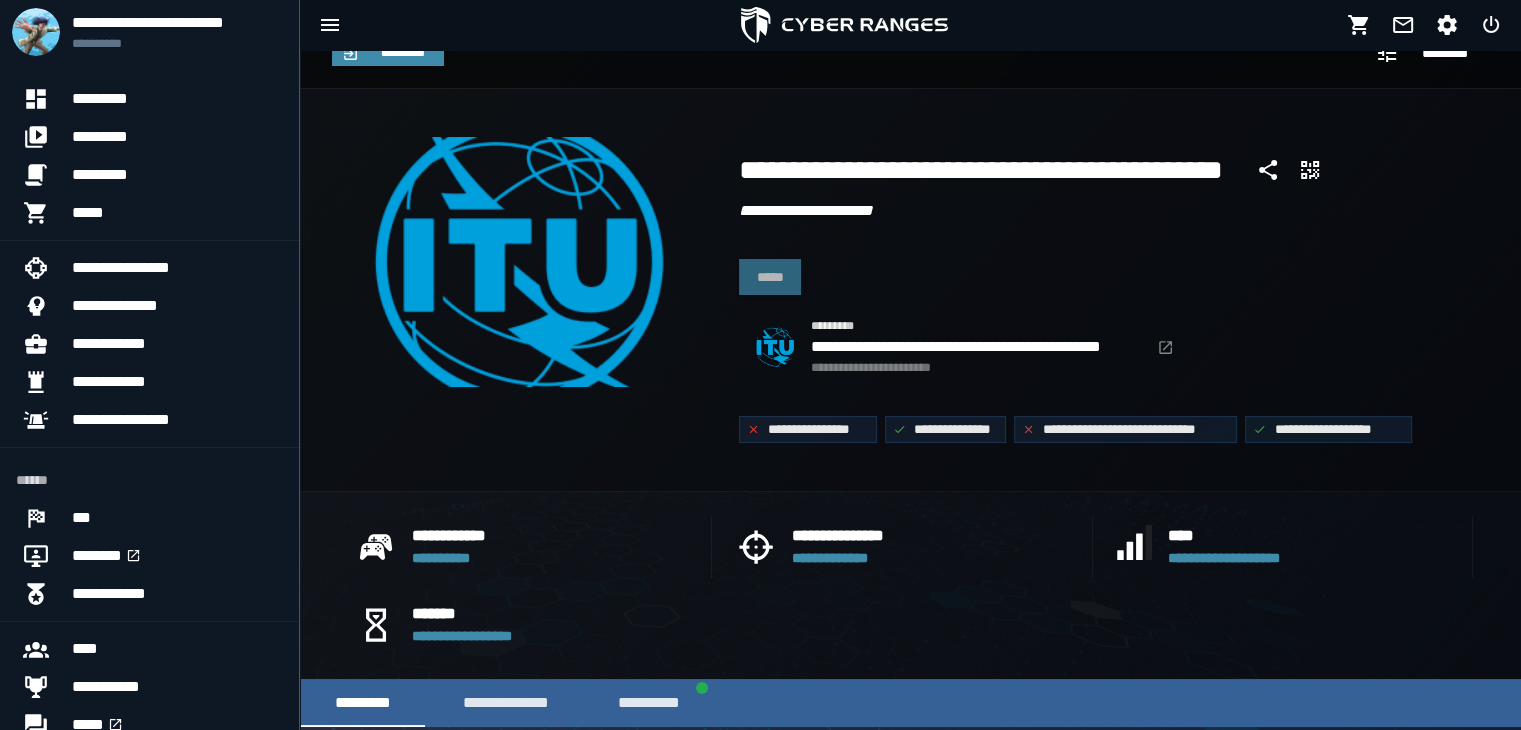 scroll, scrollTop: 0, scrollLeft: 0, axis: both 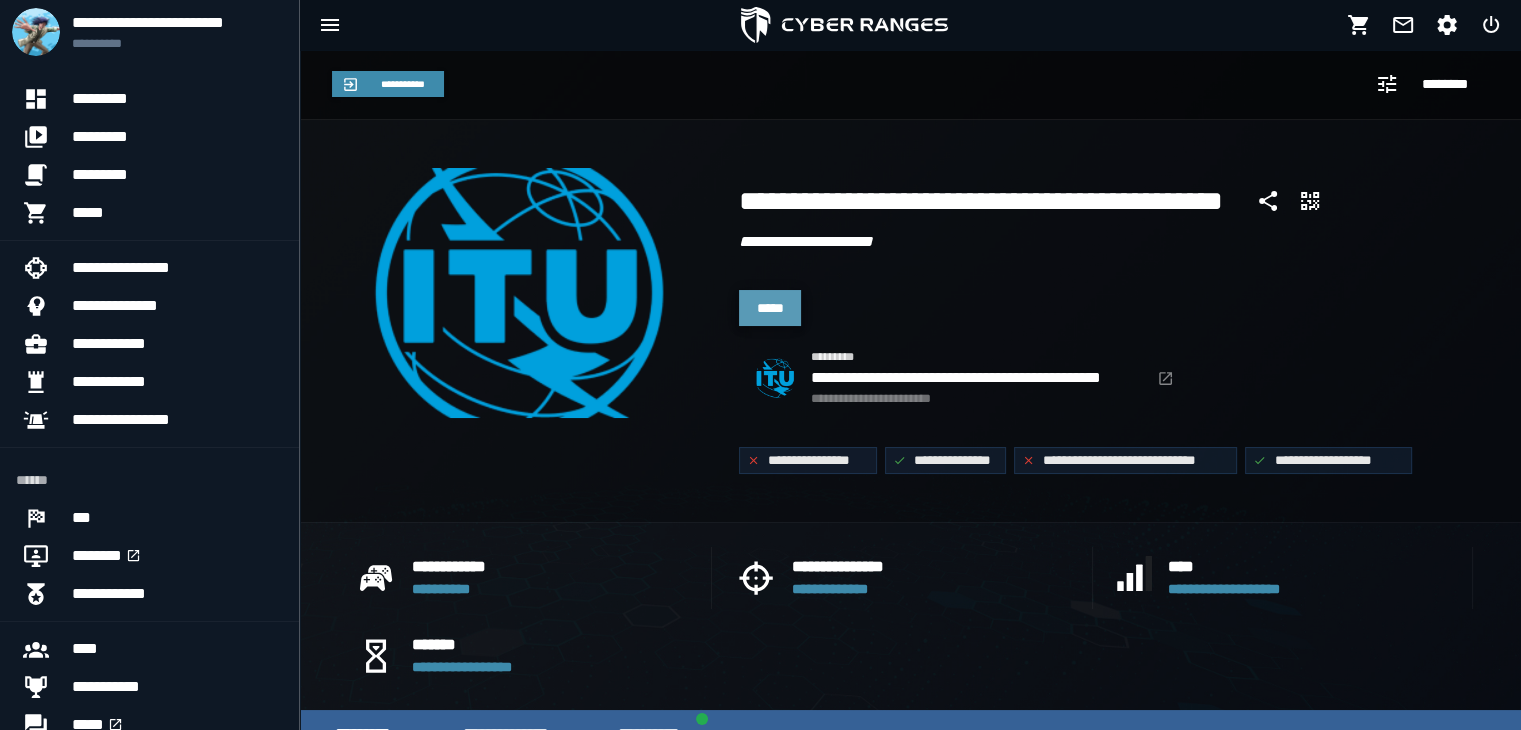 click on "*****" at bounding box center (770, 308) 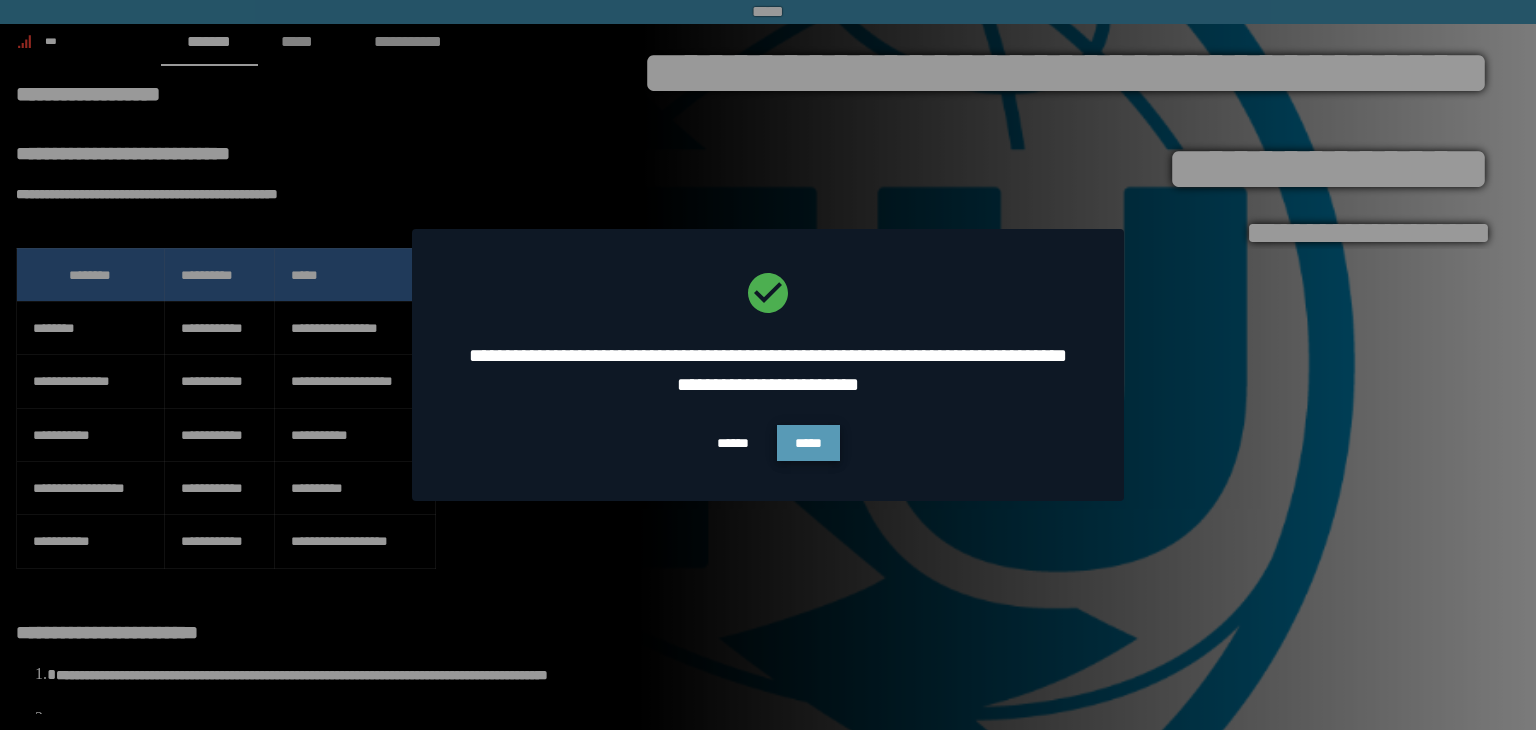 click on "*****" at bounding box center [808, 443] 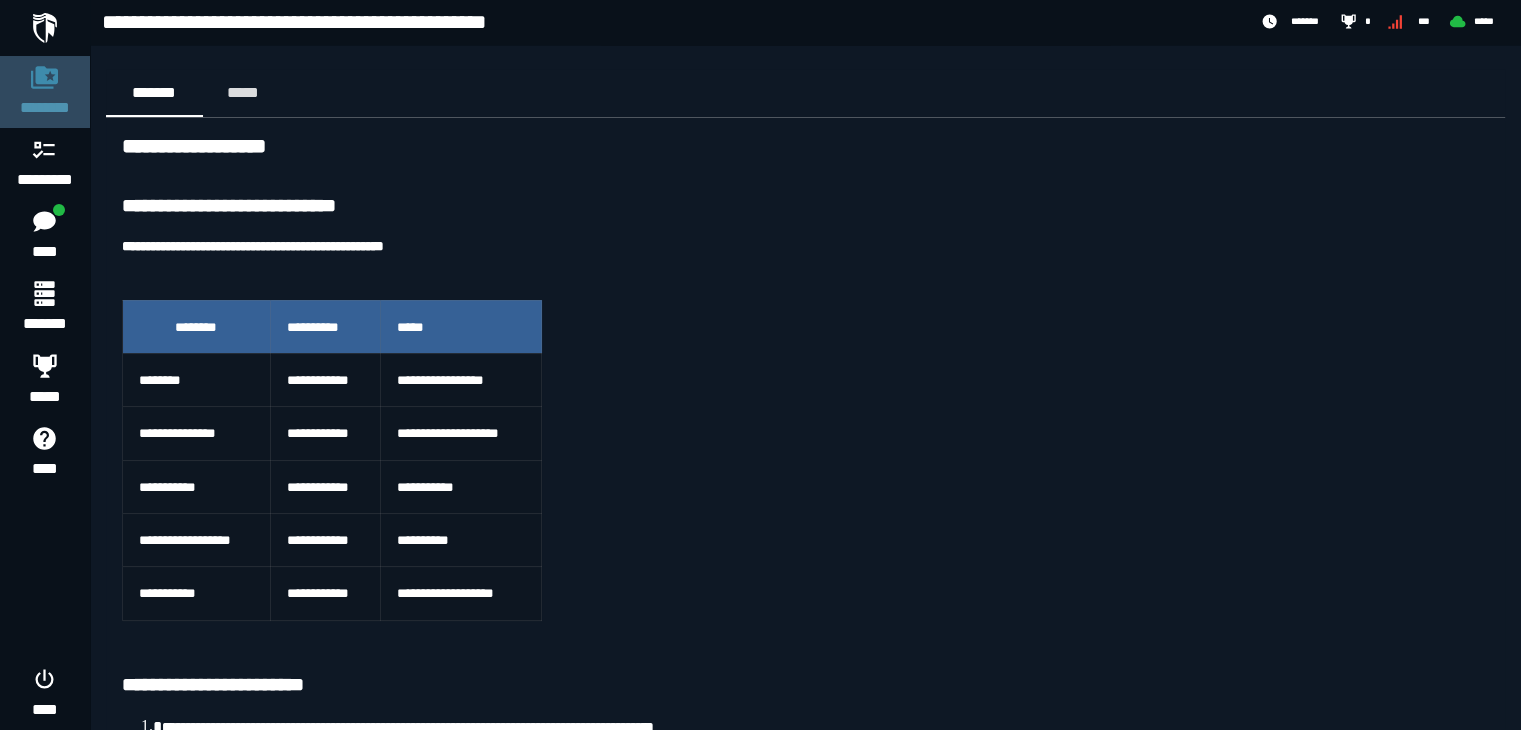 click 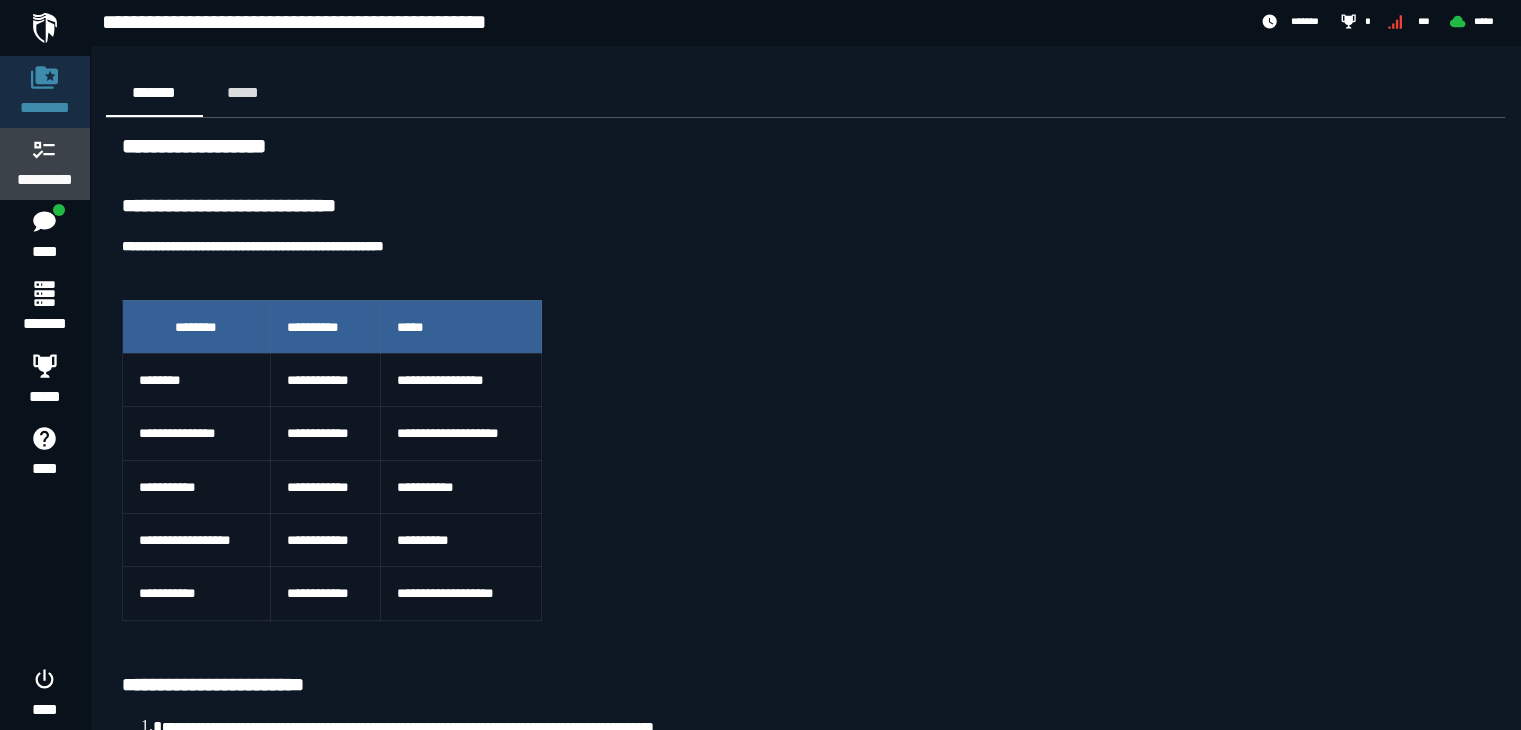 click on "*********" at bounding box center [45, 164] 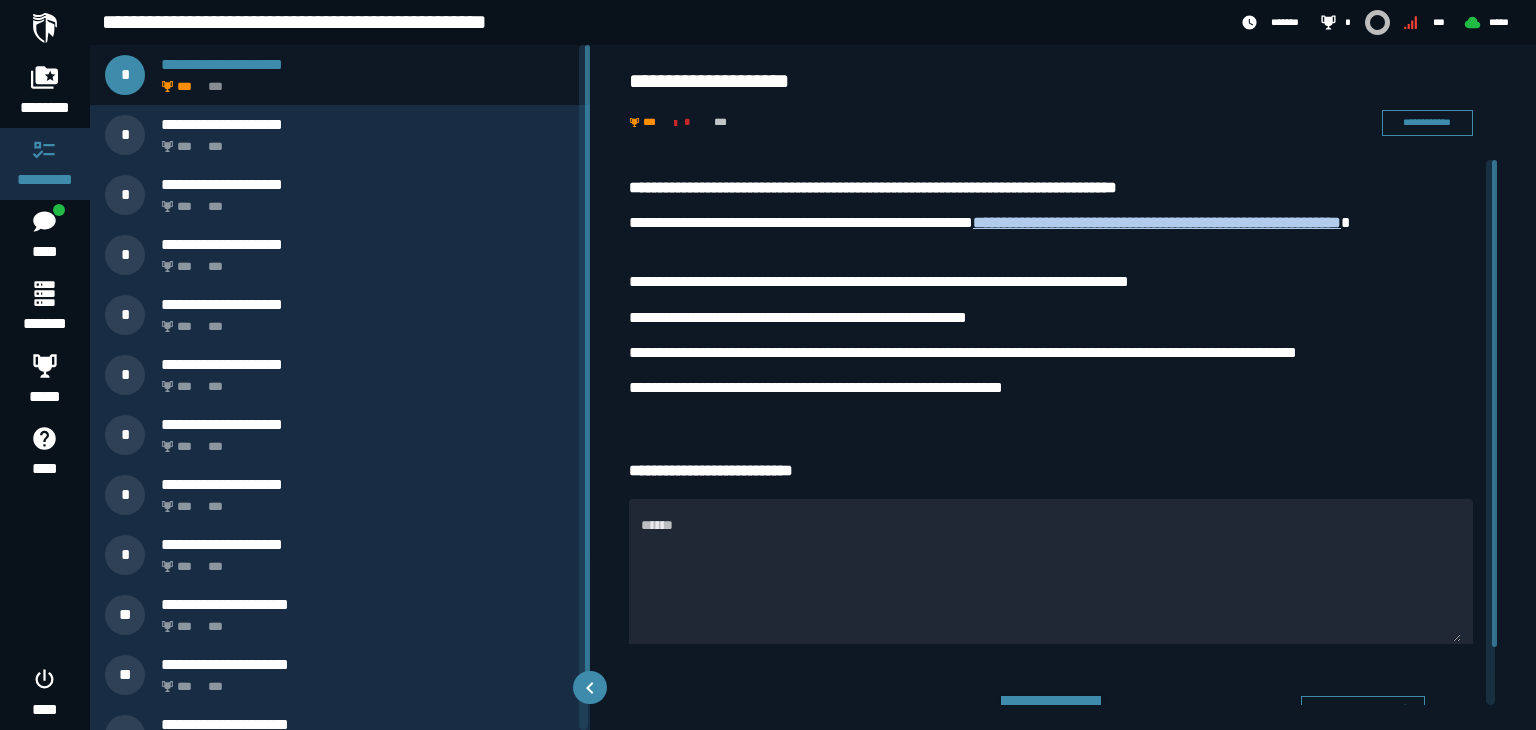 drag, startPoint x: 590, startPoint y: 250, endPoint x: 600, endPoint y: 301, distance: 51.971146 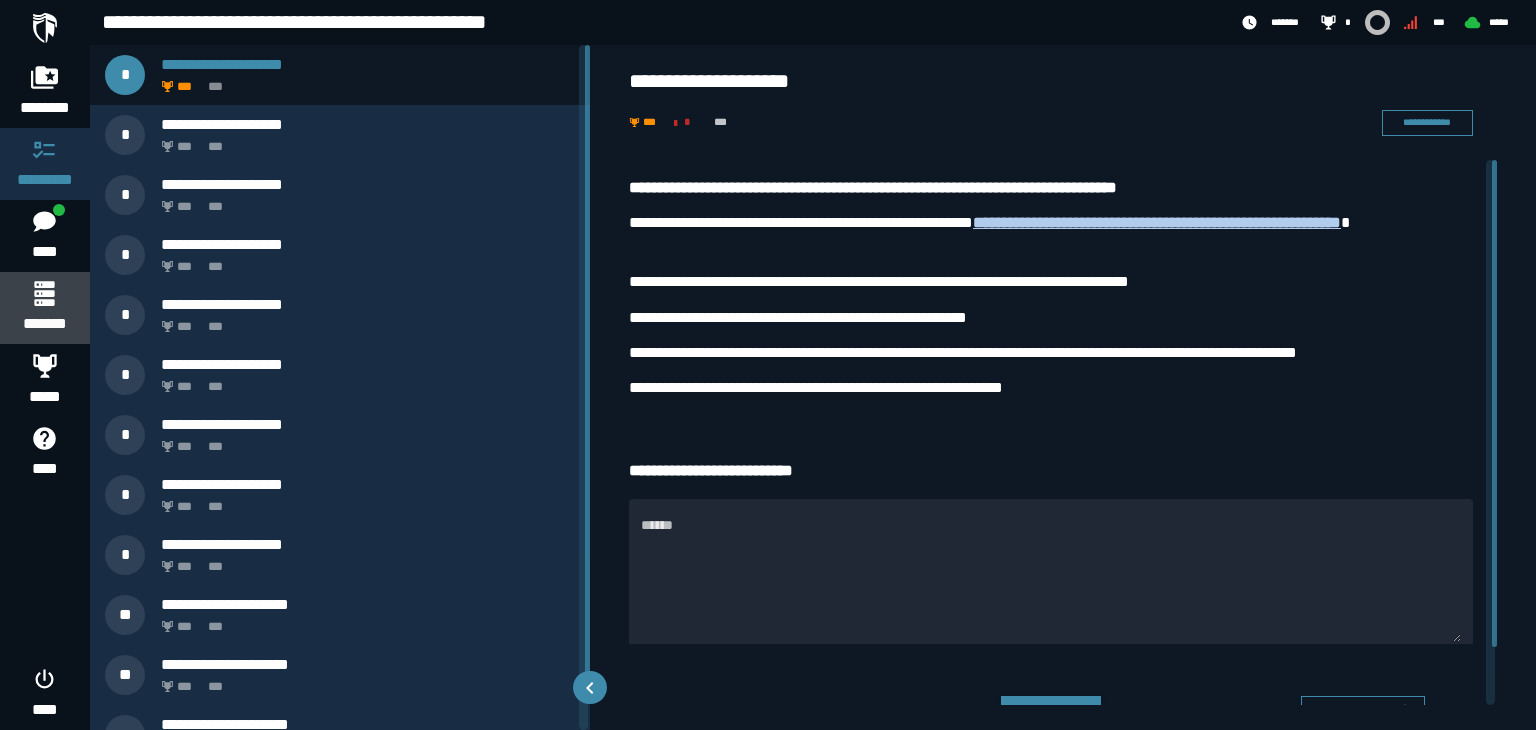 click 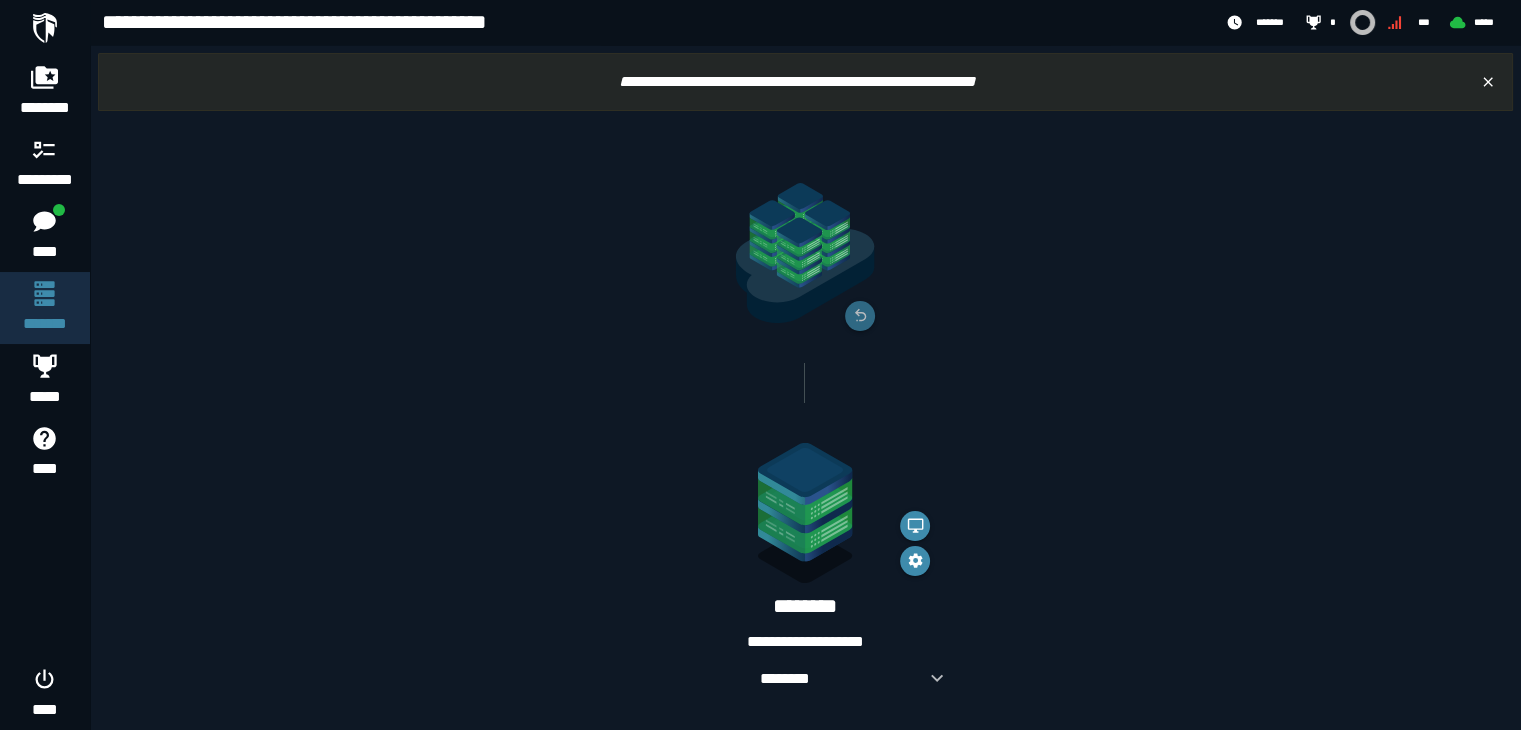 click 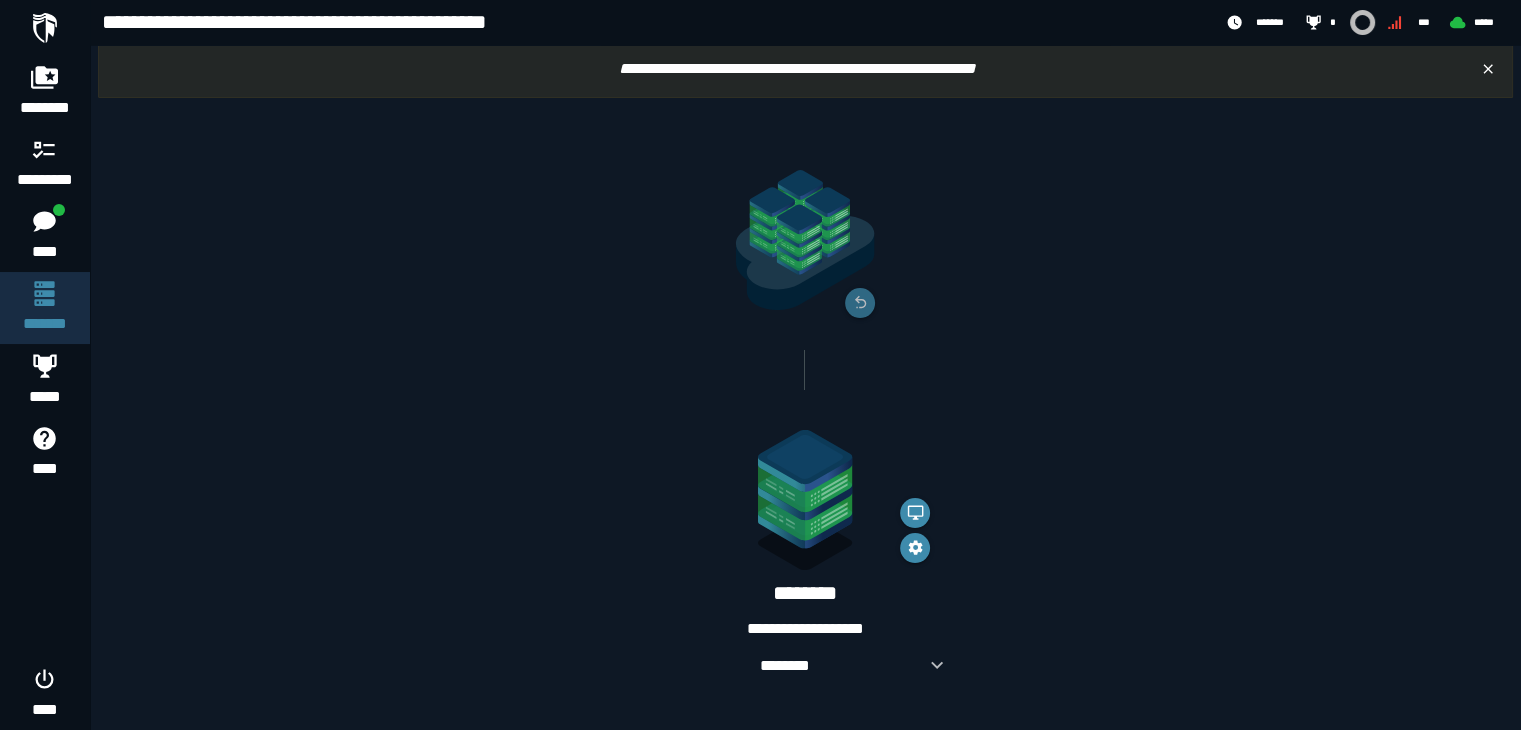 scroll, scrollTop: 17, scrollLeft: 0, axis: vertical 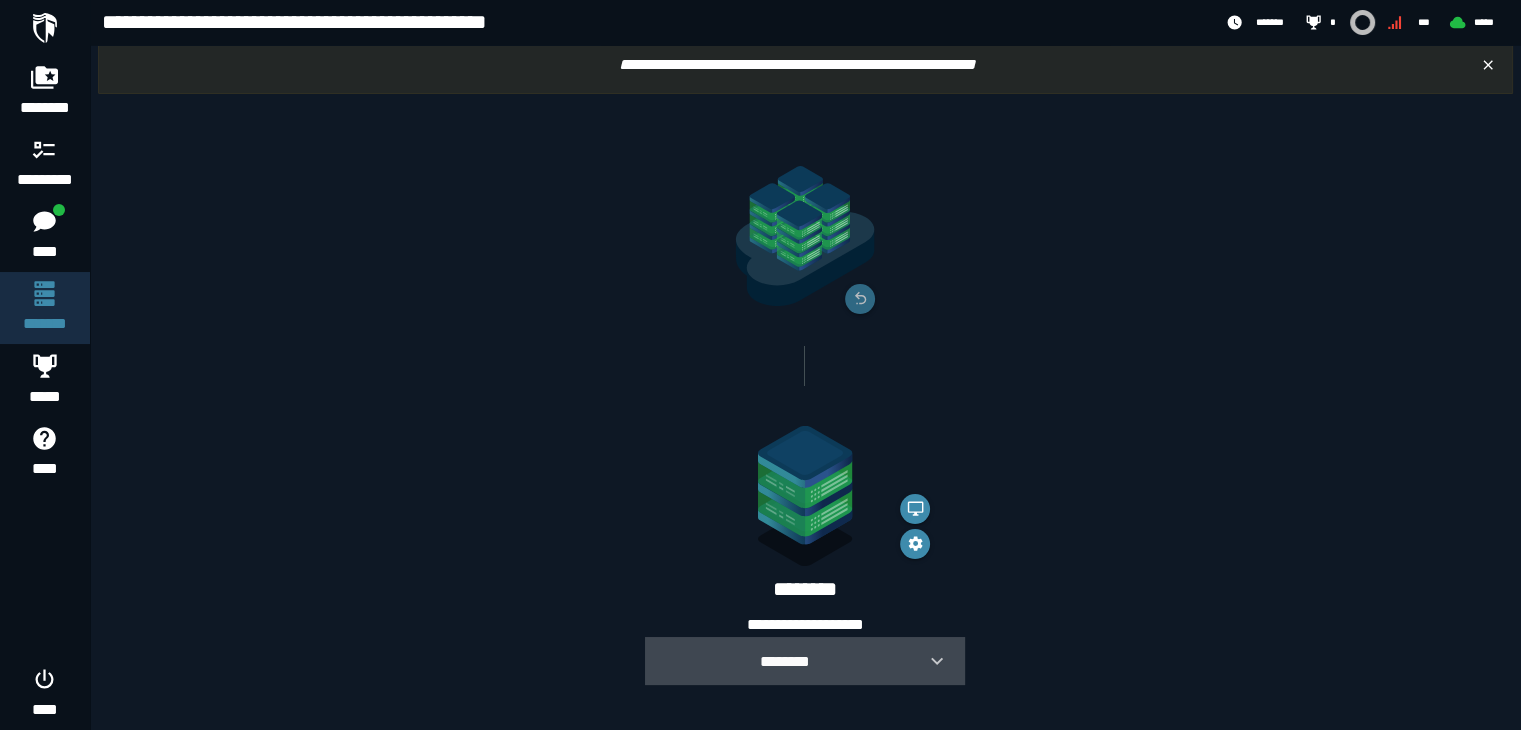 click 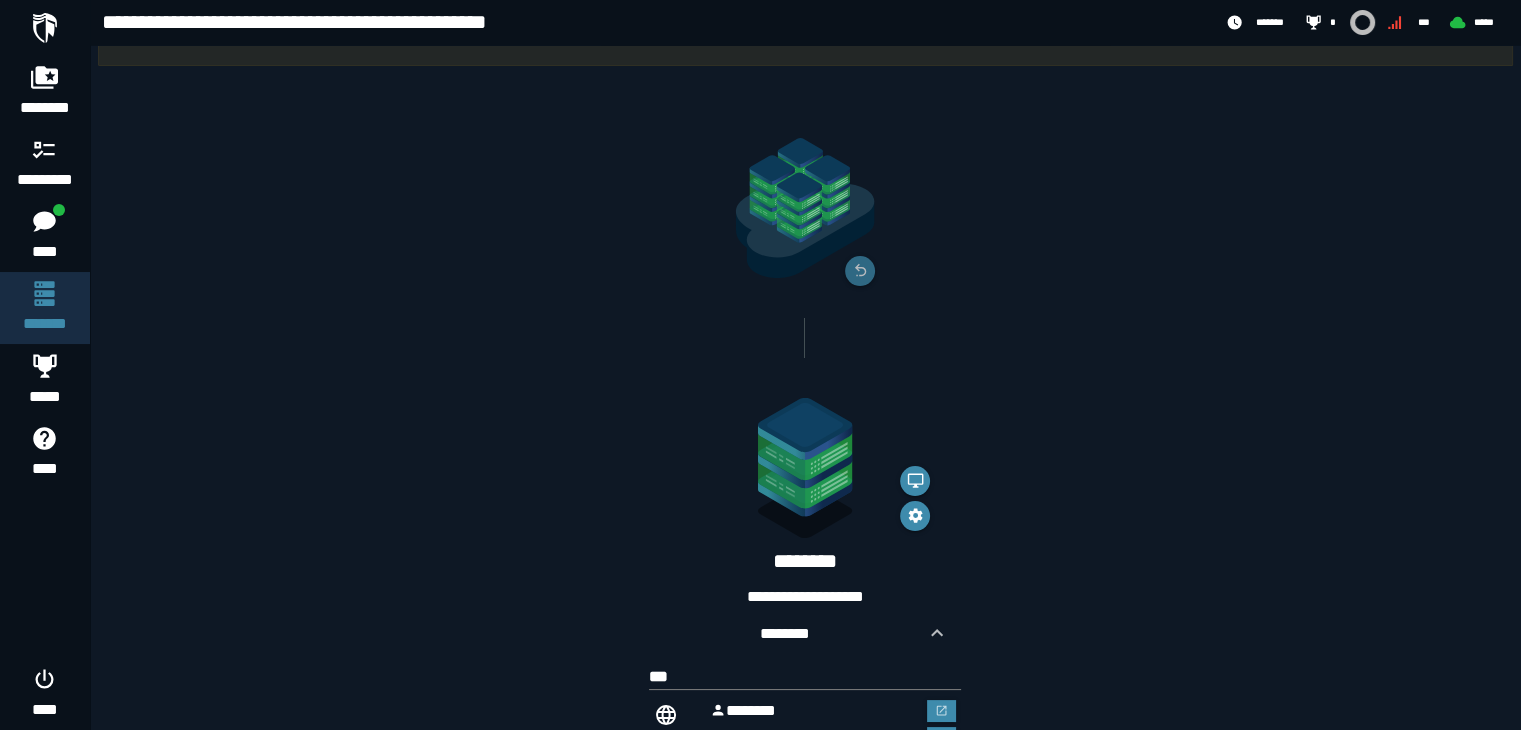 scroll, scrollTop: 0, scrollLeft: 0, axis: both 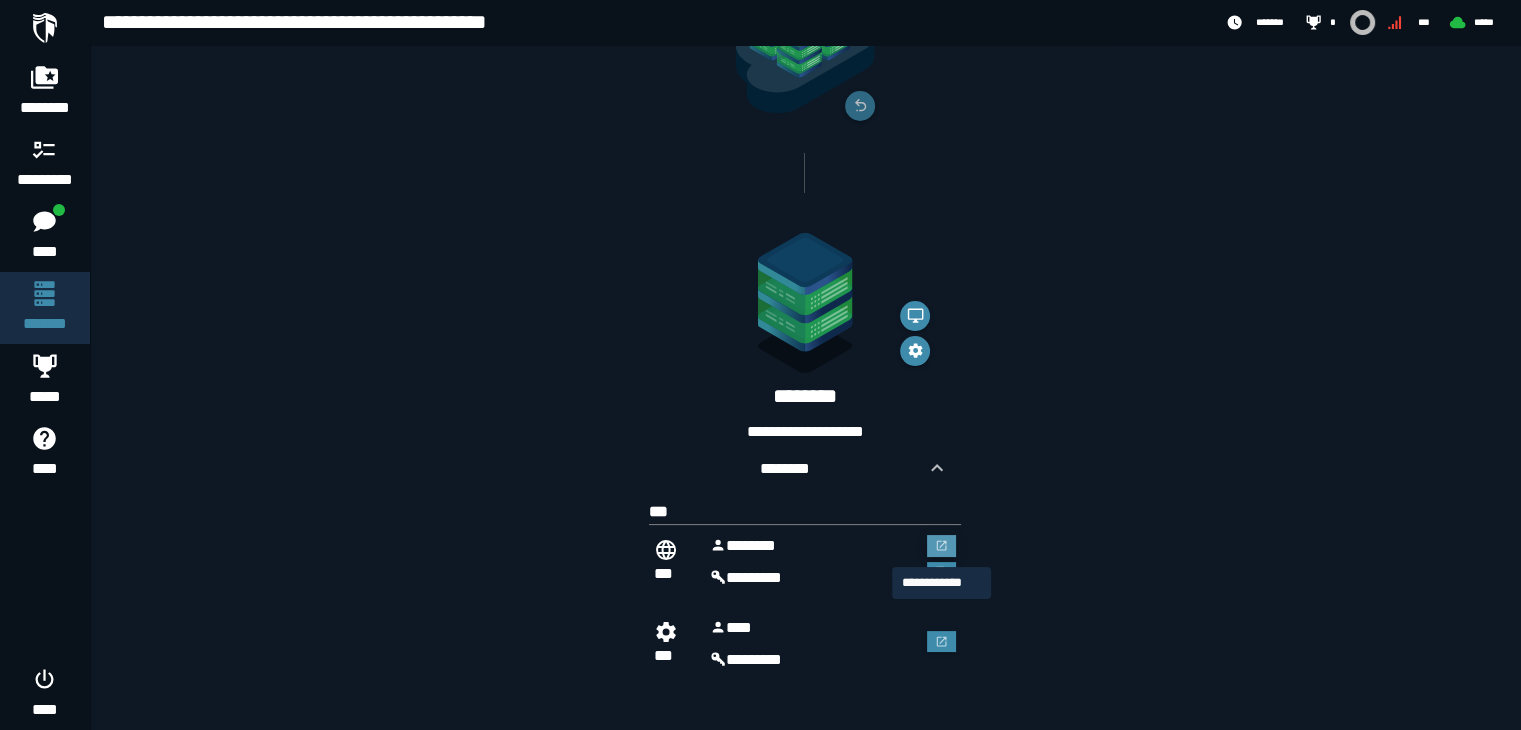 click at bounding box center [942, 546] 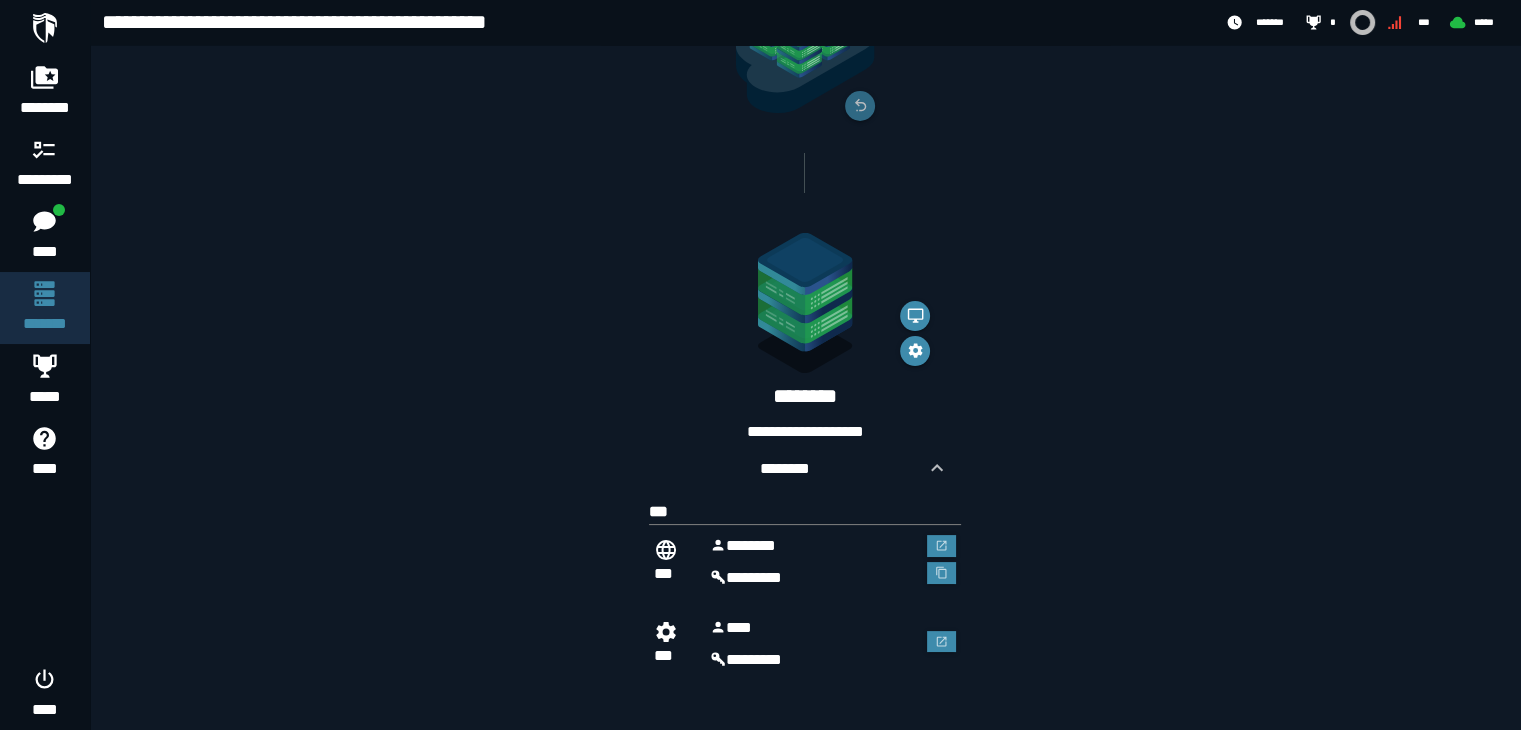 scroll, scrollTop: 110, scrollLeft: 0, axis: vertical 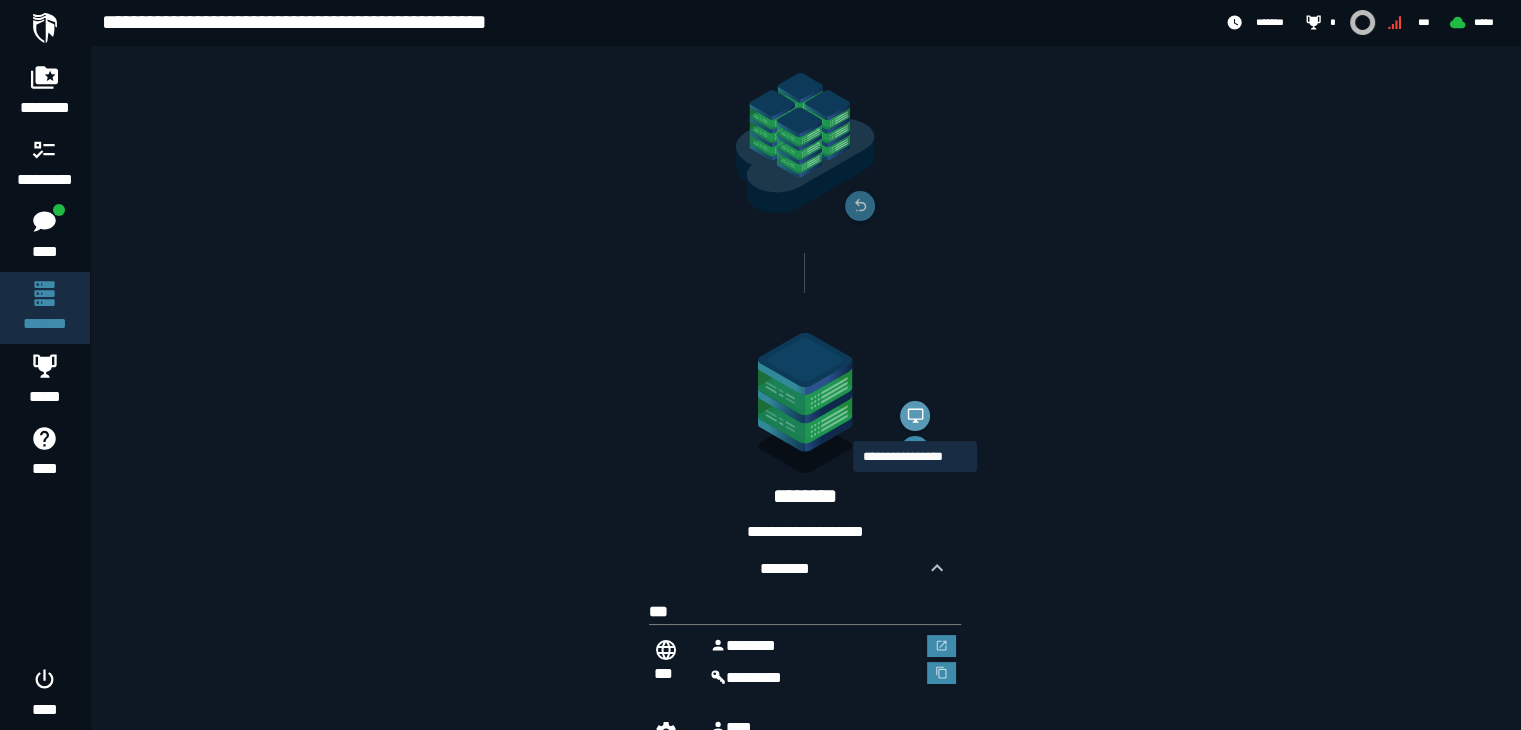 click 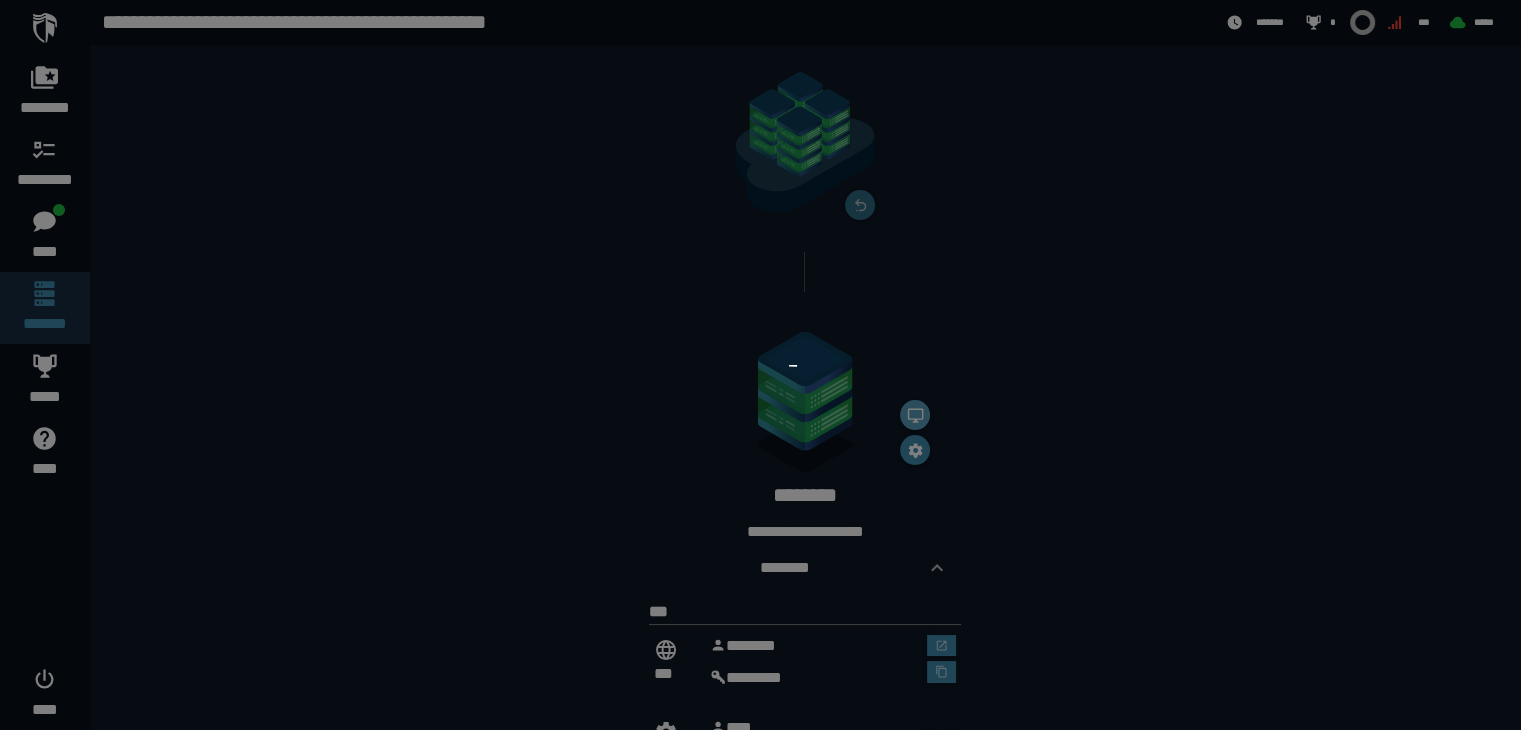 scroll, scrollTop: 0, scrollLeft: 0, axis: both 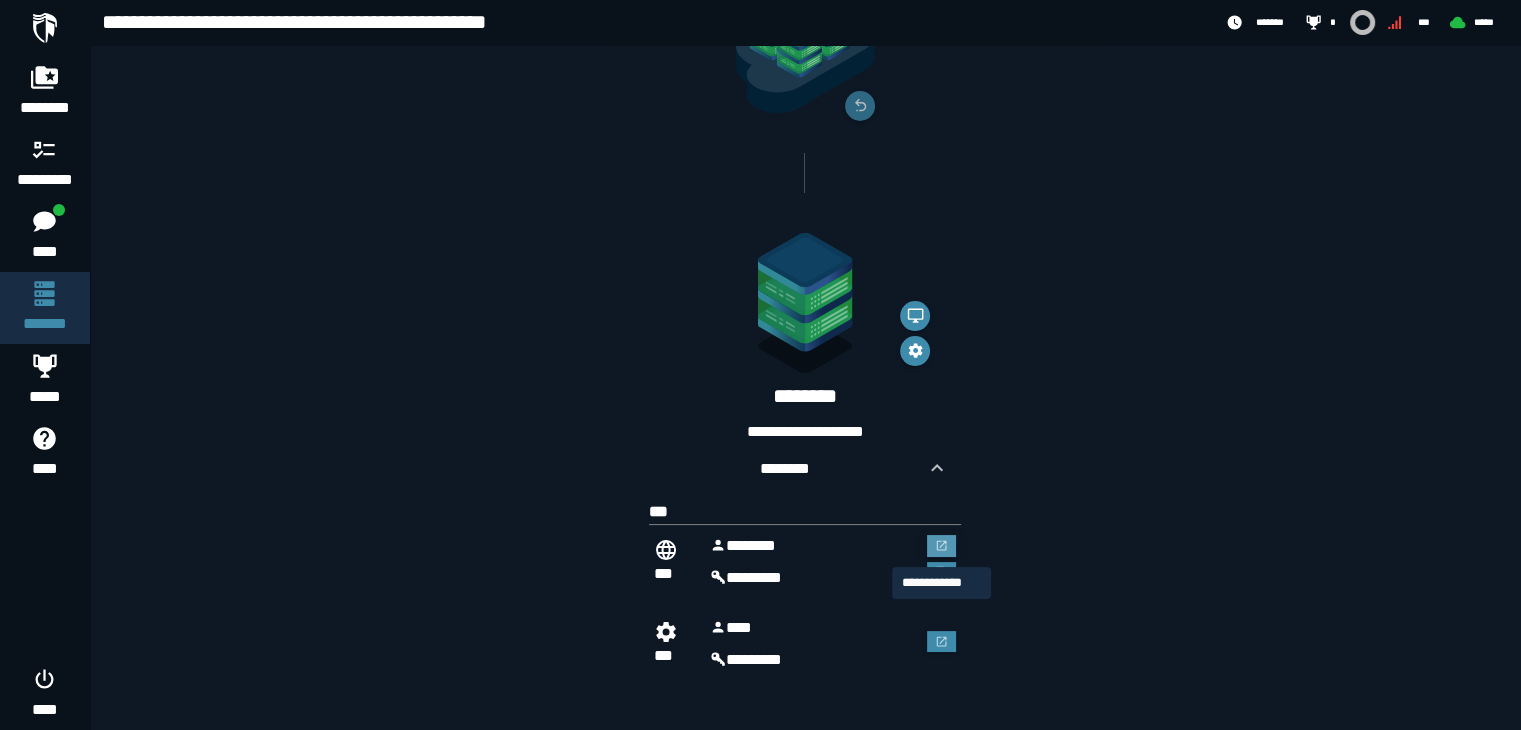 click 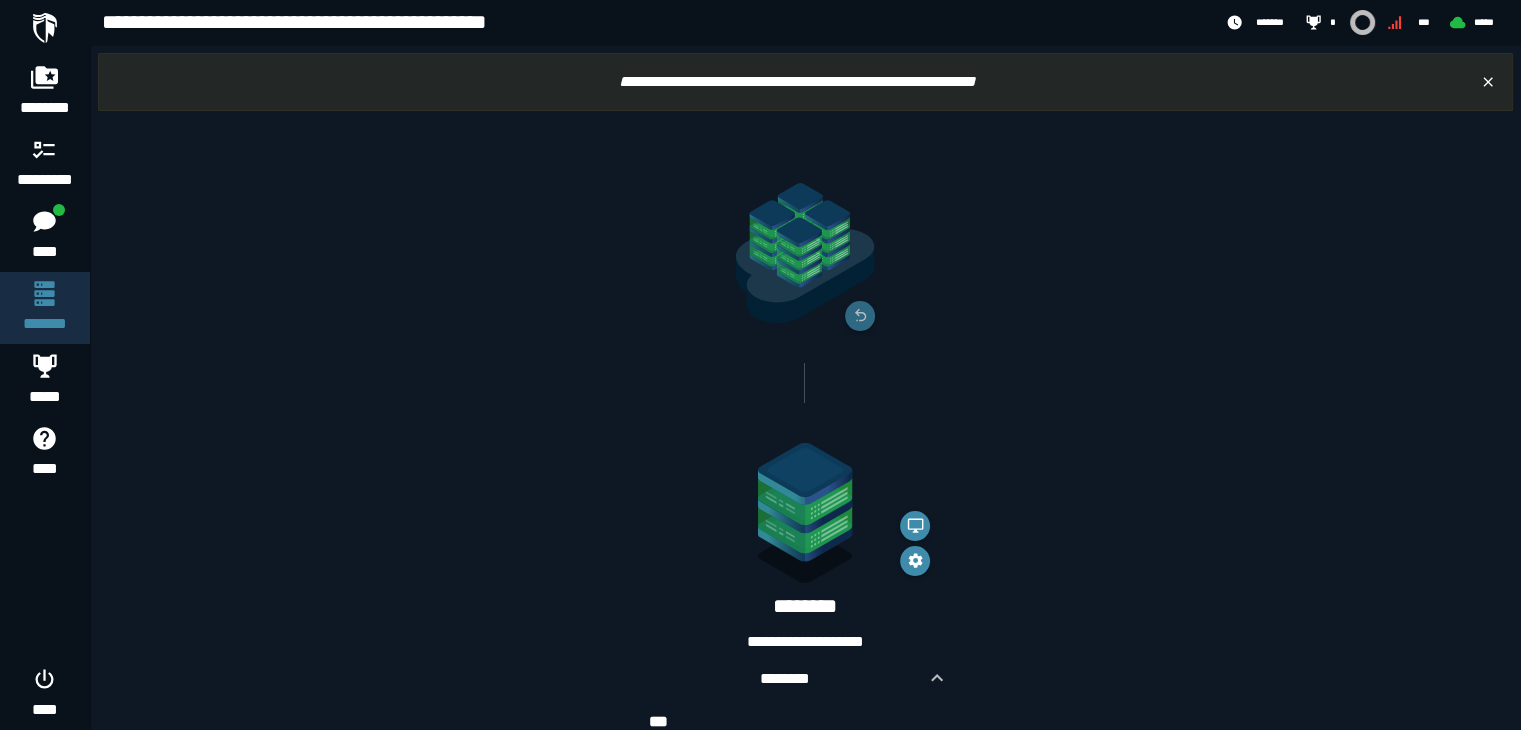 scroll, scrollTop: 210, scrollLeft: 0, axis: vertical 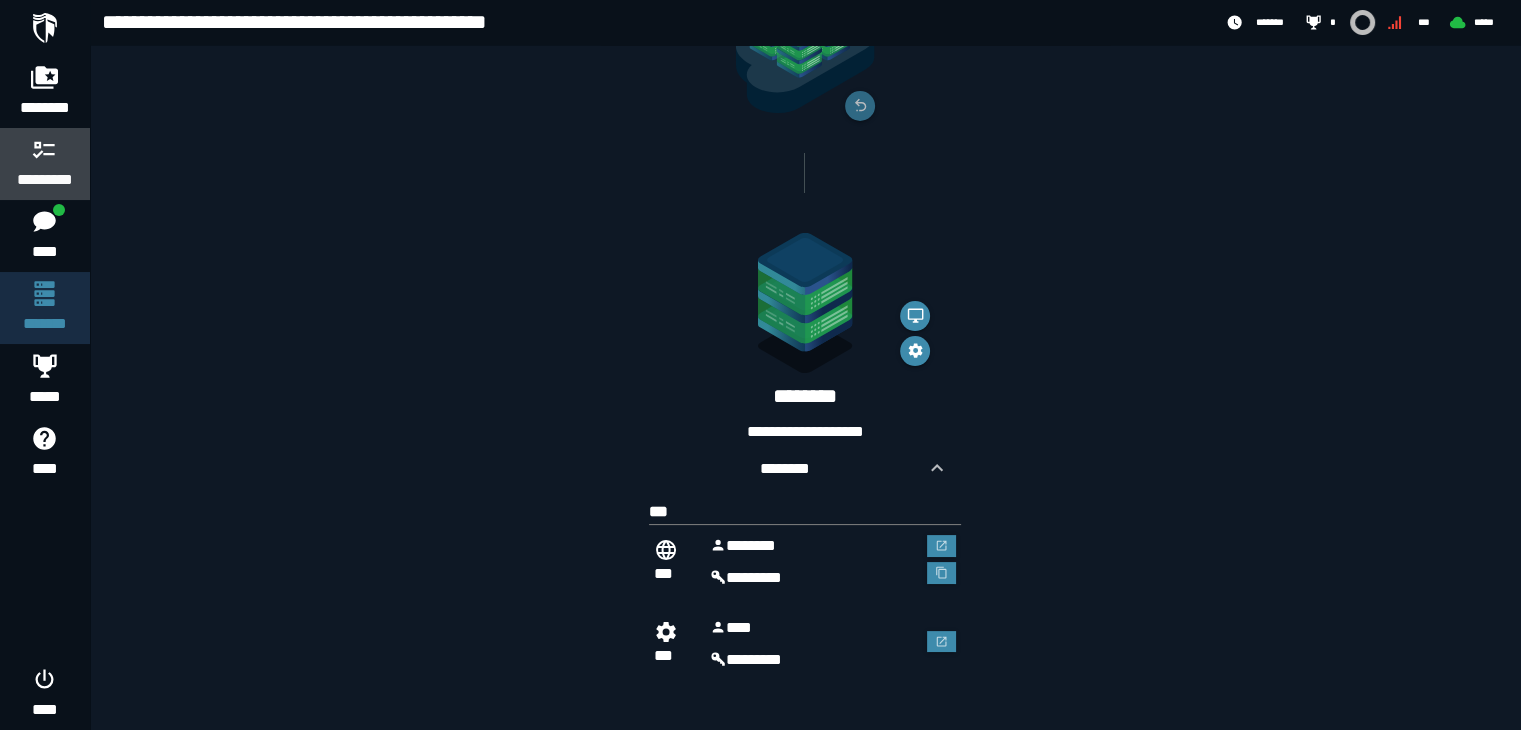 click 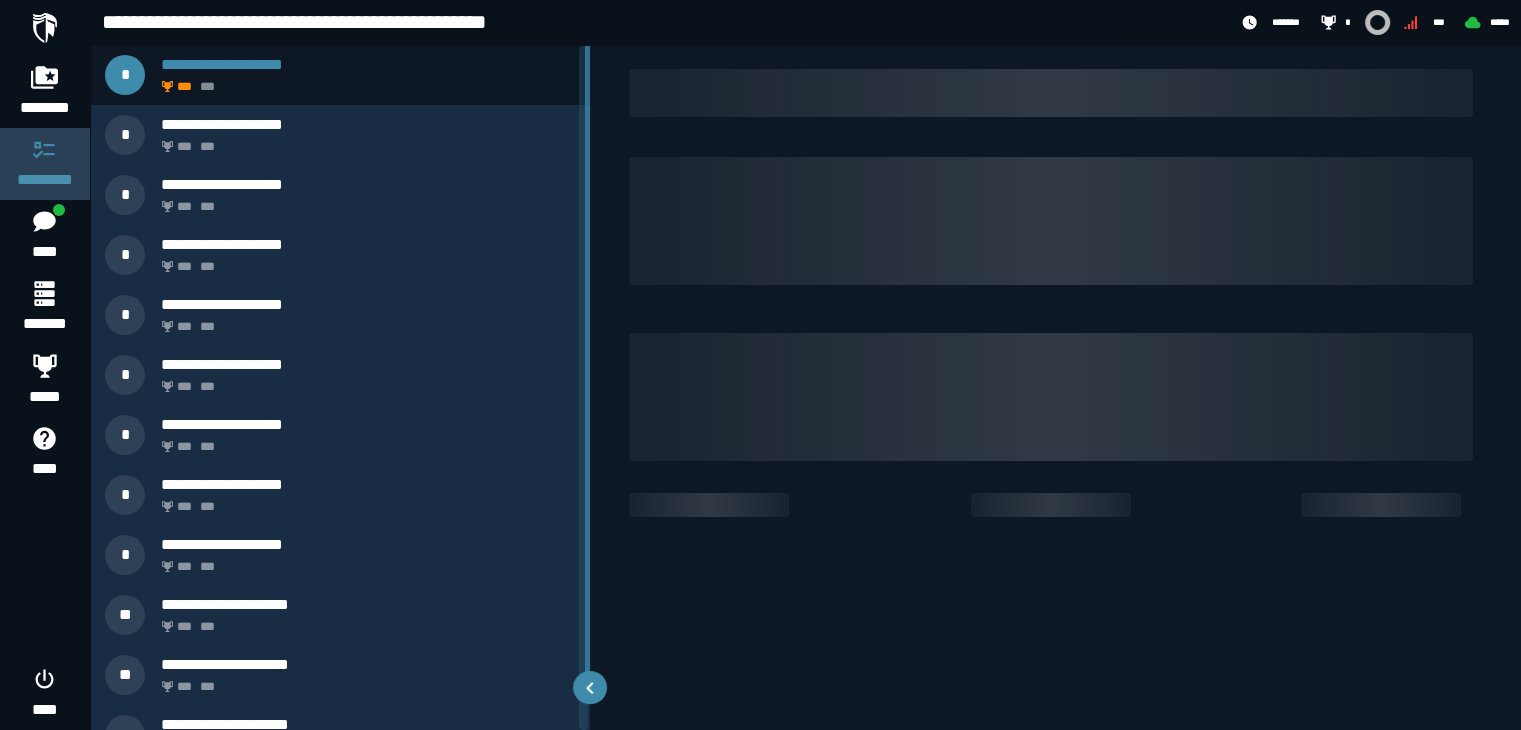 scroll, scrollTop: 0, scrollLeft: 0, axis: both 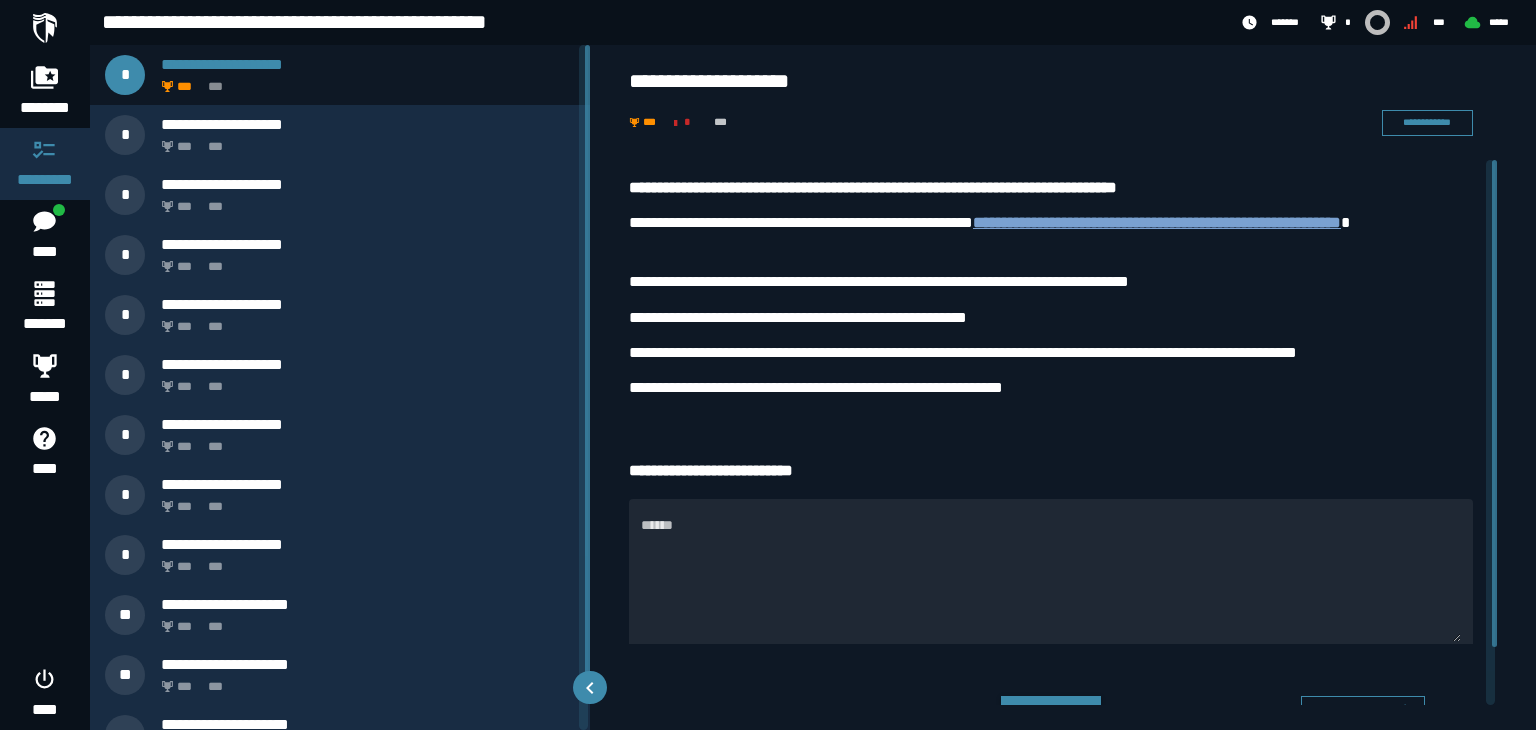 click on "**********" at bounding box center [1157, 222] 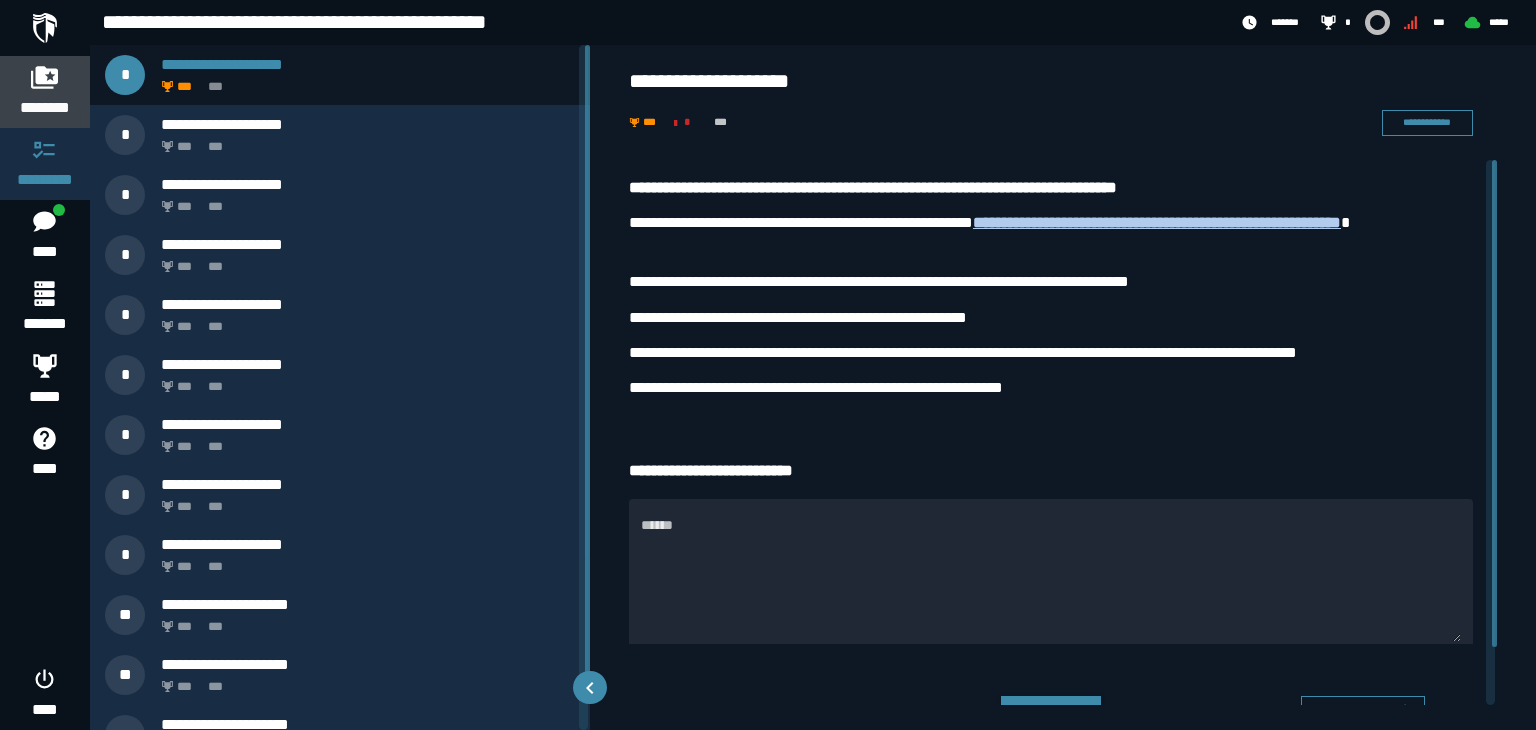 click 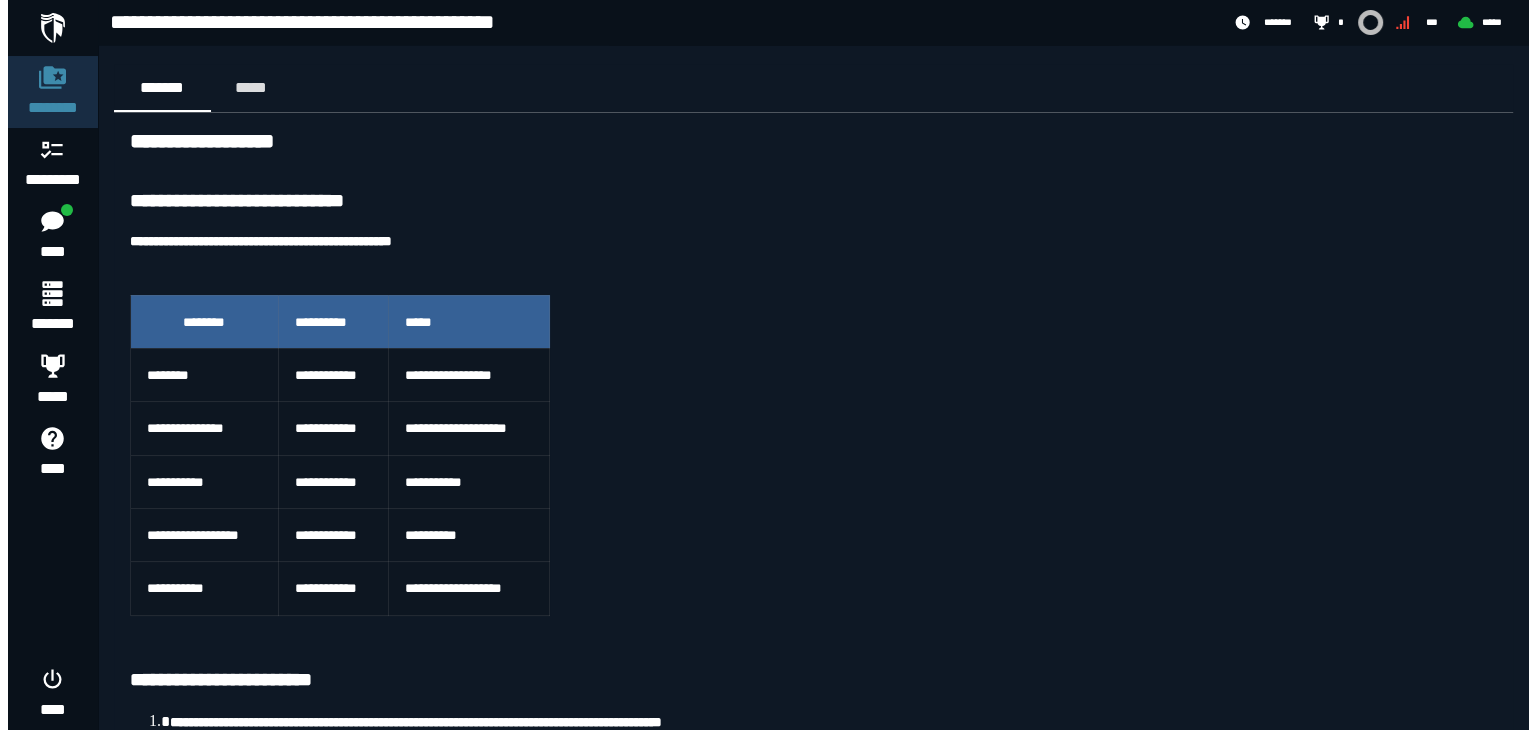 scroll, scrollTop: 0, scrollLeft: 0, axis: both 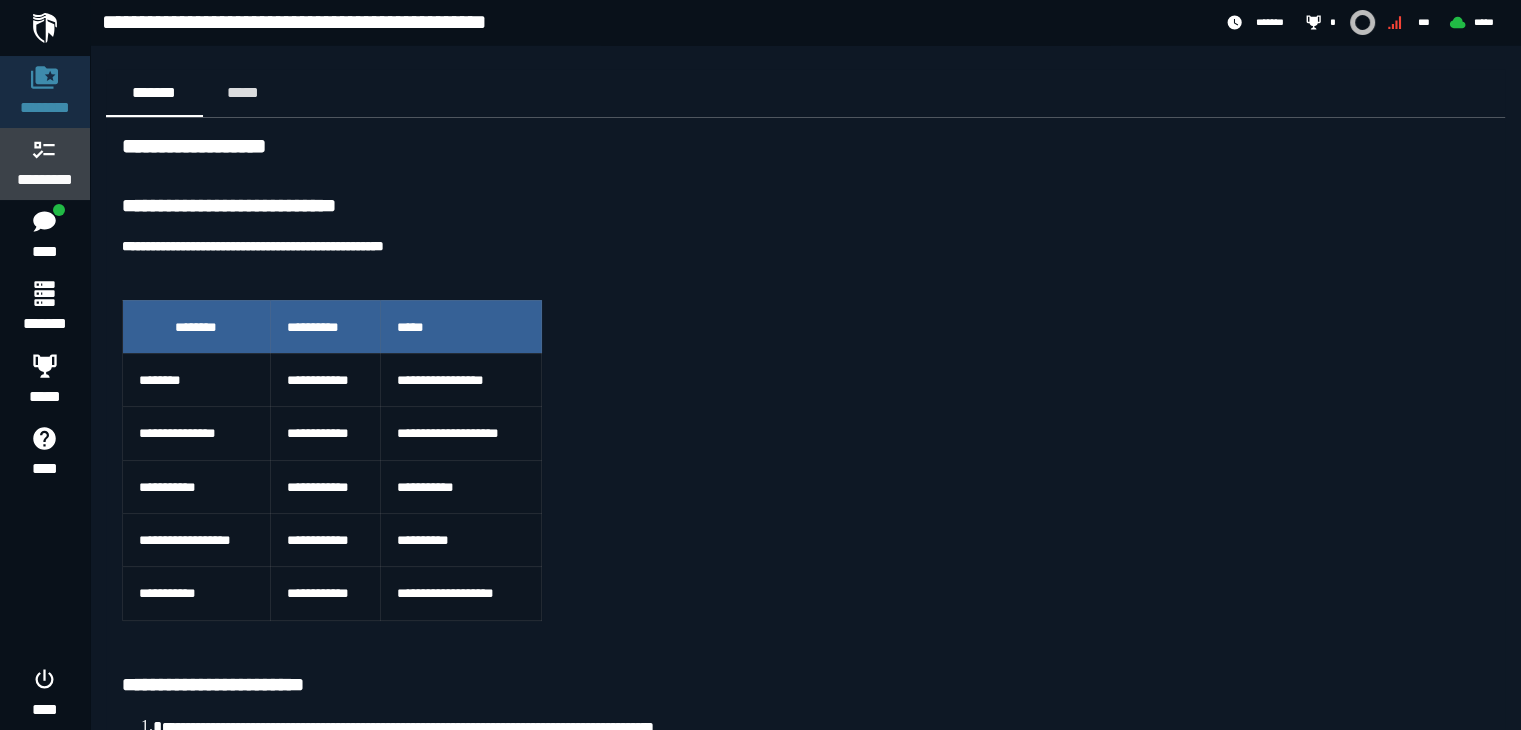 click on "*********" at bounding box center (45, 180) 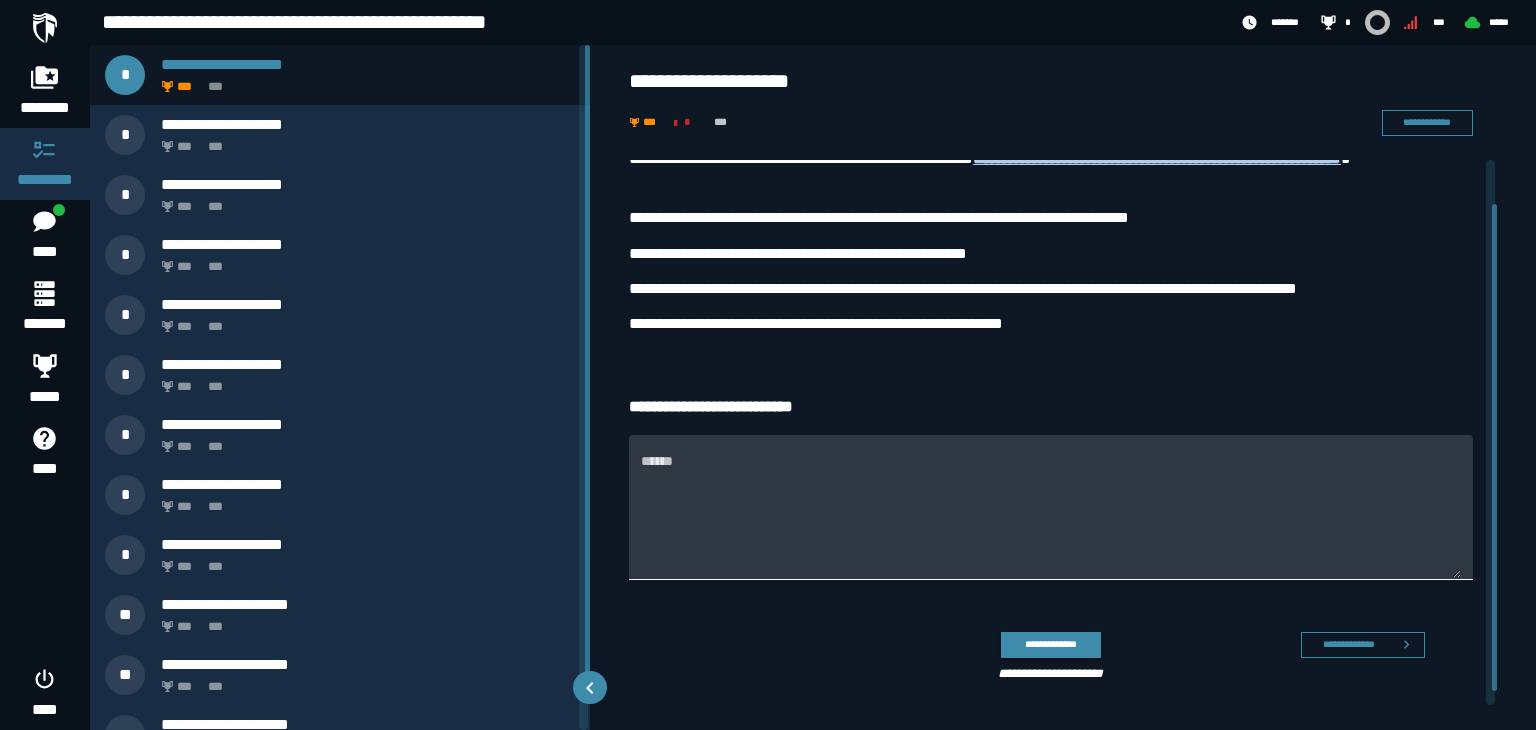 scroll, scrollTop: 0, scrollLeft: 0, axis: both 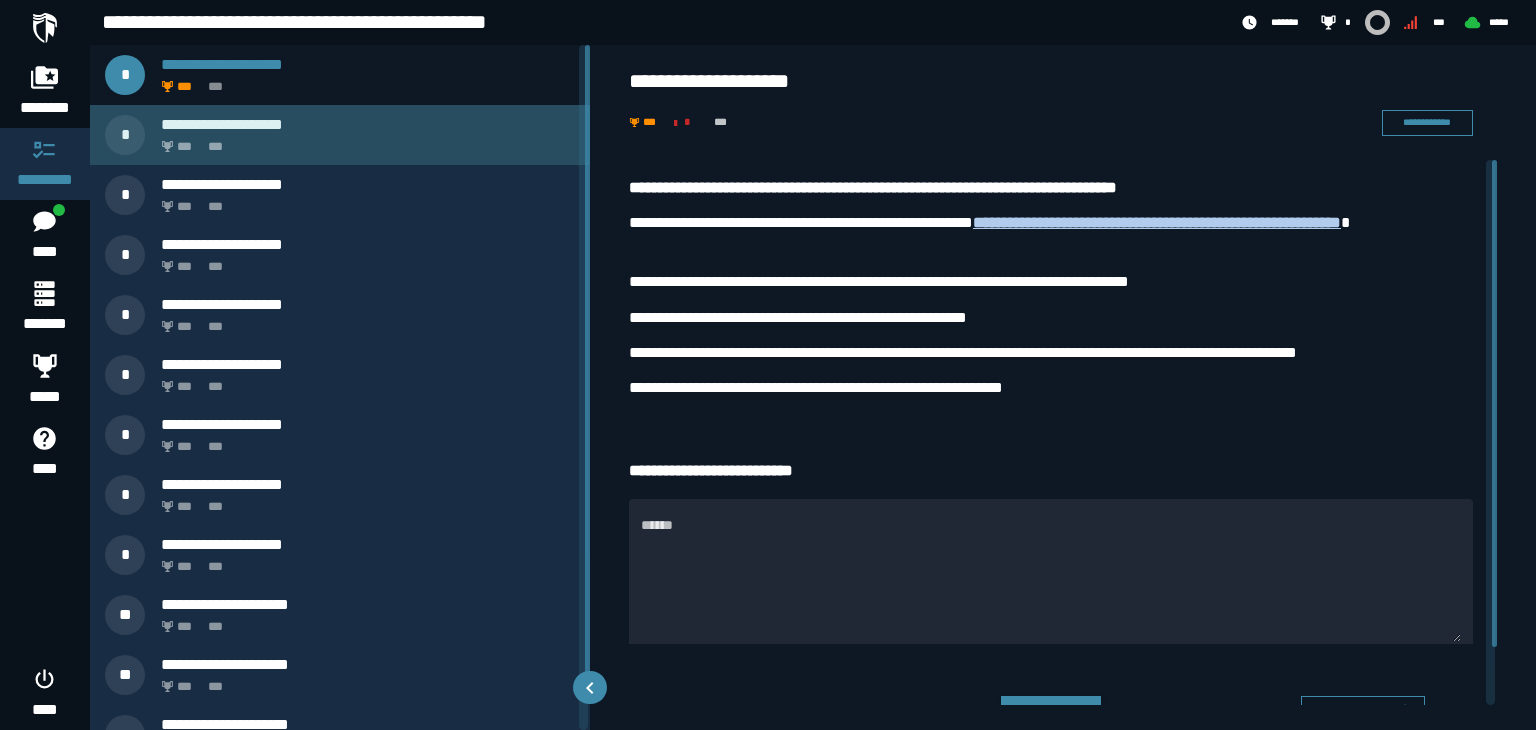 click on "*** ***" at bounding box center [364, 141] 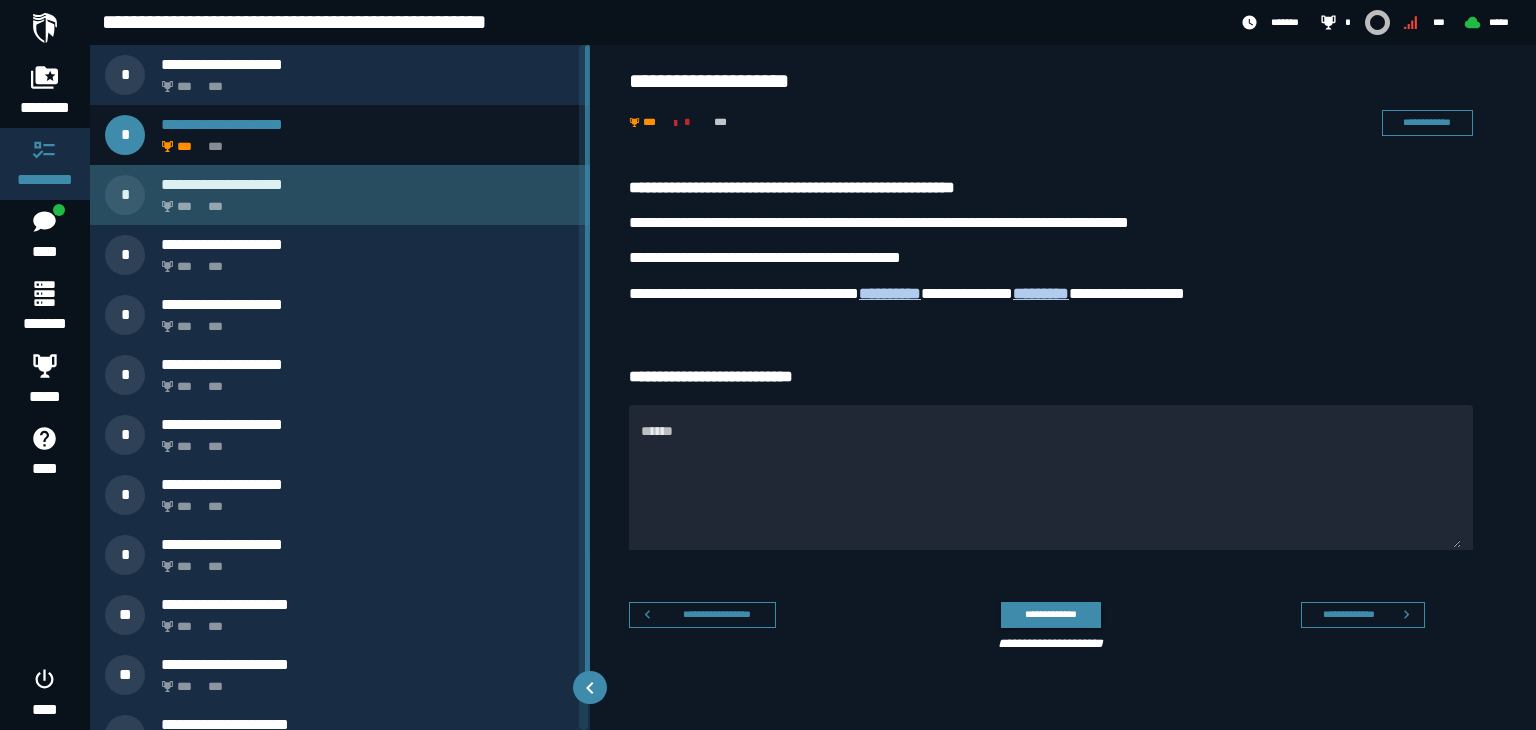 click on "*** ***" at bounding box center (364, 201) 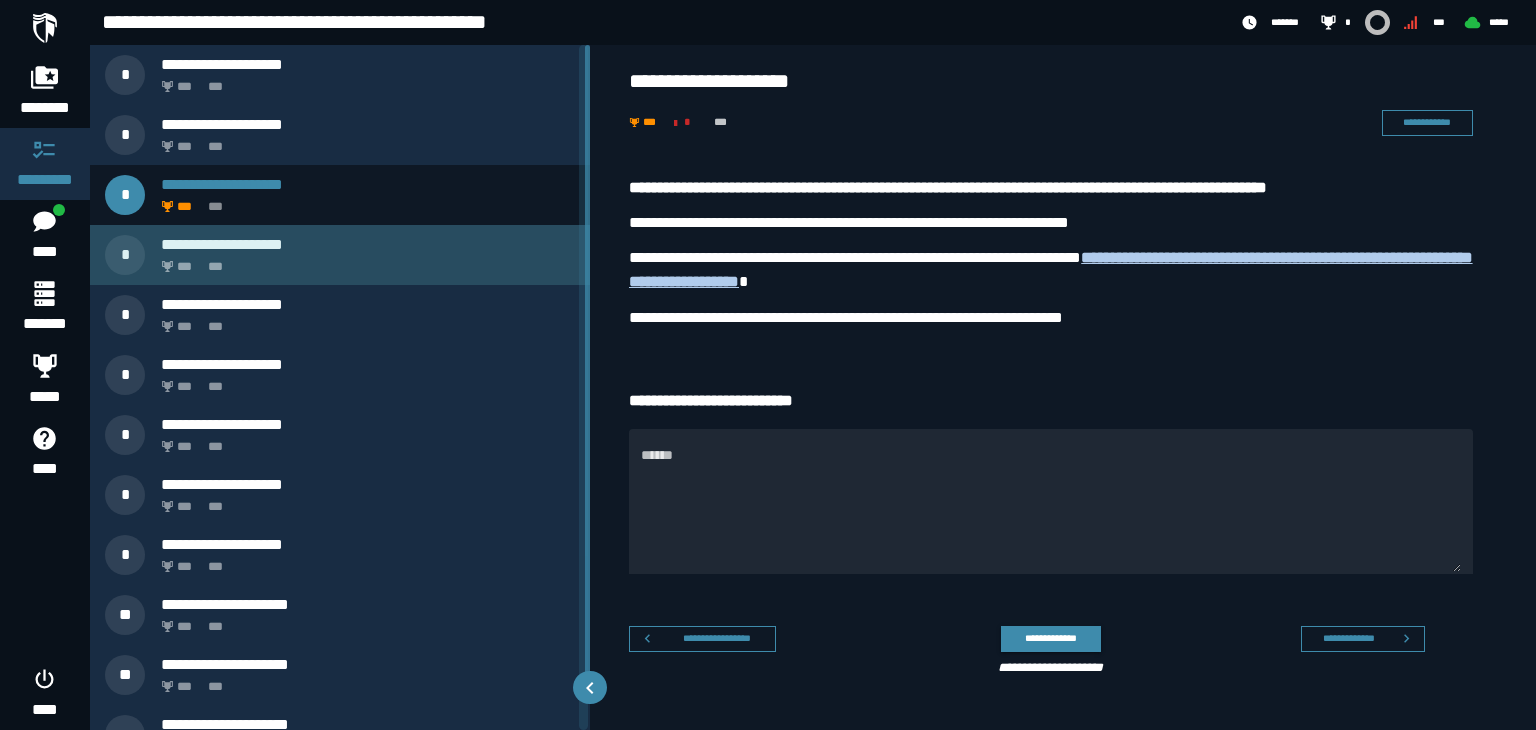 click on "*** ***" at bounding box center (364, 261) 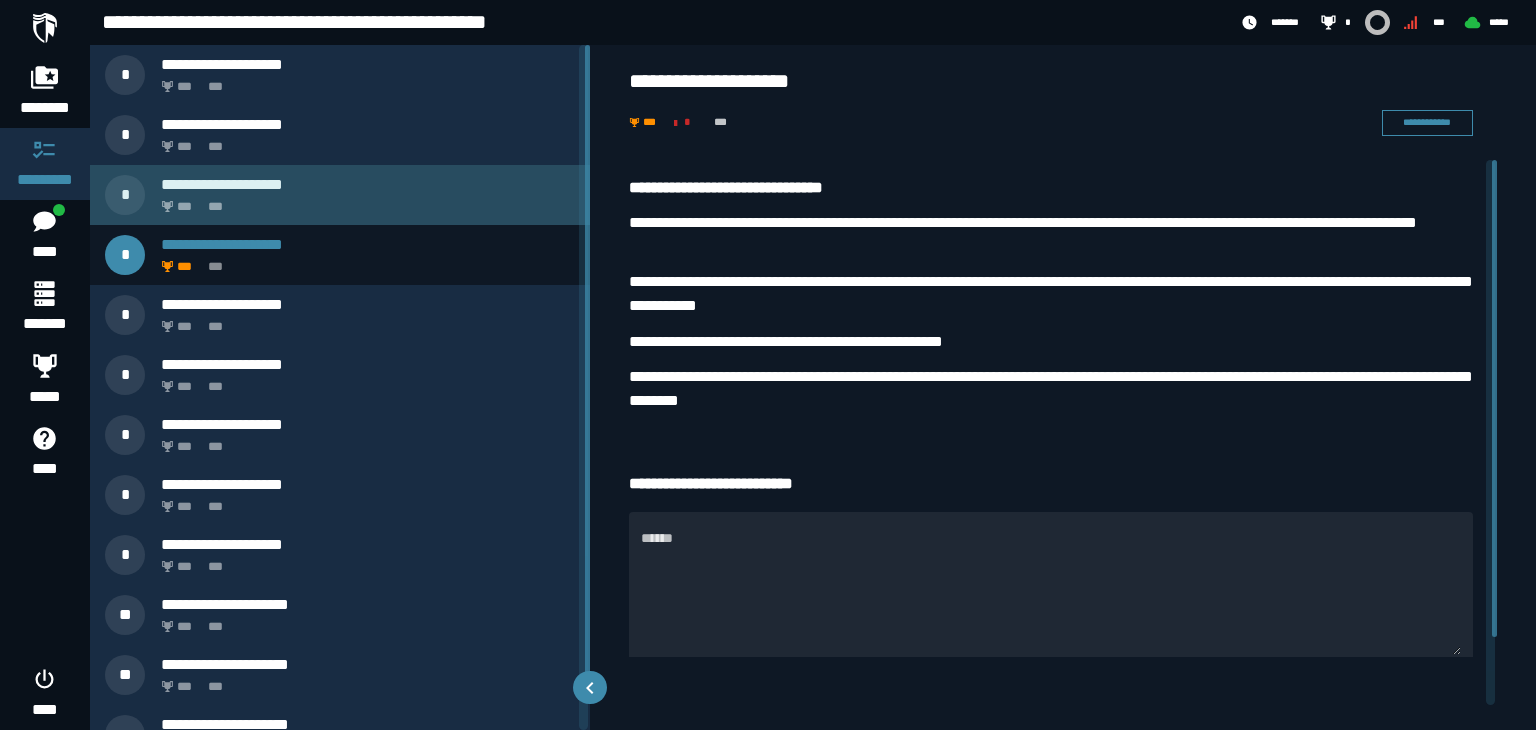 click on "*** ***" at bounding box center (364, 201) 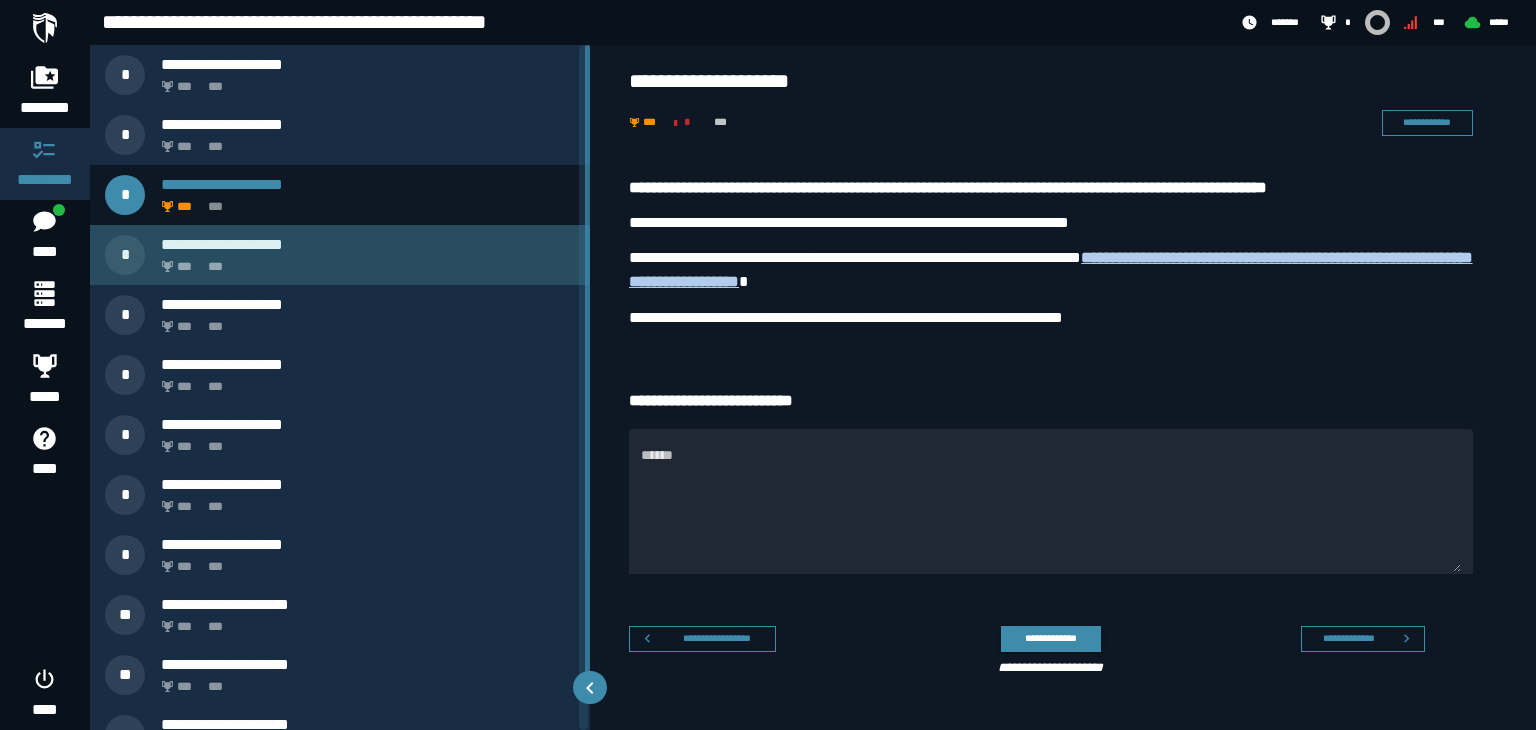 click on "*** ***" at bounding box center (364, 261) 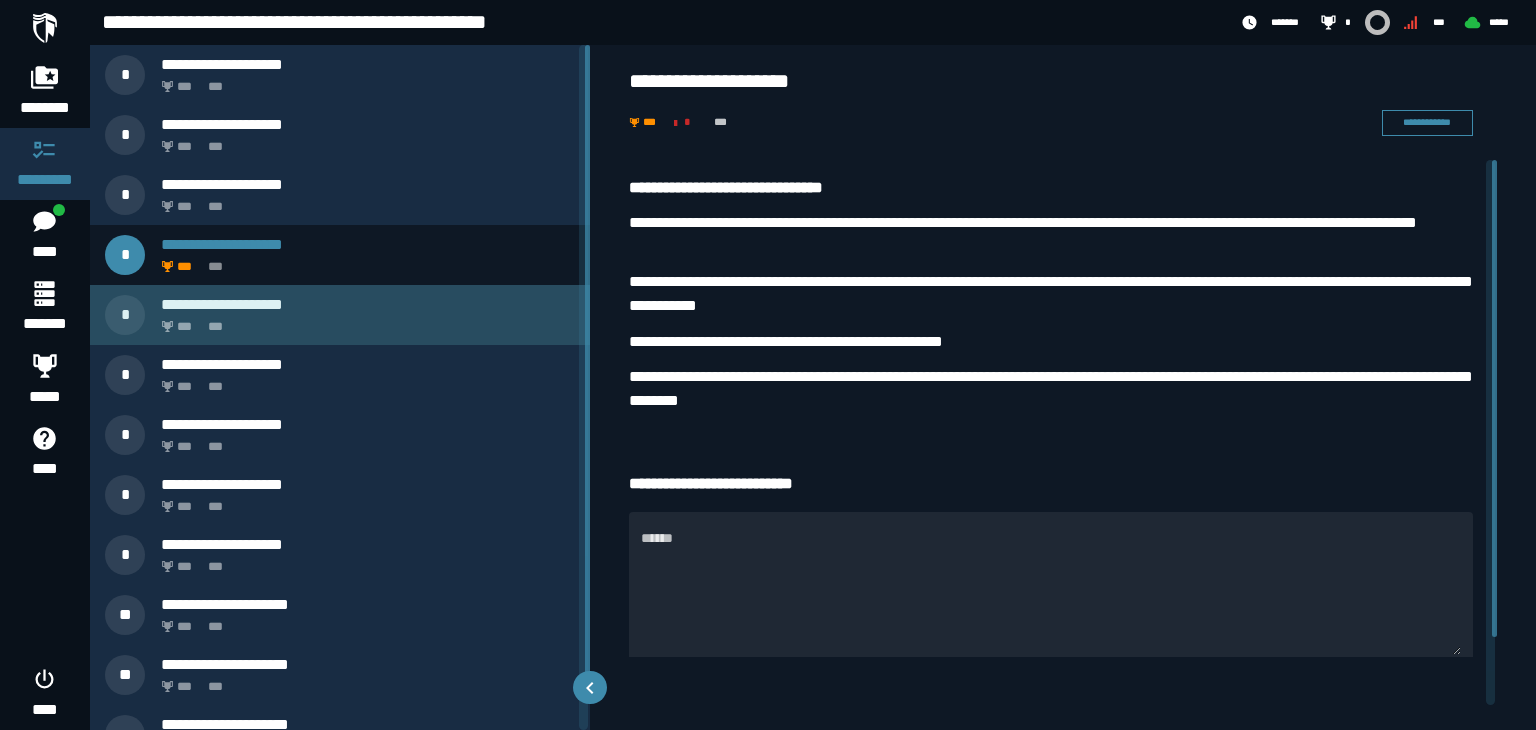 click on "*** ***" at bounding box center [364, 321] 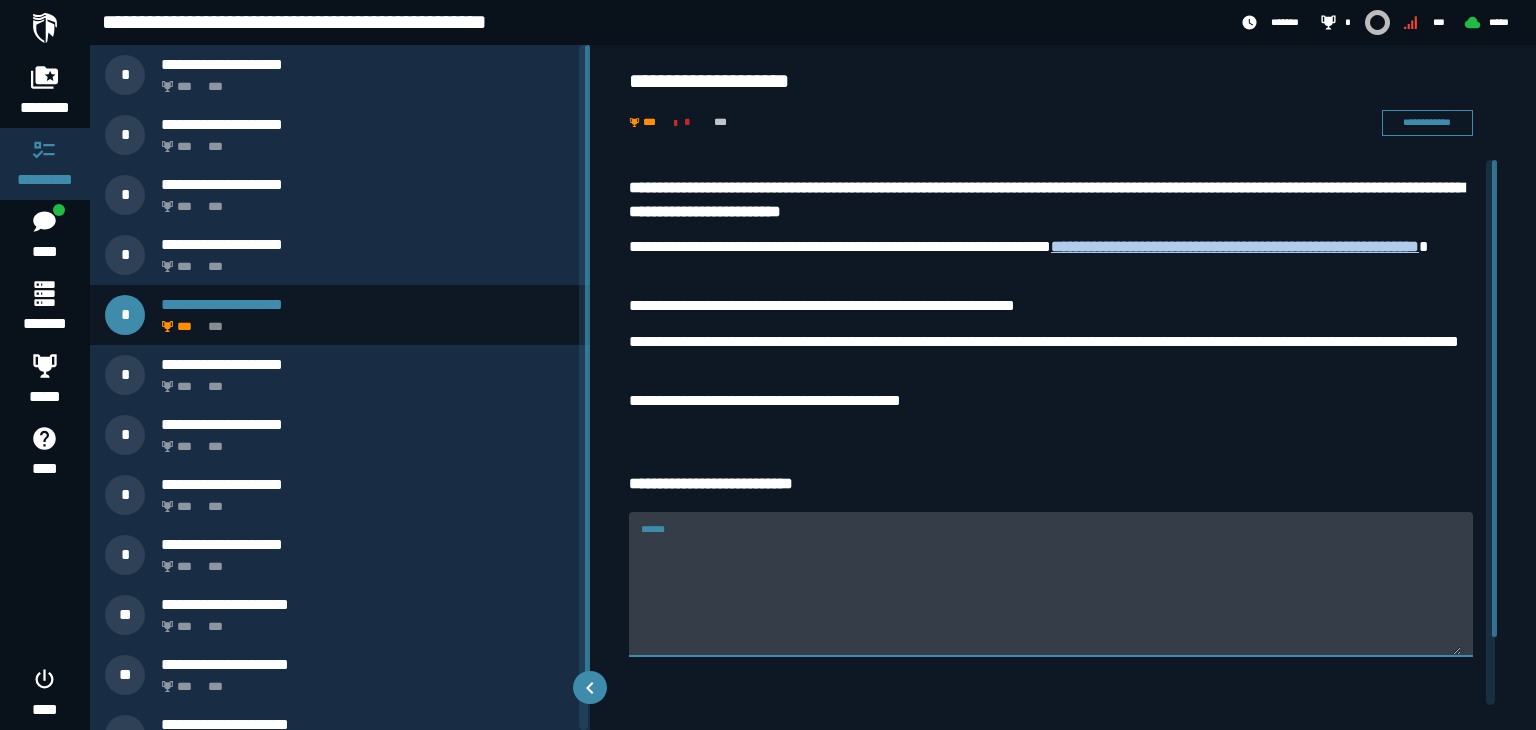 click on "******" at bounding box center (1051, 584) 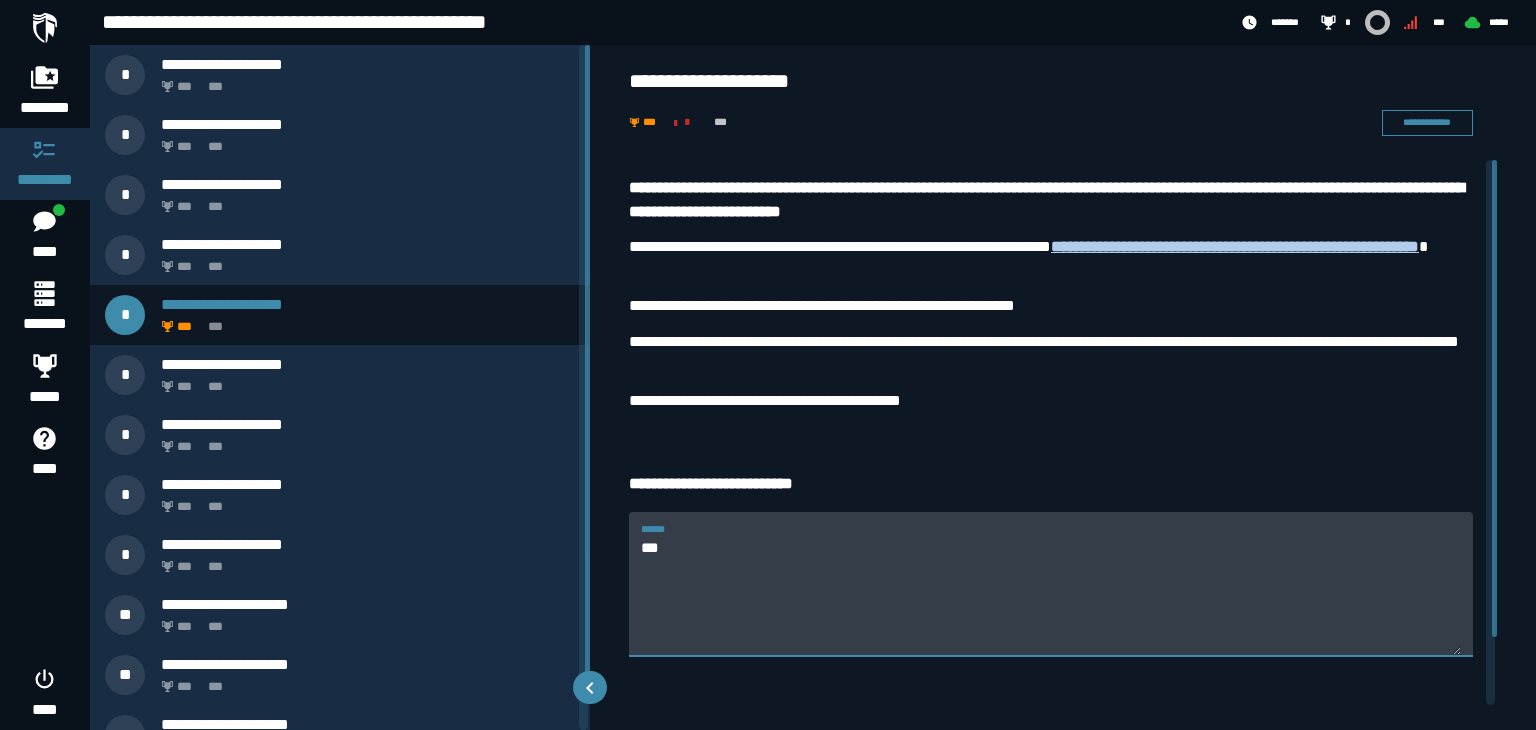 type on "***" 